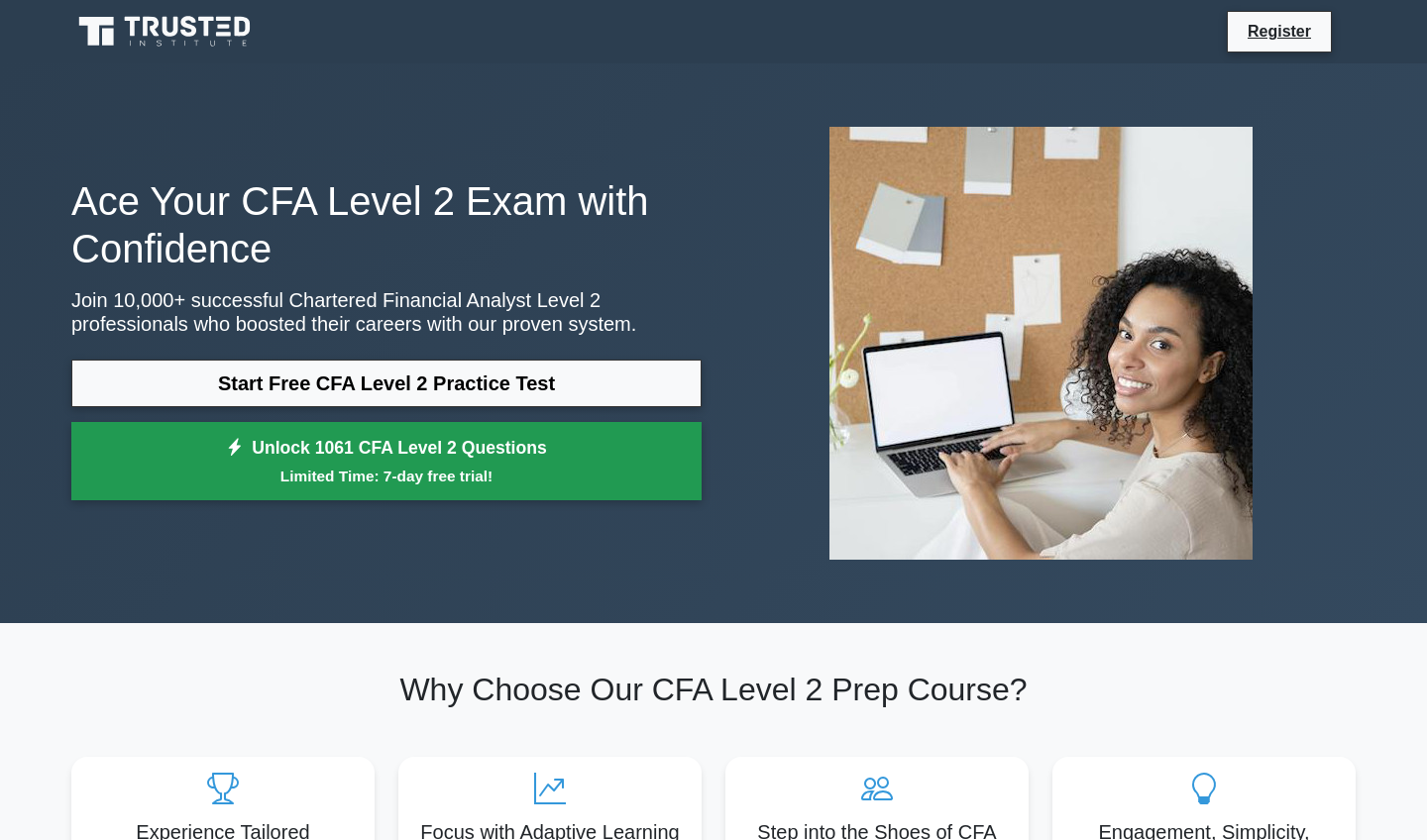 scroll, scrollTop: 0, scrollLeft: 0, axis: both 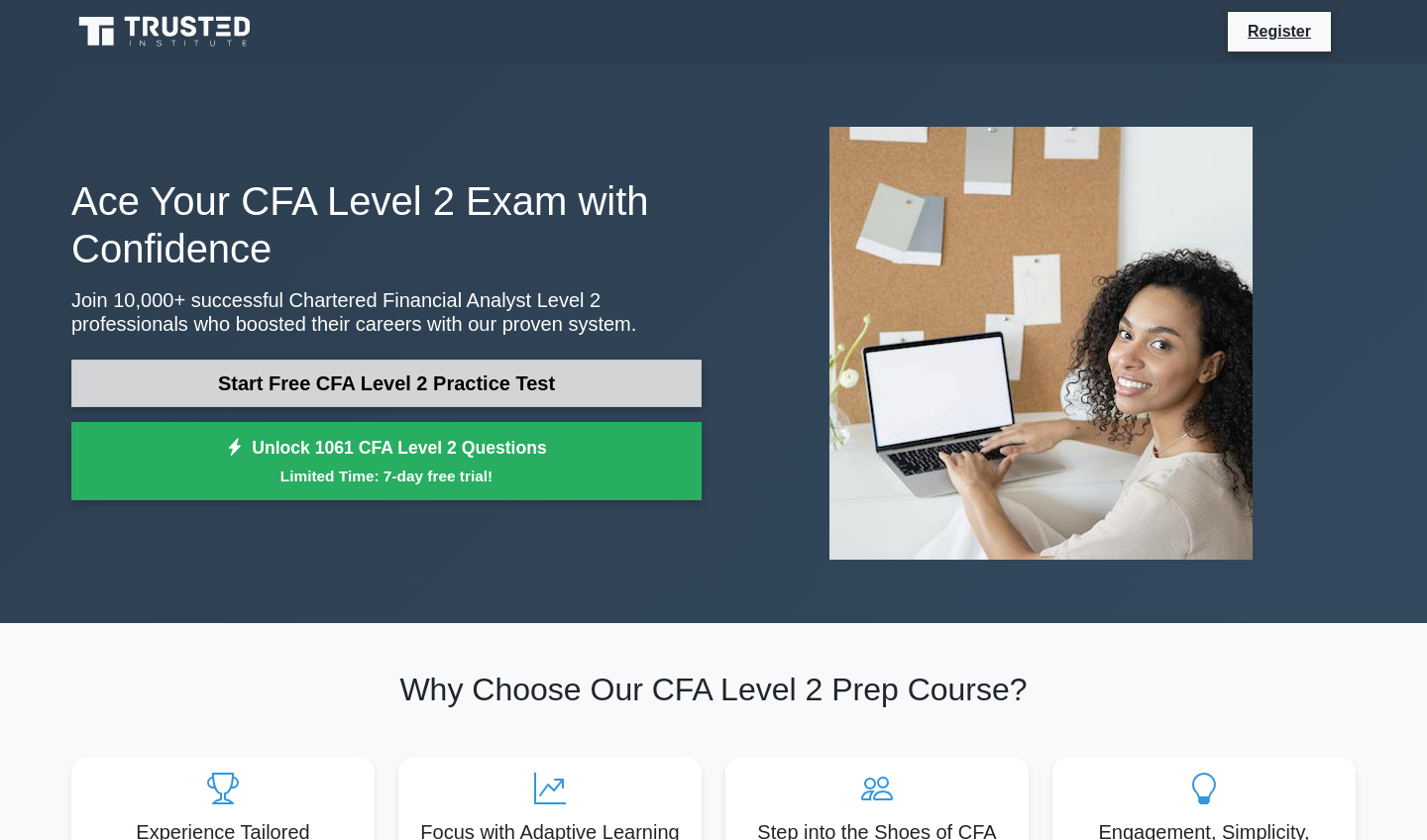 click on "Start Free CFA Level 2 Practice Test" at bounding box center (386, 383) 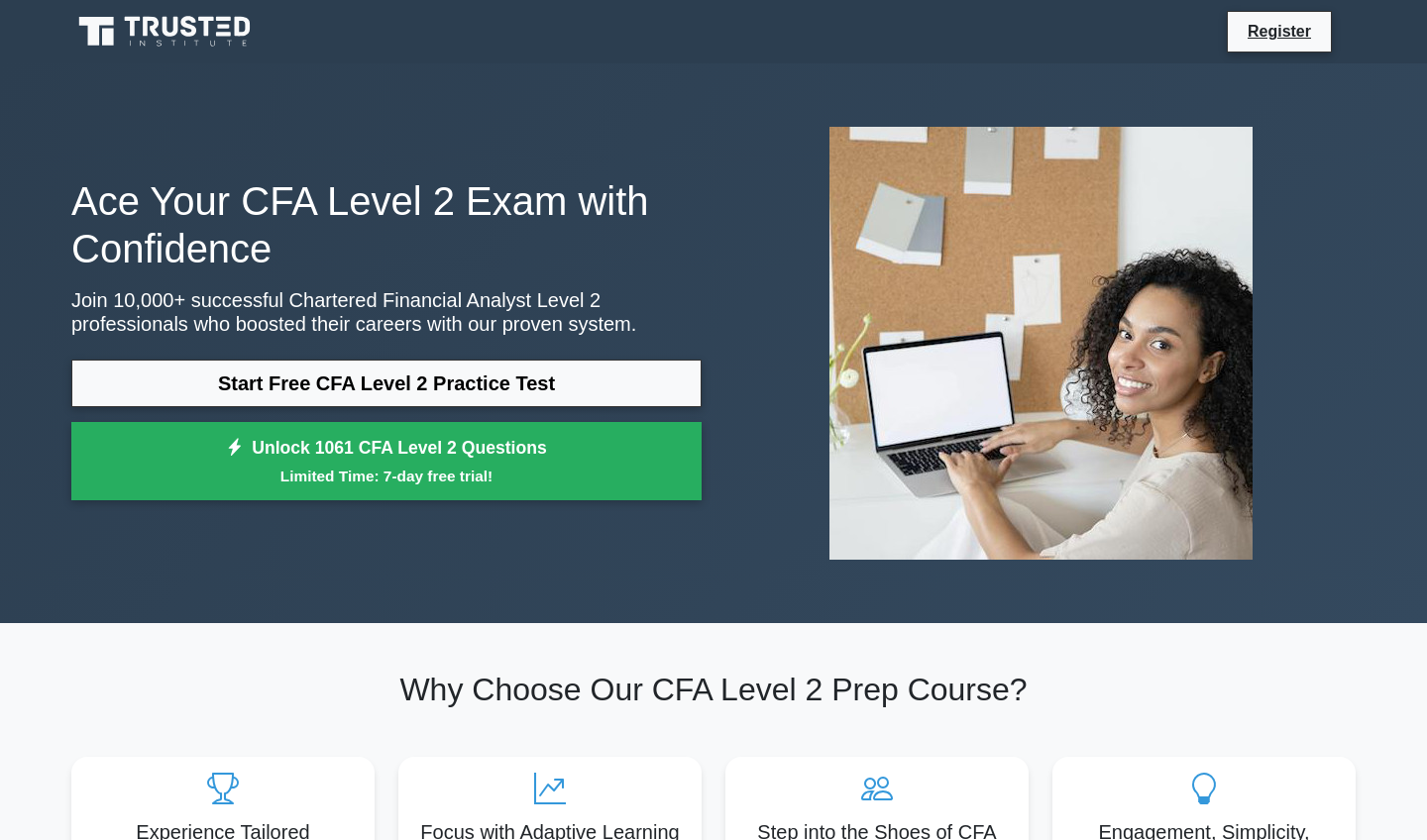 scroll, scrollTop: 0, scrollLeft: 0, axis: both 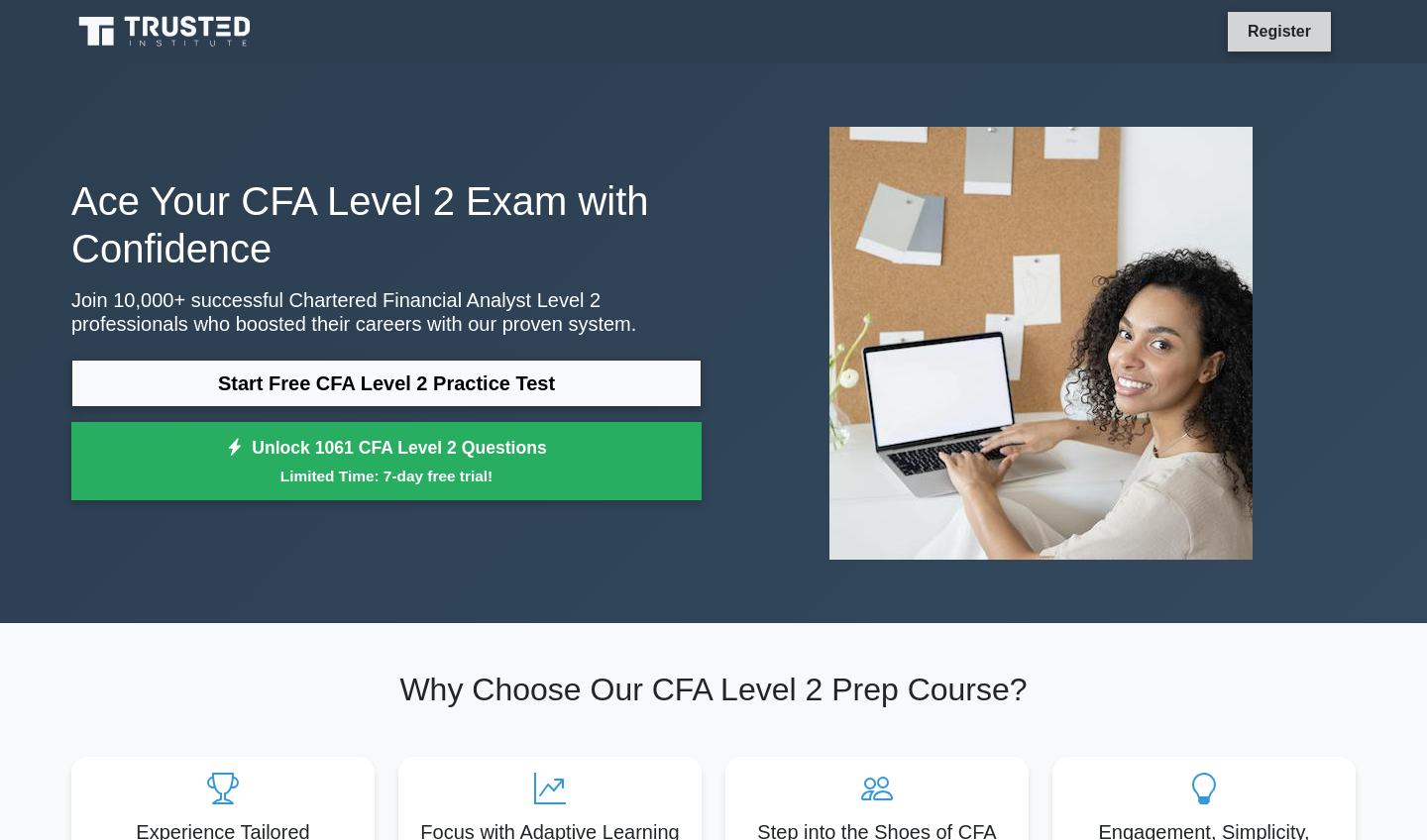 click on "Register" at bounding box center [1279, 31] 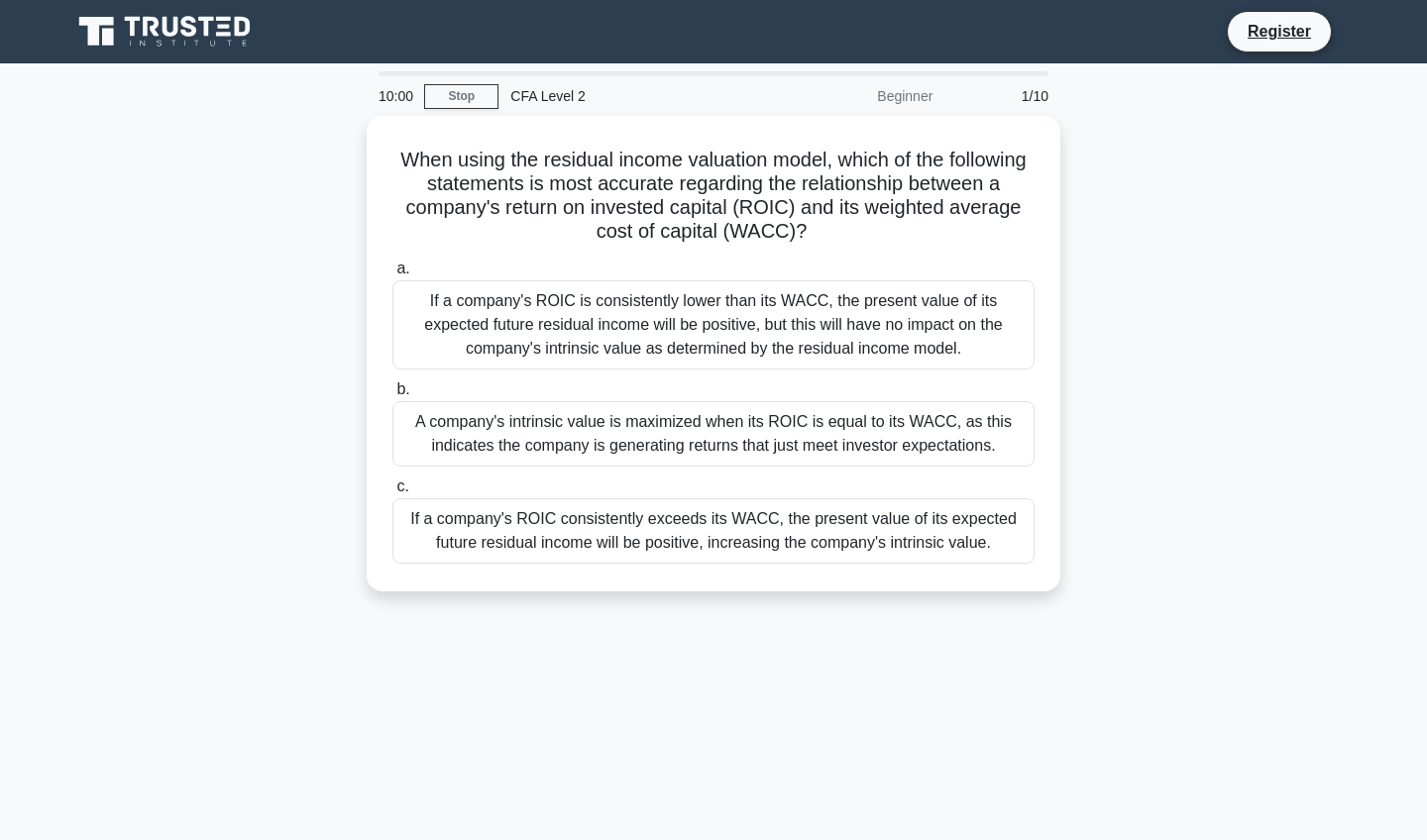 scroll, scrollTop: 0, scrollLeft: 0, axis: both 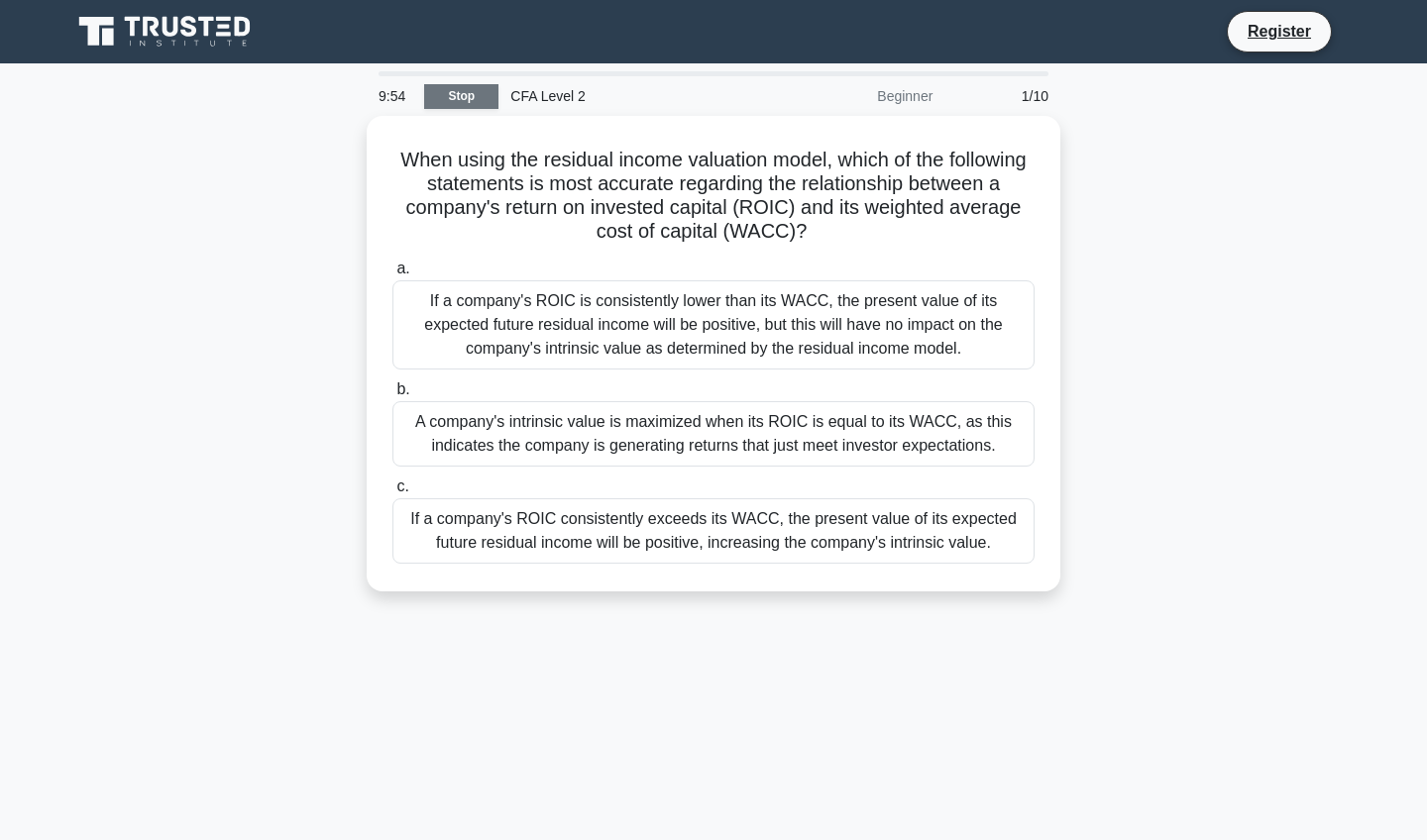 drag, startPoint x: 1207, startPoint y: 58, endPoint x: 478, endPoint y: 90, distance: 729.702 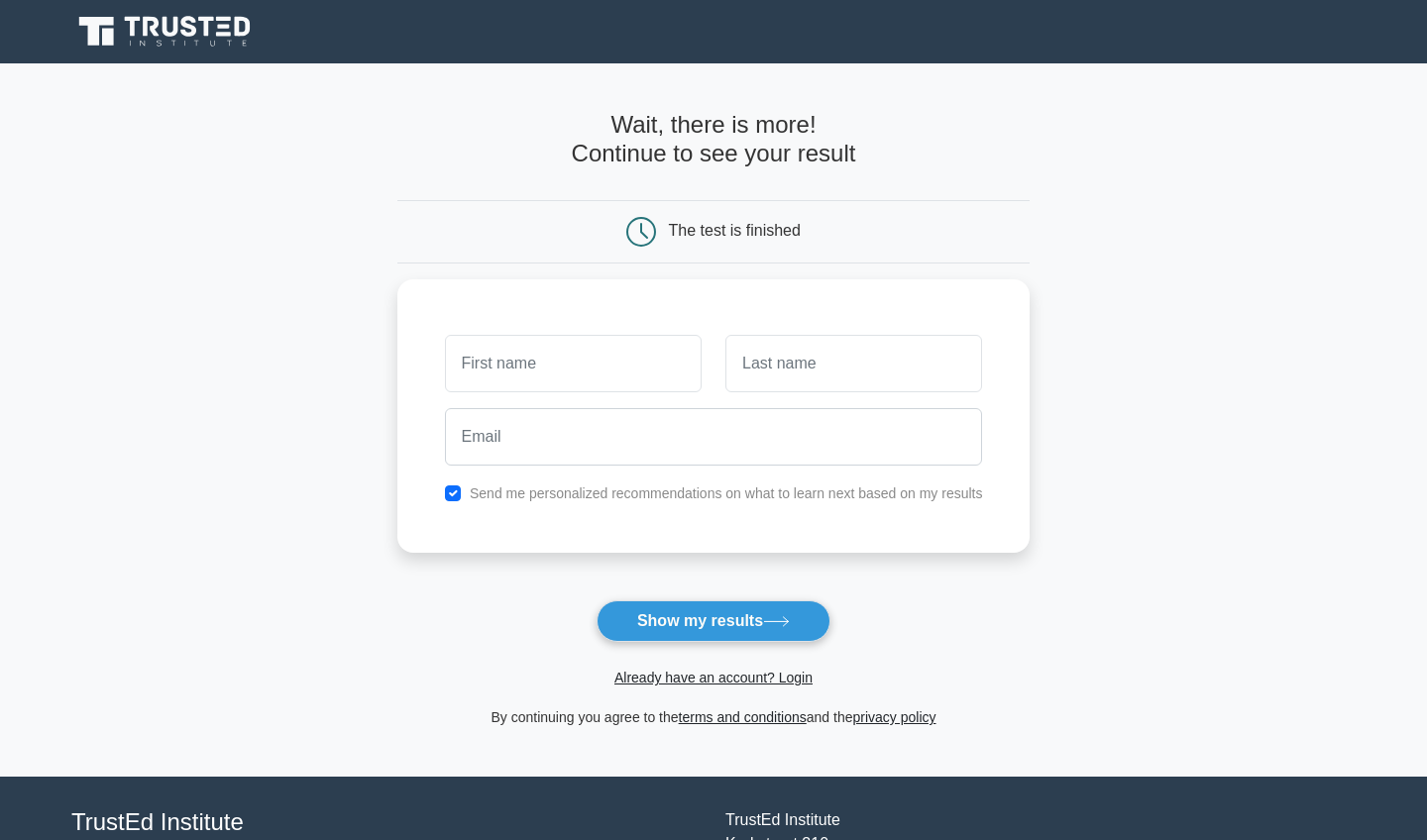 scroll, scrollTop: 0, scrollLeft: 0, axis: both 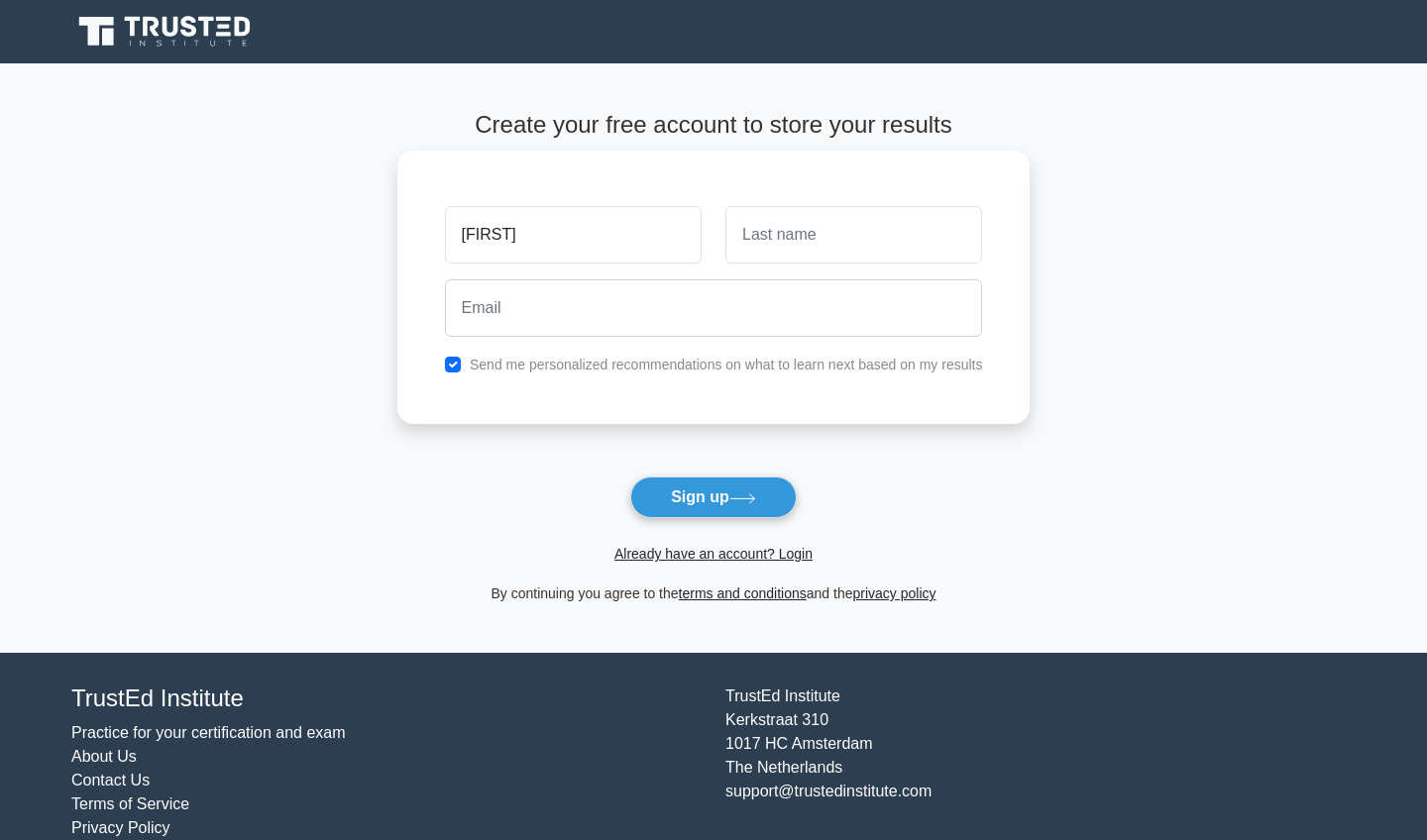 type on "somindra" 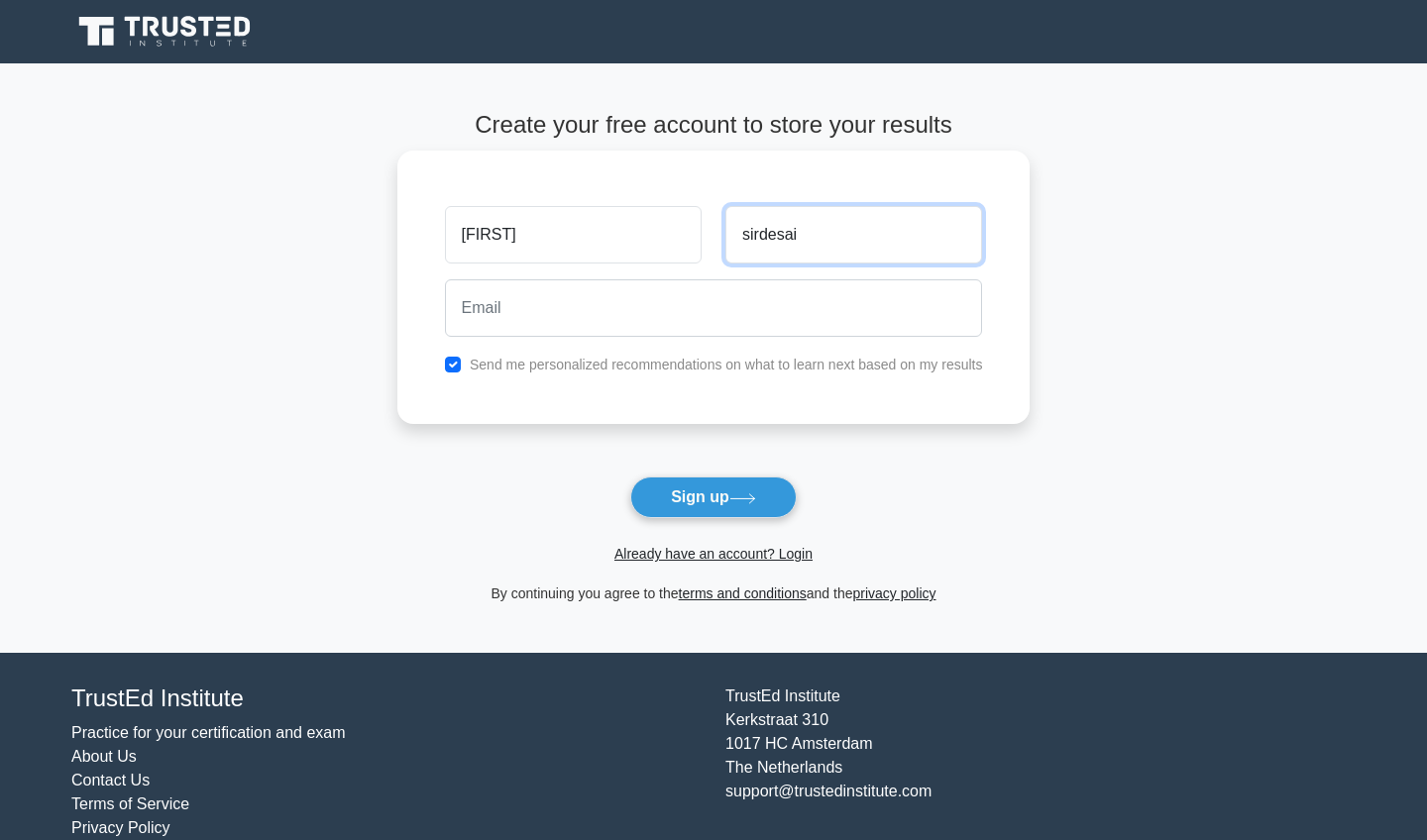 type on "sirdesai" 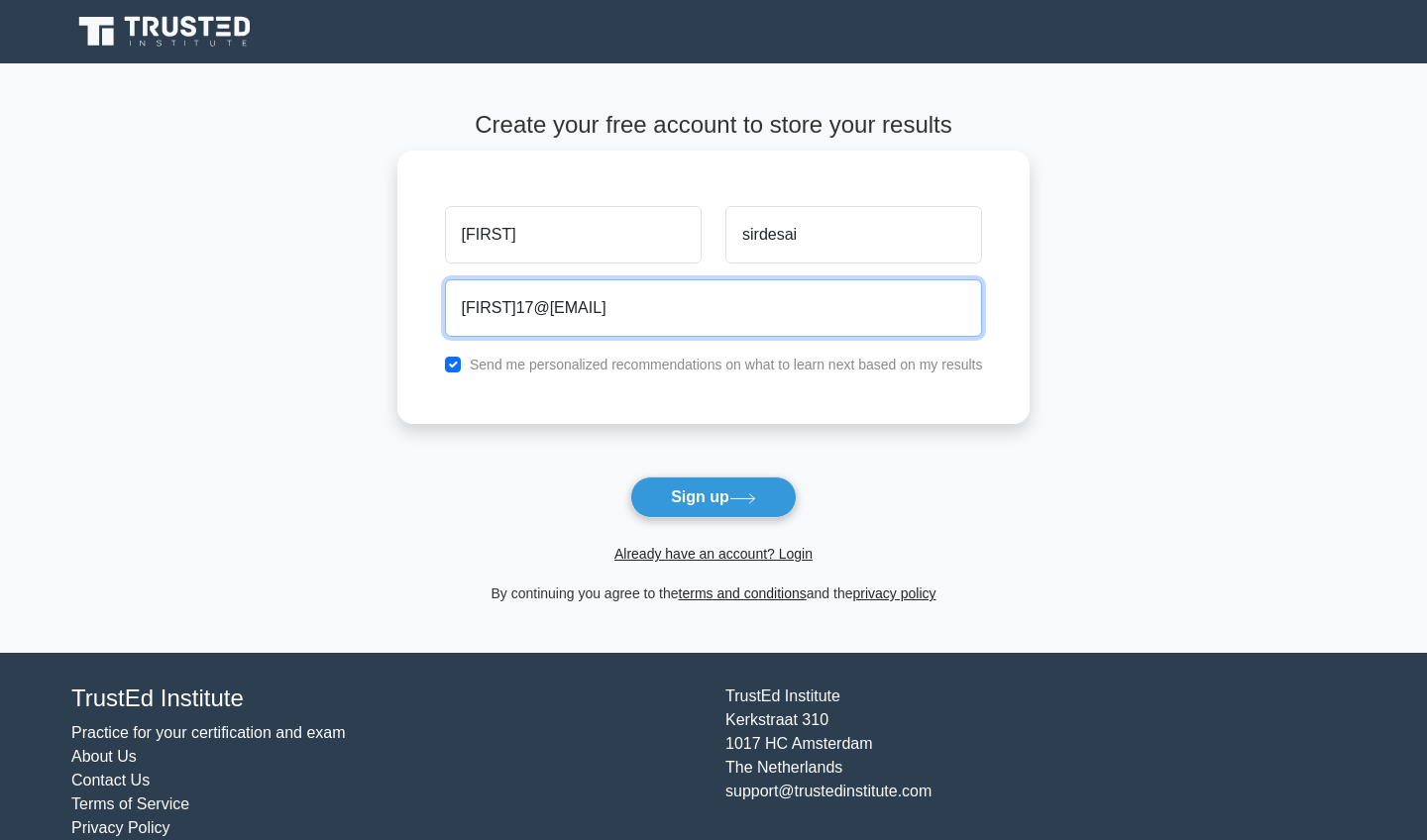 type on "Somindra17@example.com" 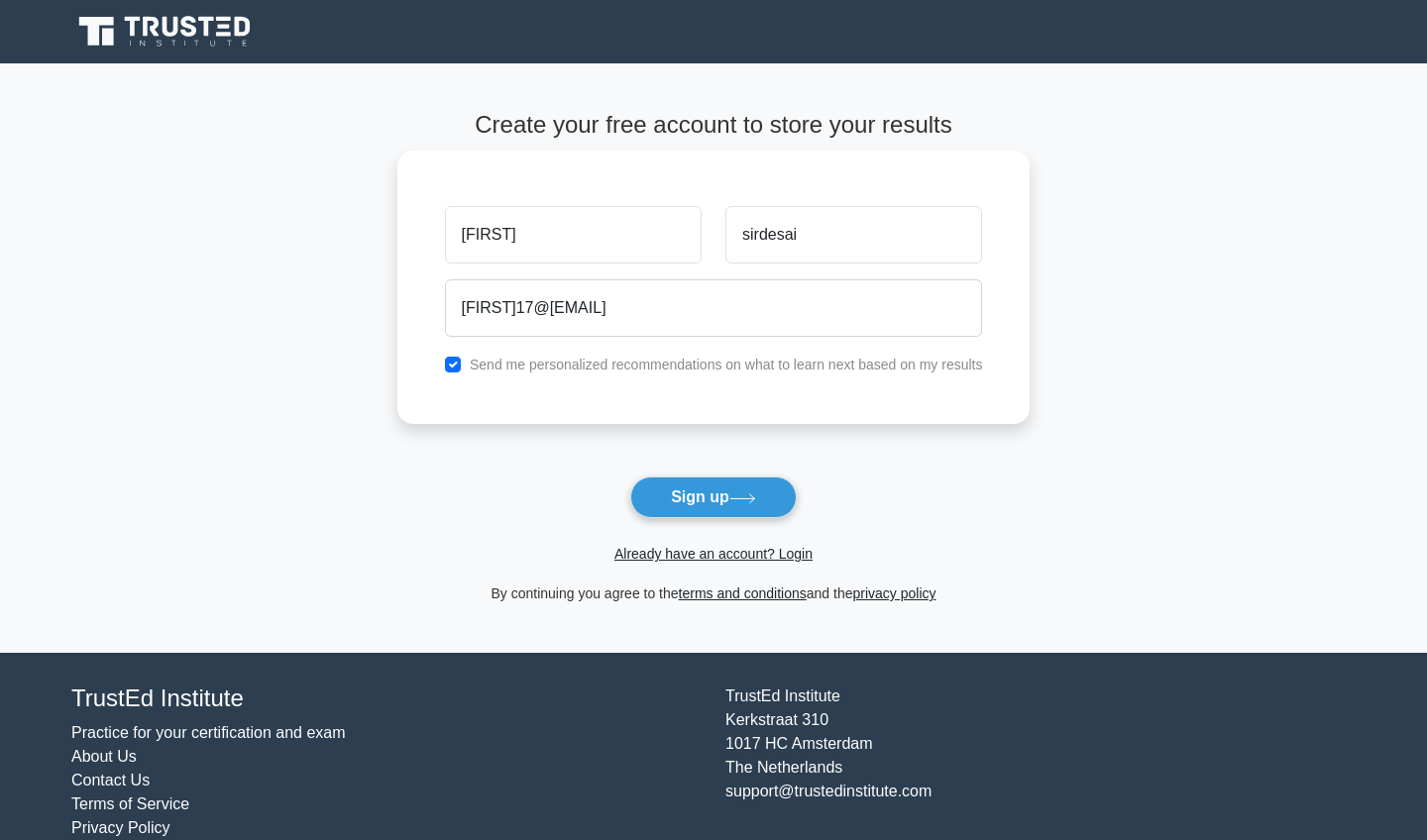 click at bounding box center [453, 365] 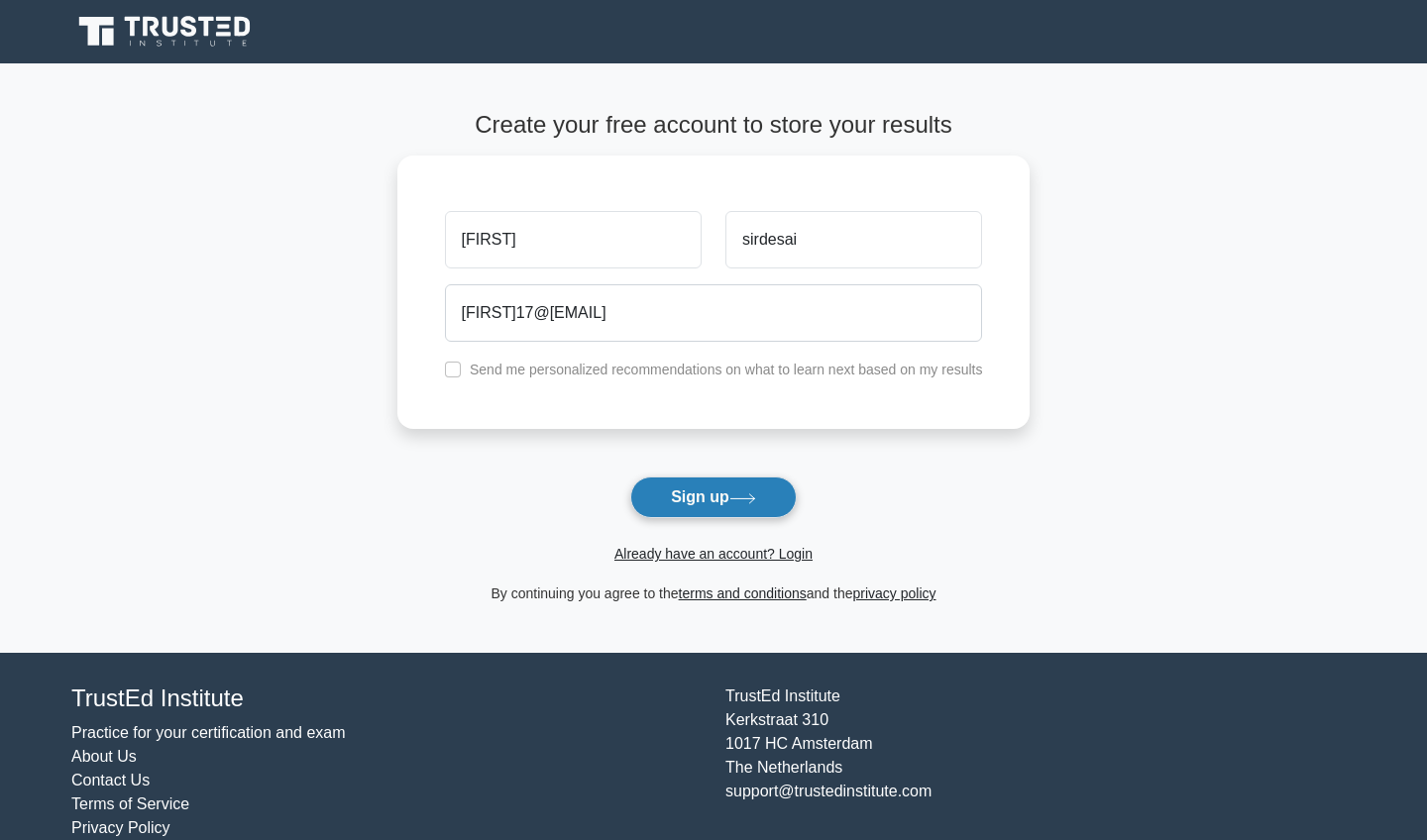 click 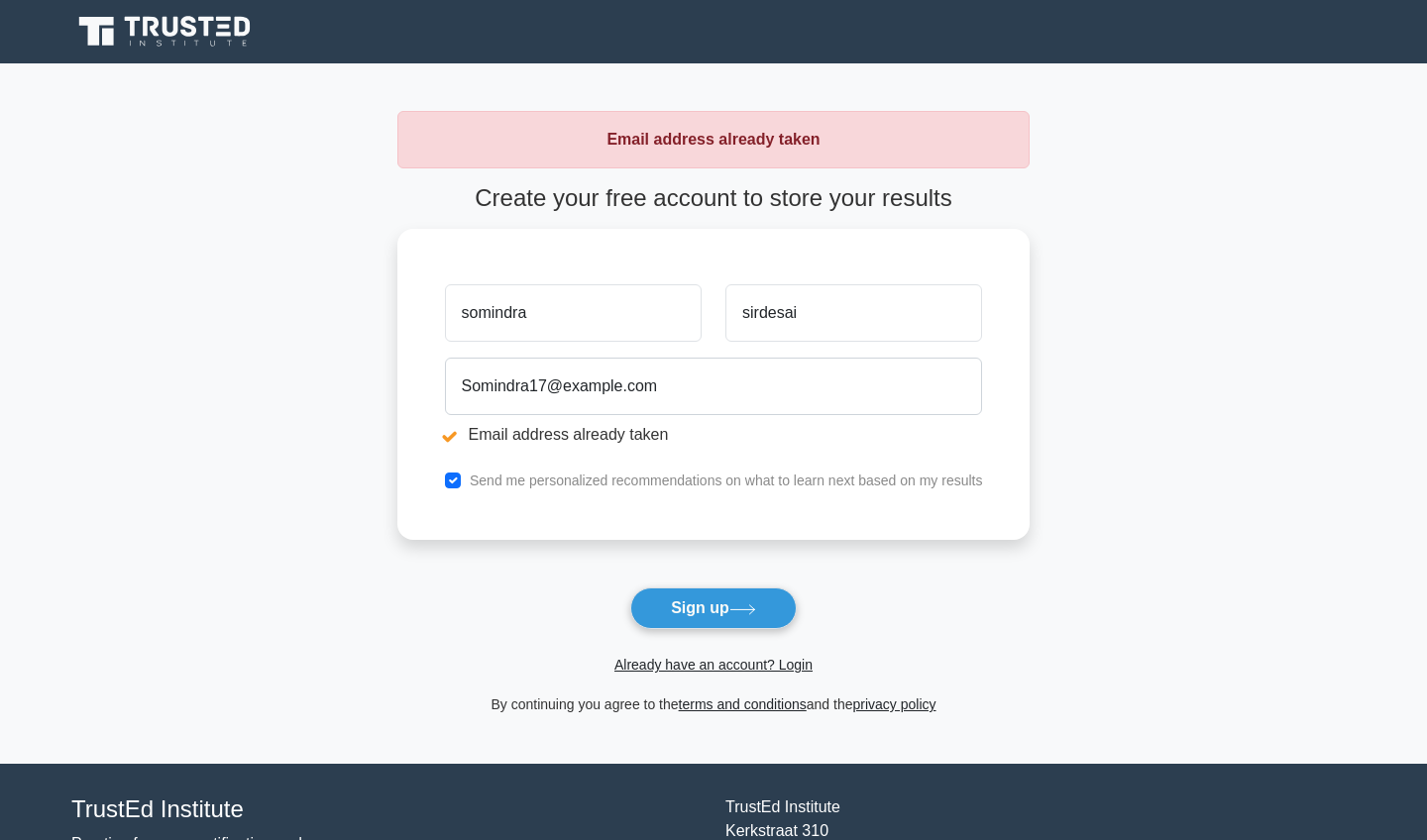 scroll, scrollTop: 0, scrollLeft: 0, axis: both 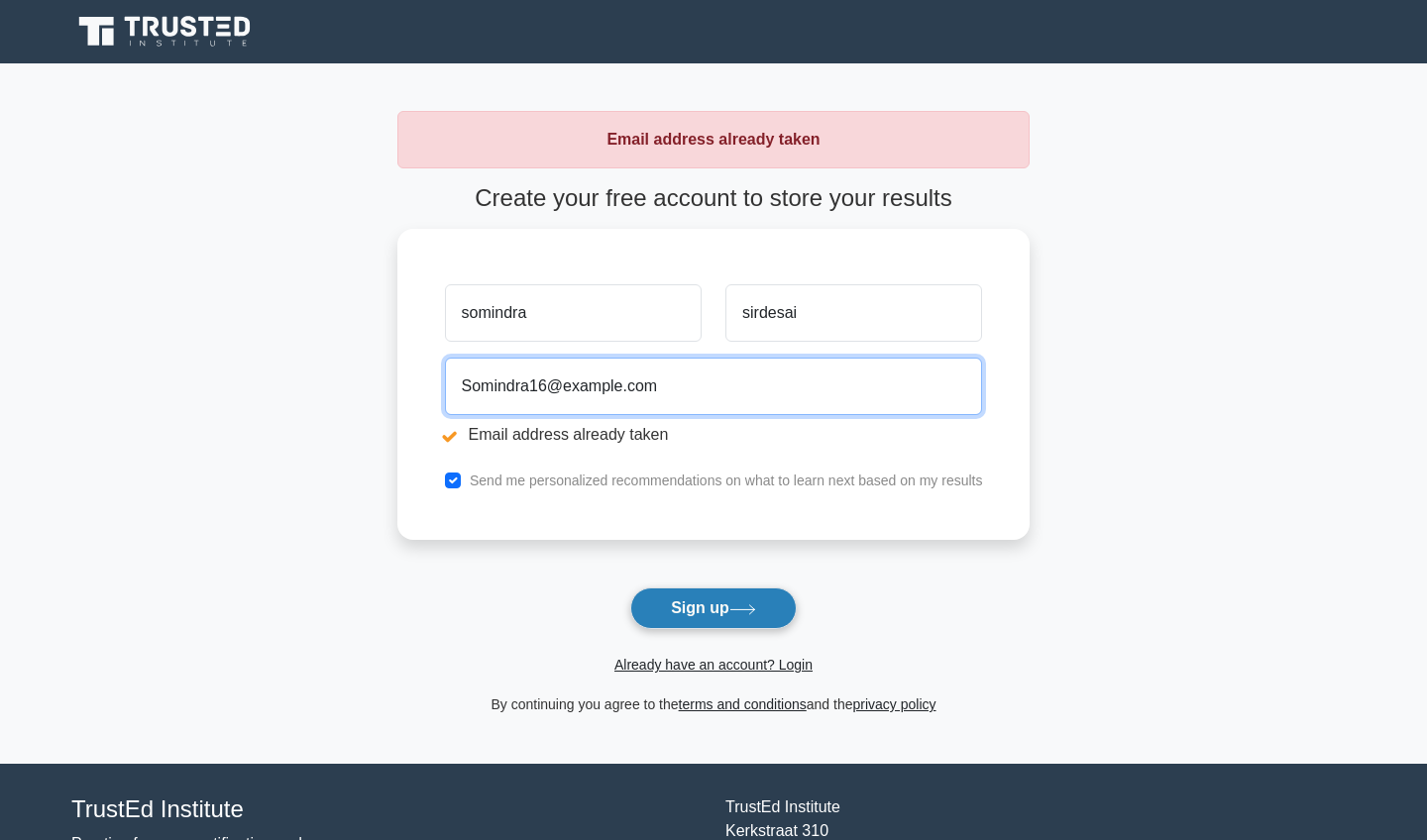 type on "Somindra16@example.com" 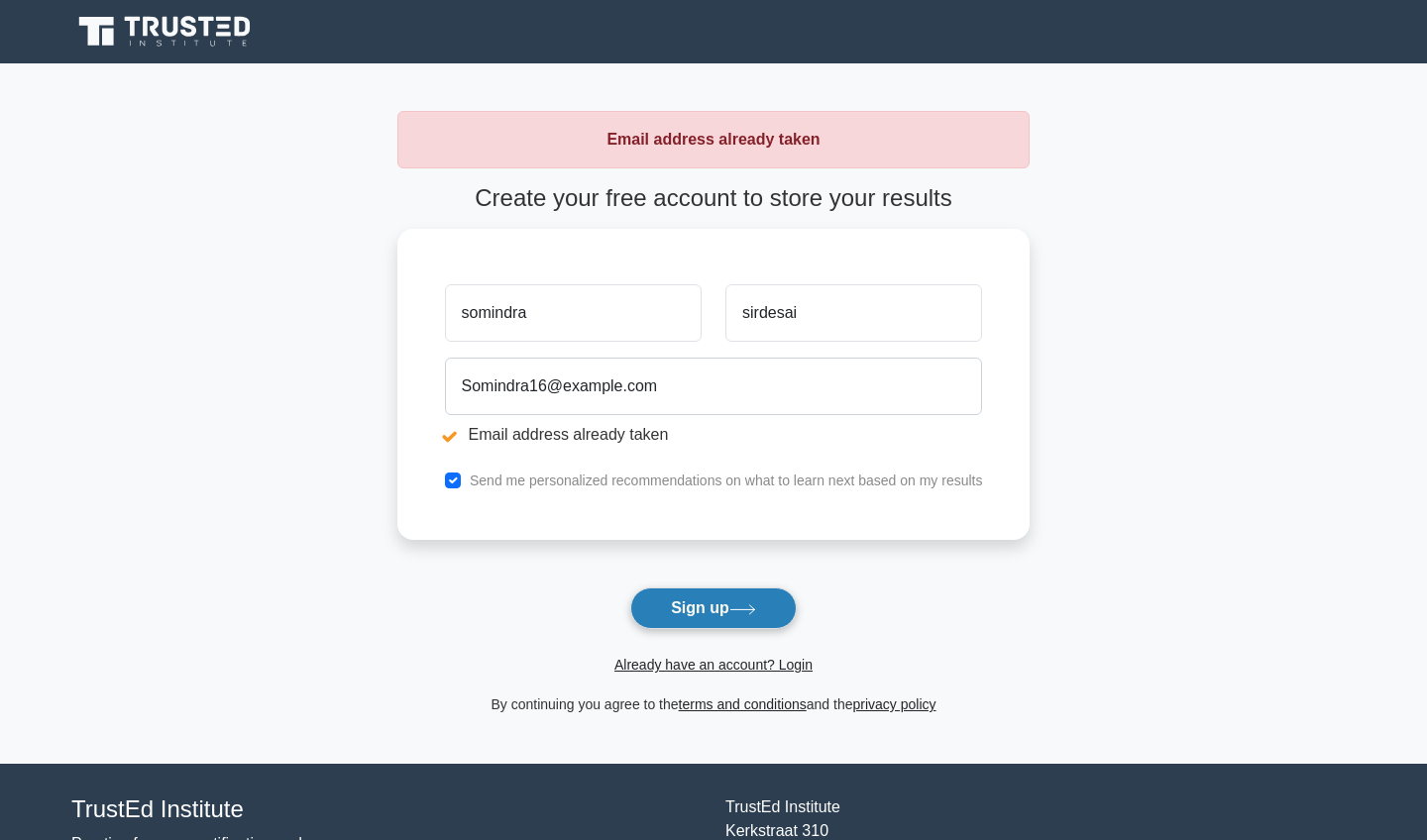 click on "Sign up" at bounding box center (714, 608) 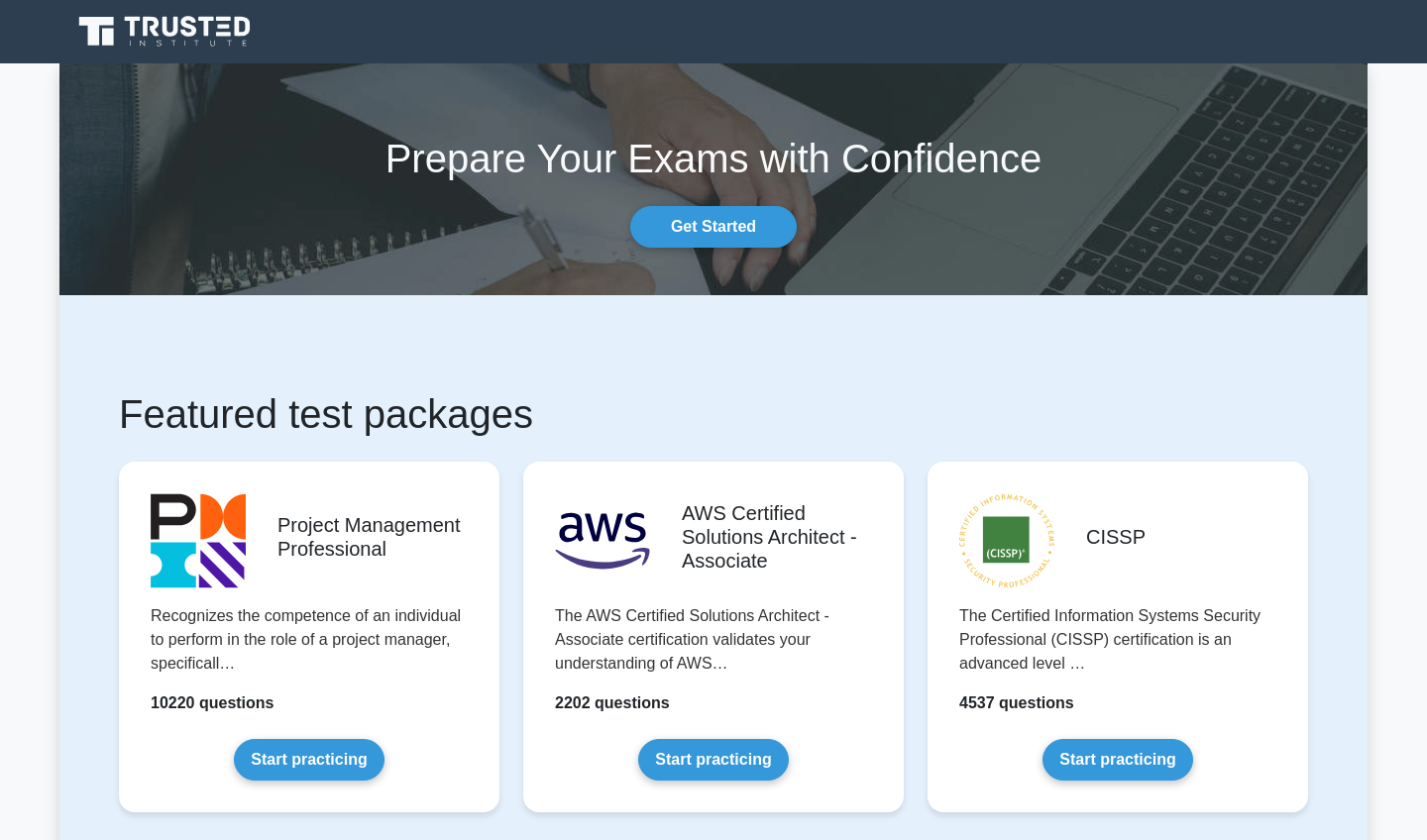 scroll, scrollTop: 0, scrollLeft: 0, axis: both 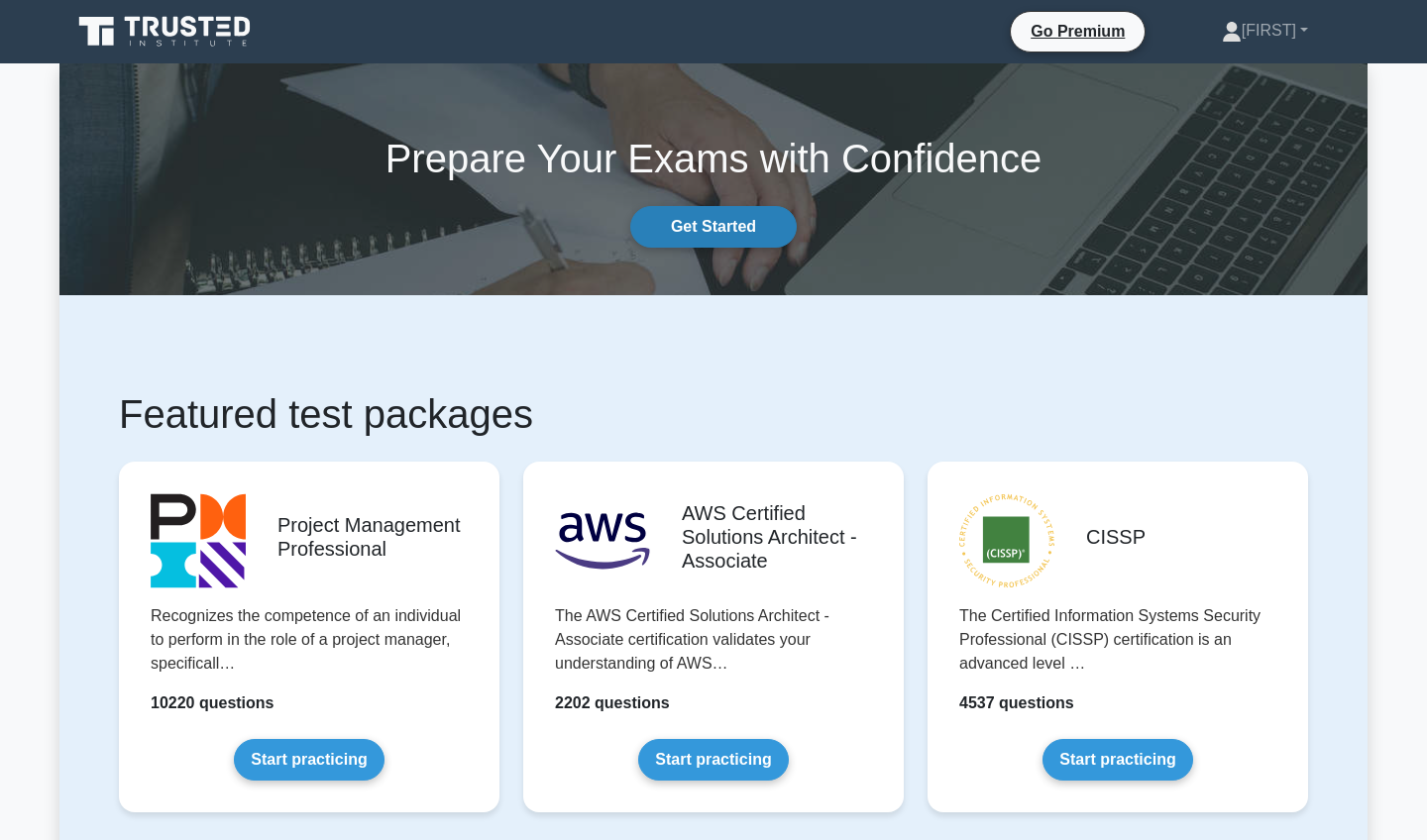 click on "Get Started" at bounding box center (714, 227) 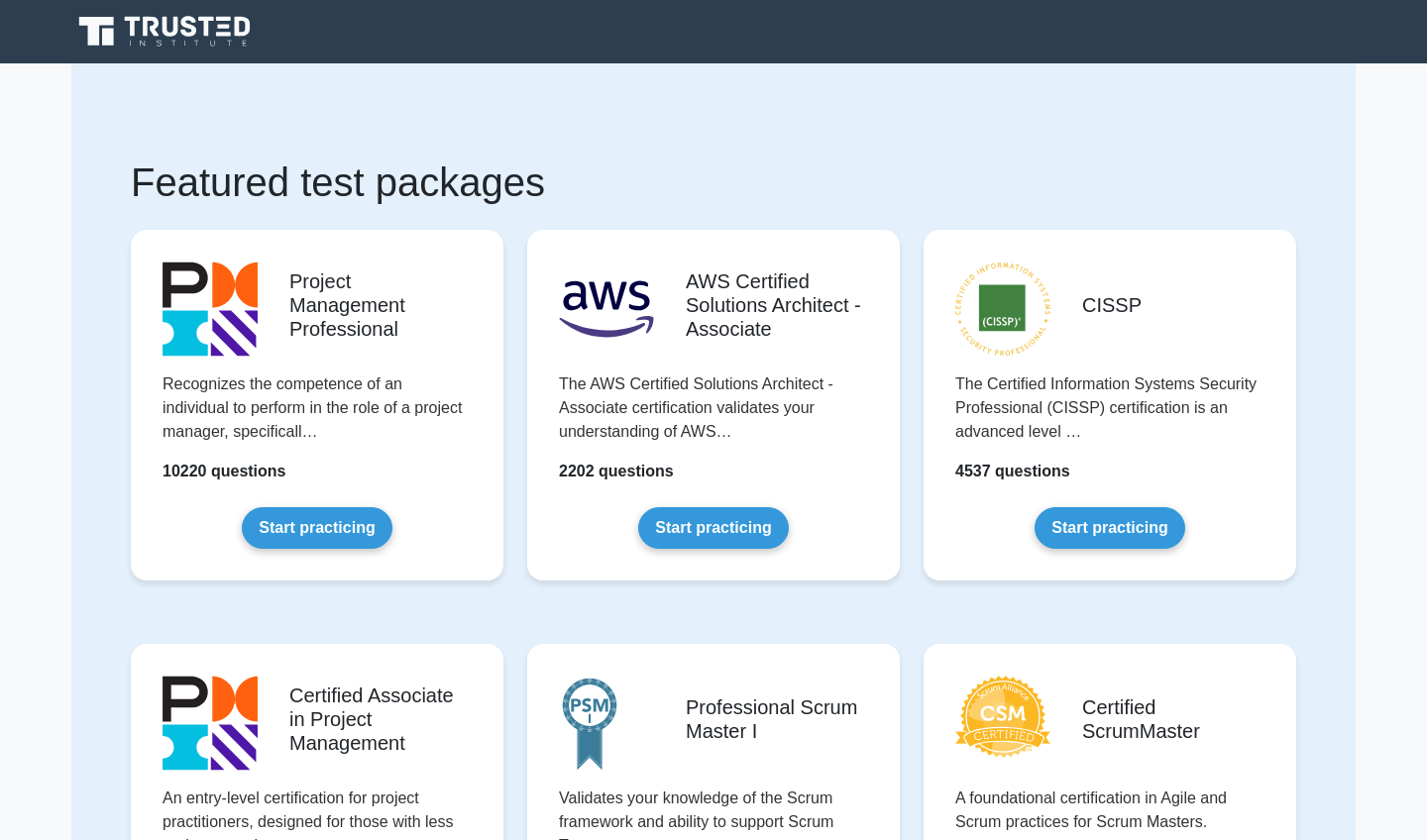 scroll, scrollTop: 0, scrollLeft: 0, axis: both 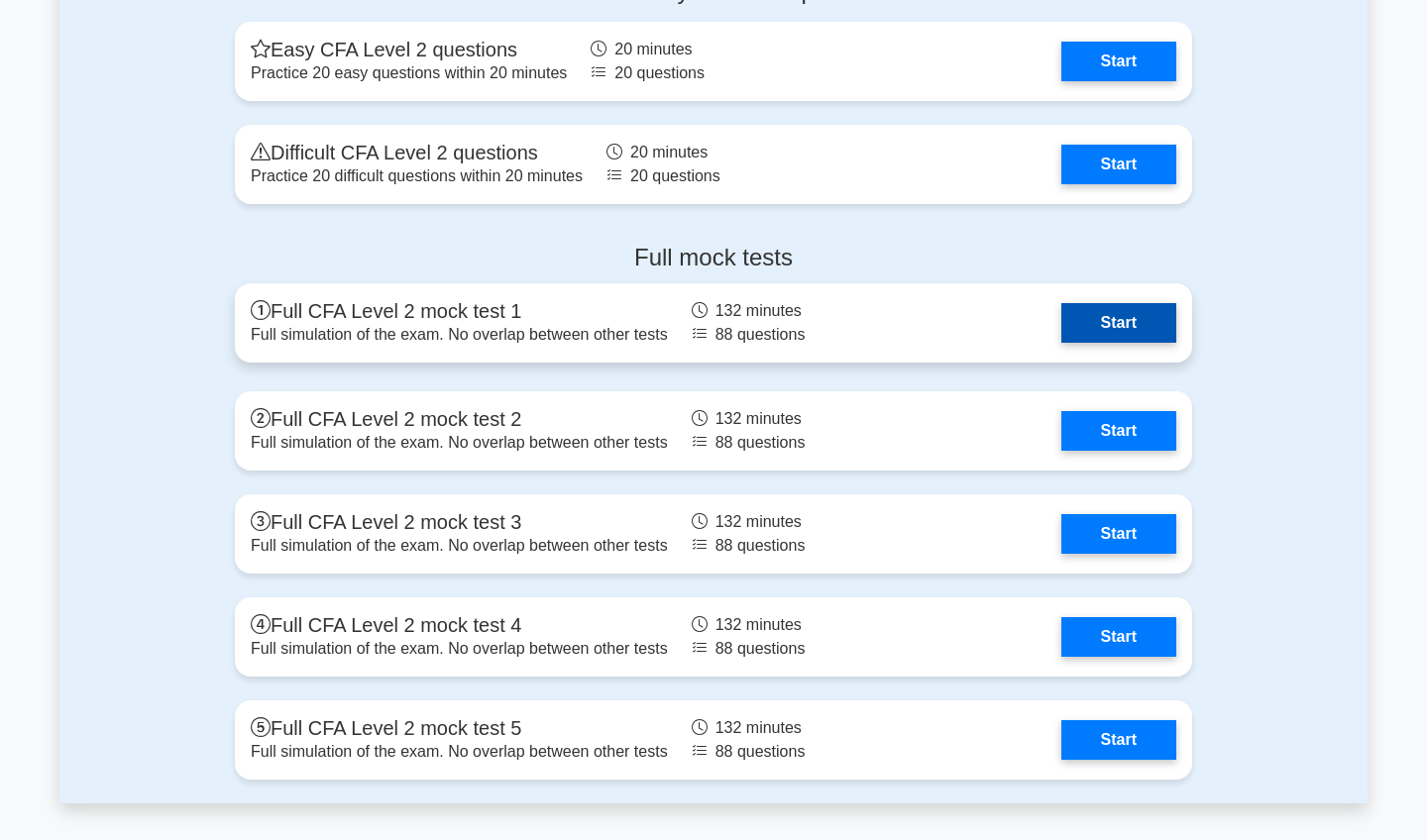 click on "Start" at bounding box center (1119, 323) 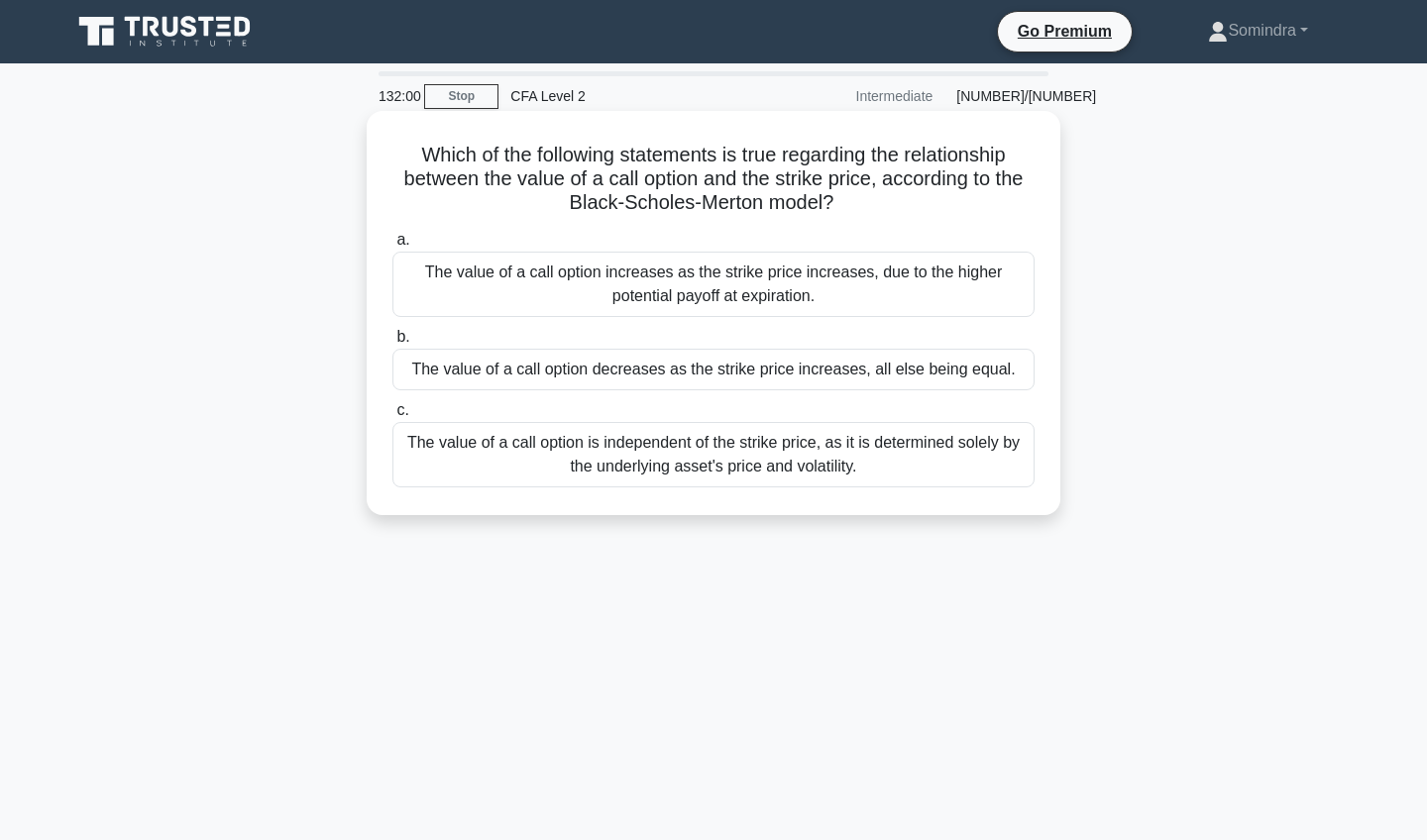scroll, scrollTop: 0, scrollLeft: 0, axis: both 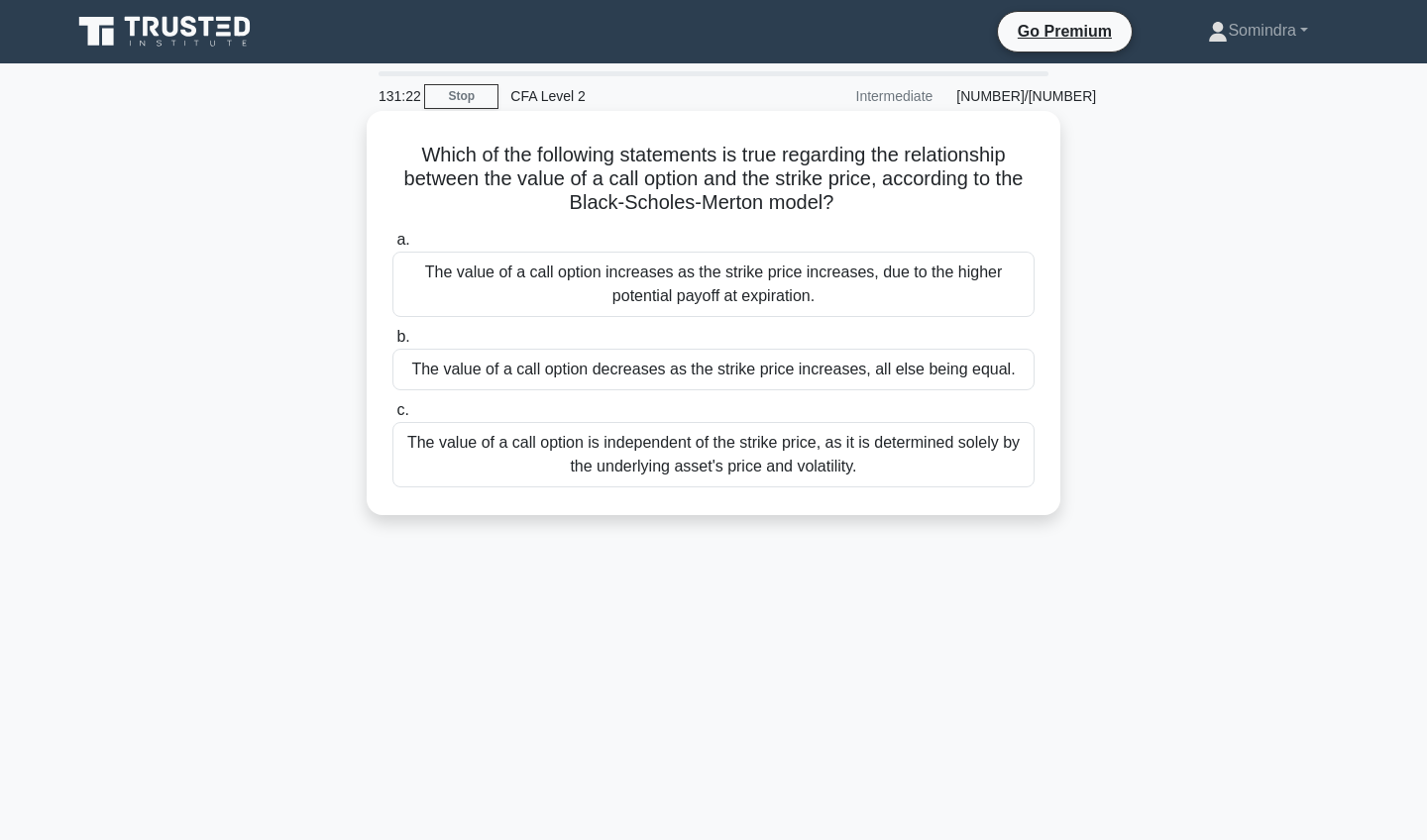 click on "The value of a call option decreases as the strike price increases, all else being equal." at bounding box center (714, 369) 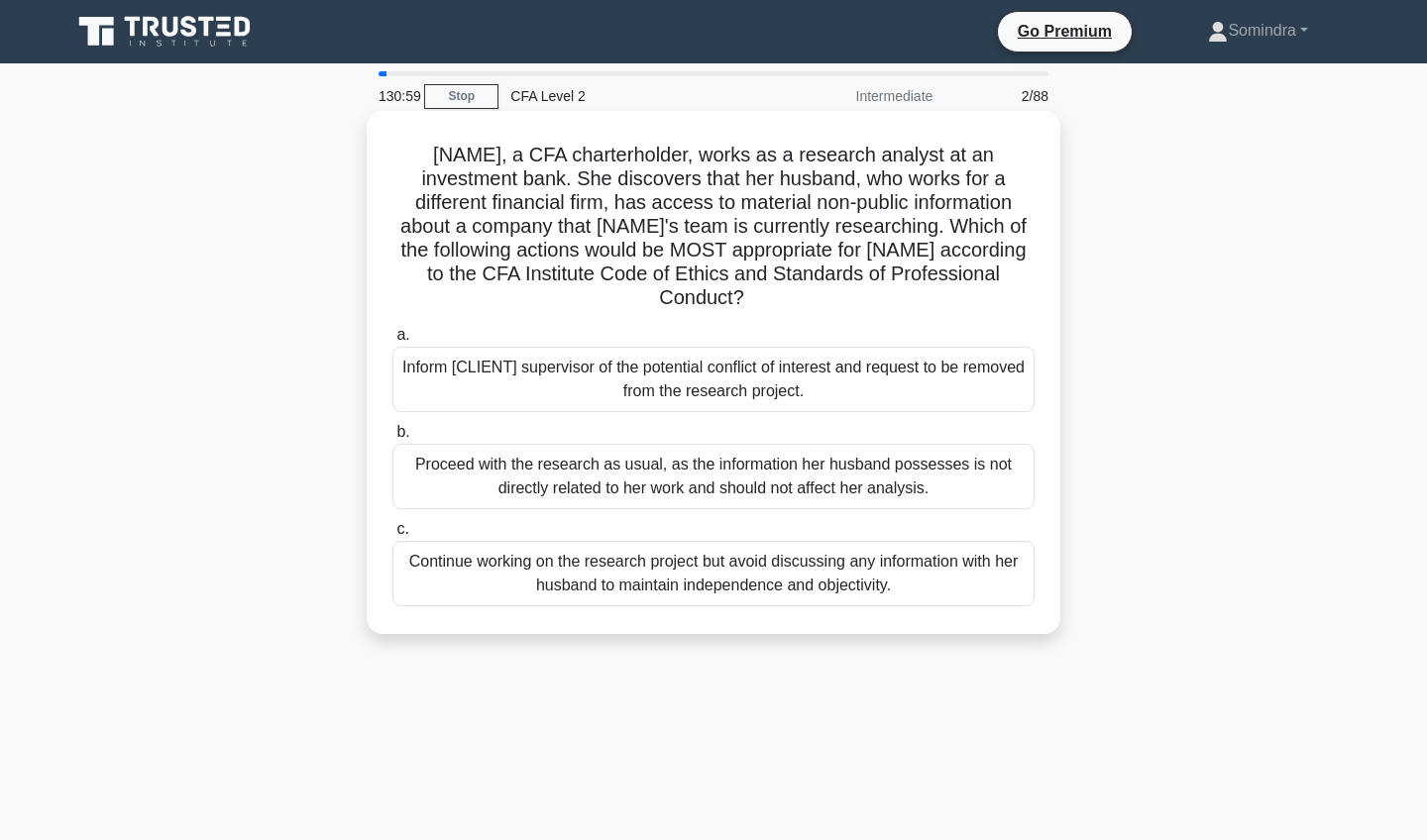 click on "Inform [CLIENT] supervisor of the potential conflict of interest and request to be removed from the research project." at bounding box center (714, 379) 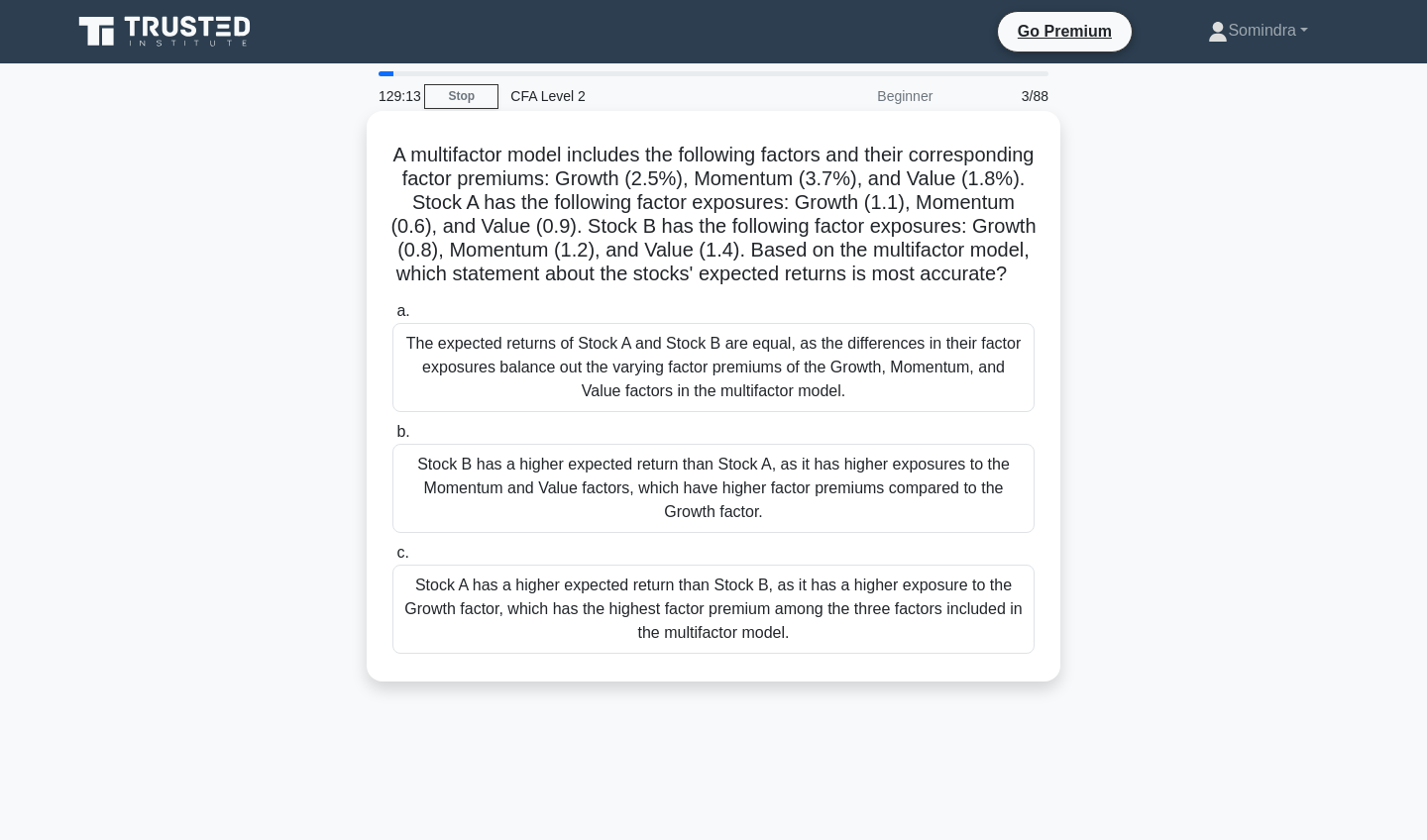 click on "Stock B has a higher expected return than Stock A, as it has higher exposures to the Momentum and Value factors, which have higher factor premiums compared to the Growth factor." at bounding box center (714, 488) 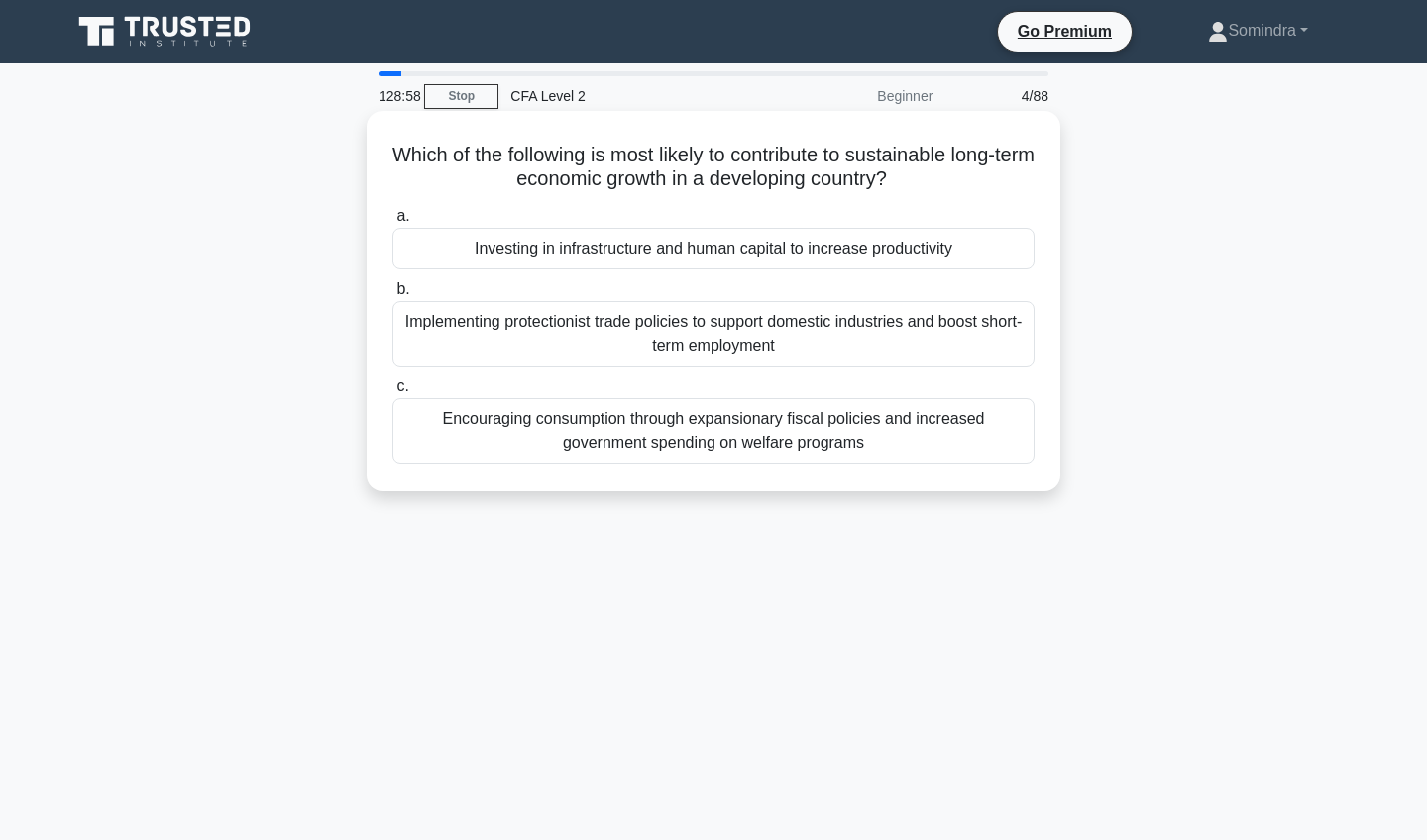 click on "Investing in infrastructure and human capital to increase productivity" at bounding box center [714, 249] 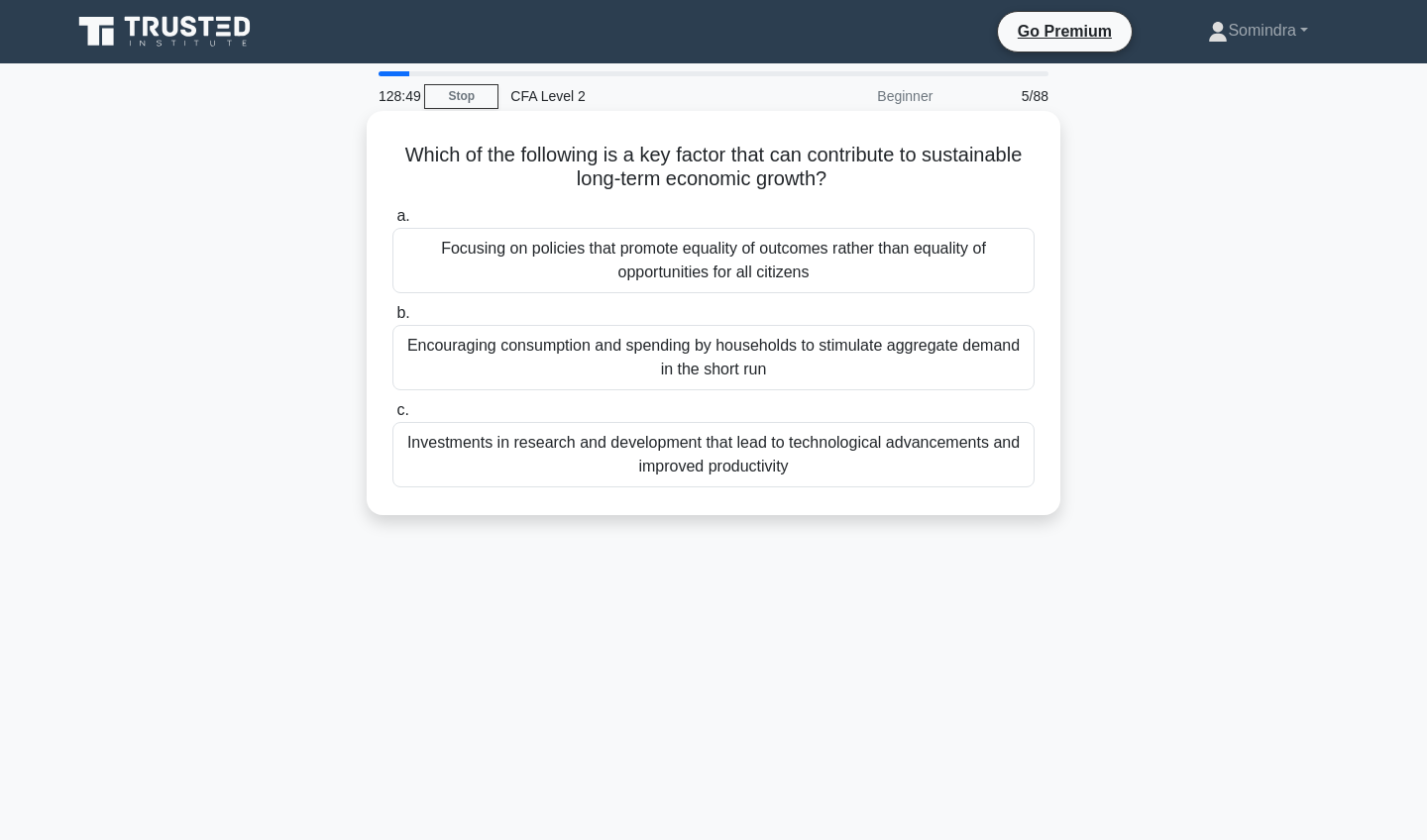 click on "Investments in research and development that lead to technological advancements and improved productivity" at bounding box center (714, 455) 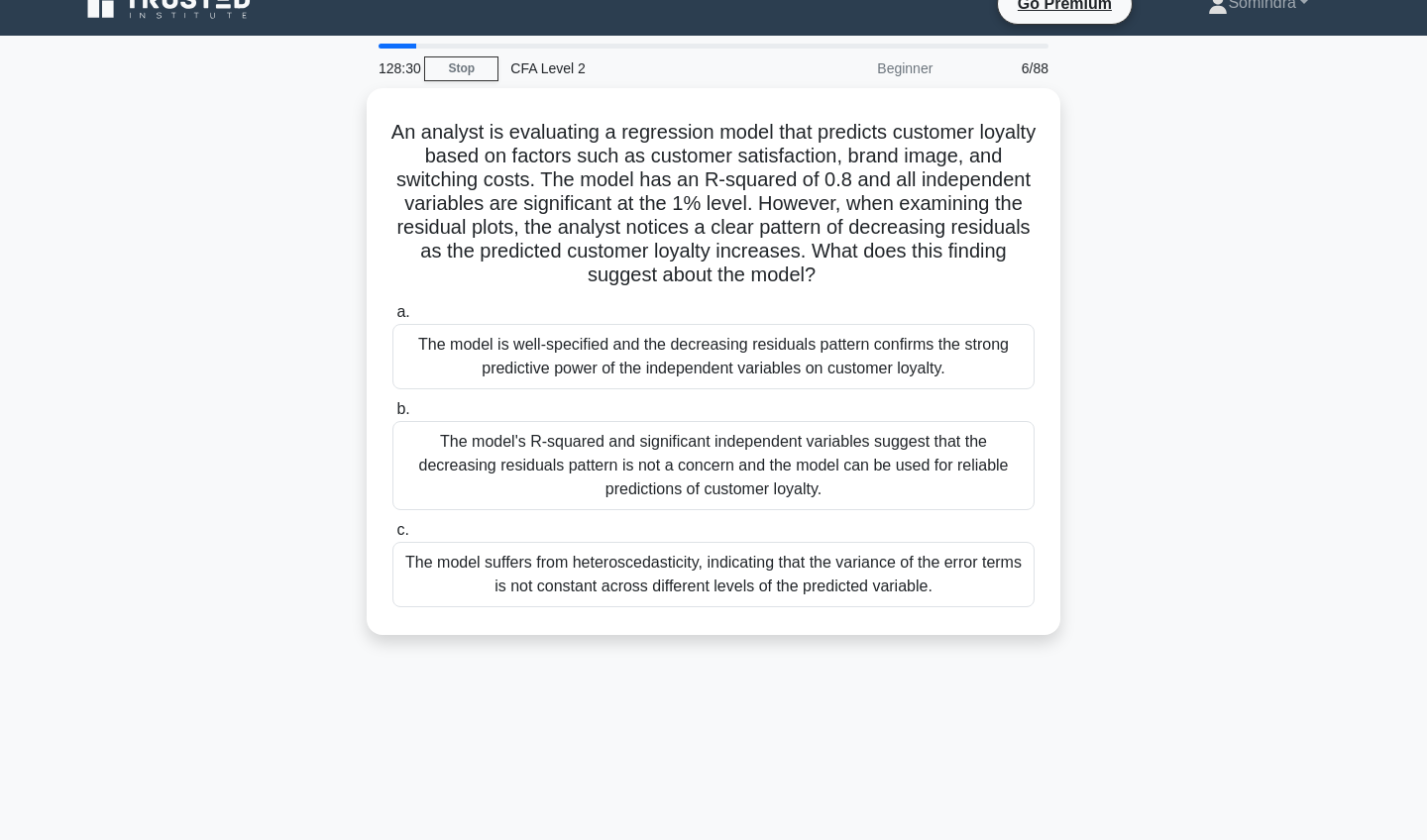 scroll, scrollTop: 27, scrollLeft: 0, axis: vertical 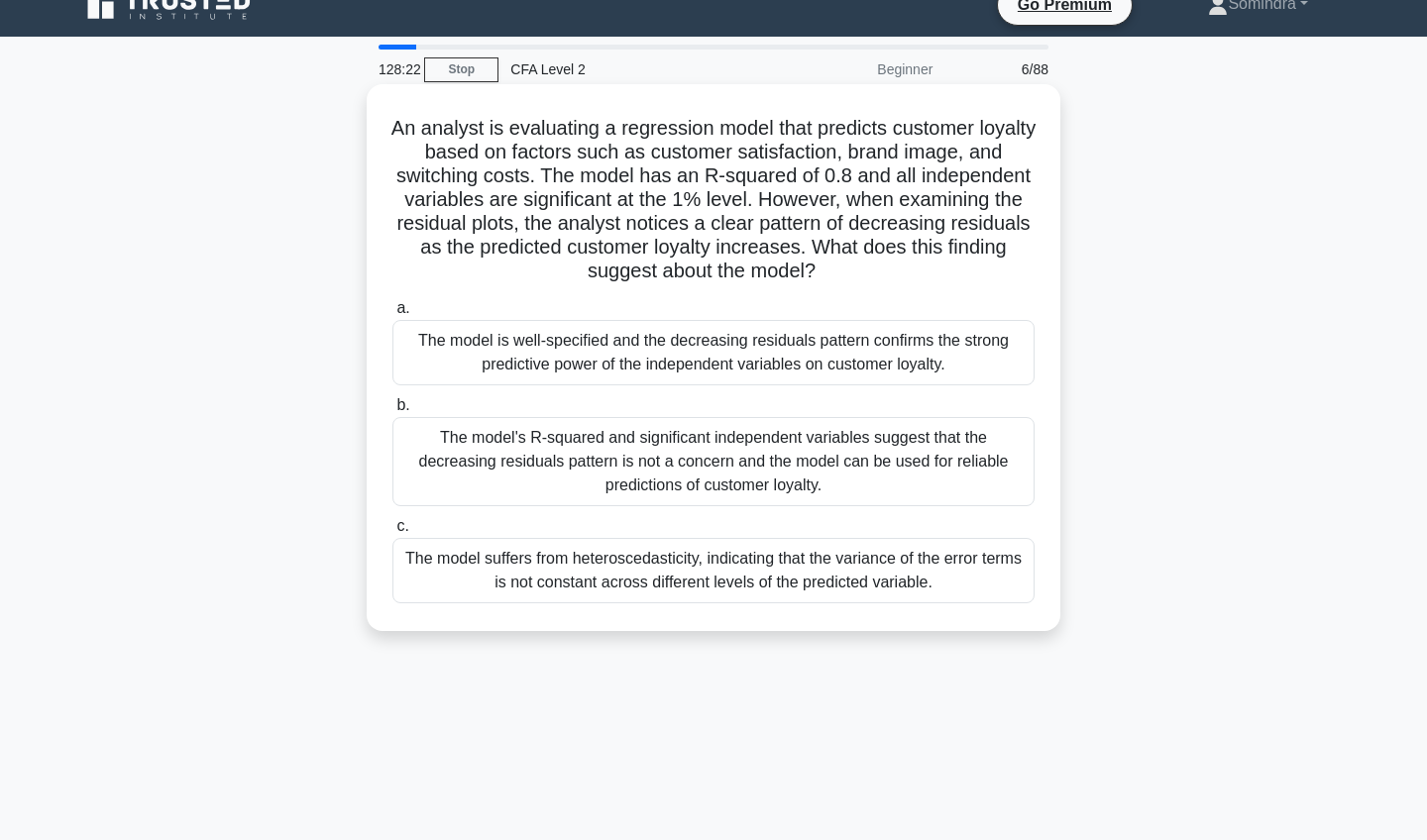 click on "The model is well-specified and the decreasing residuals pattern confirms the strong predictive power of the independent variables on customer loyalty." at bounding box center [714, 353] 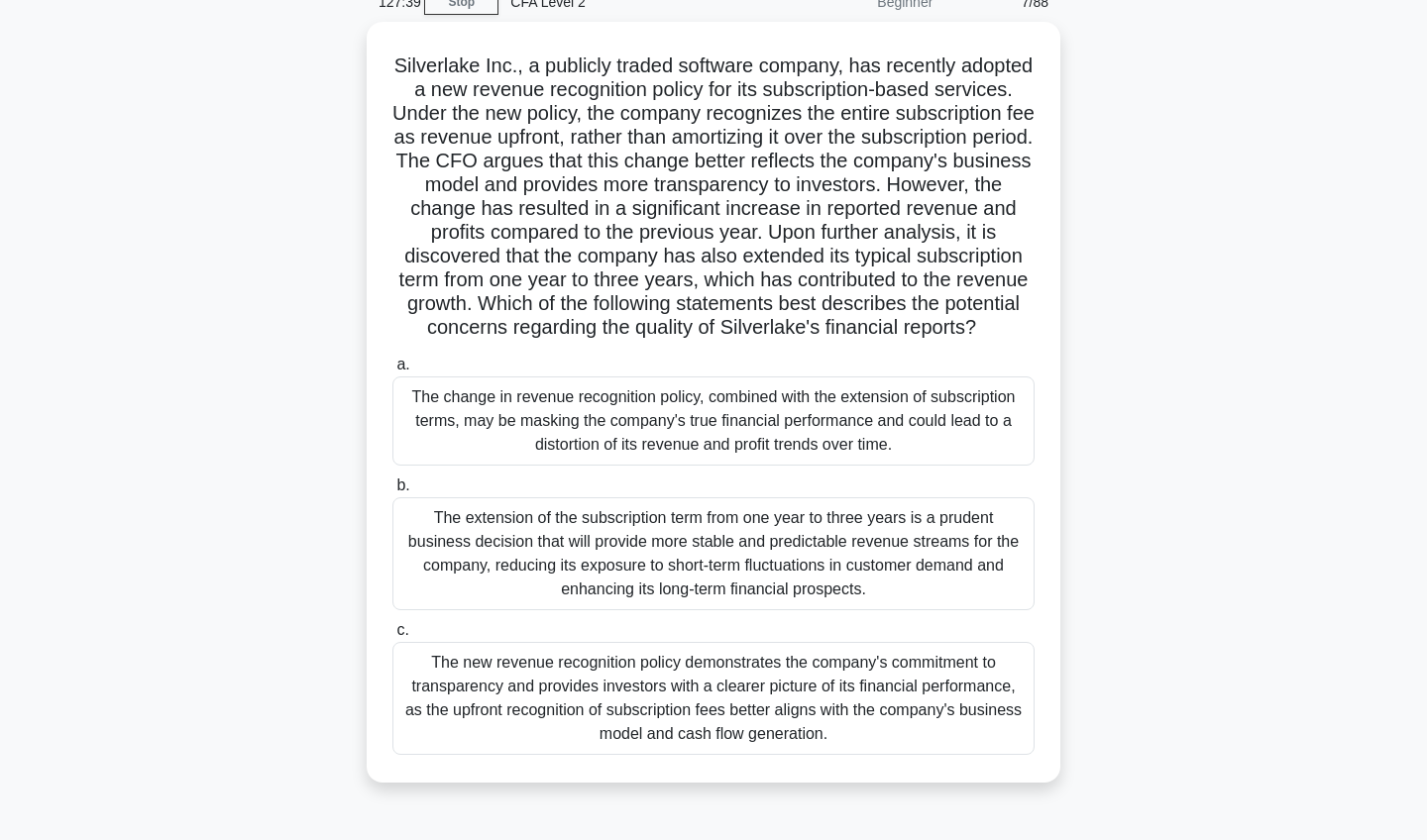 scroll, scrollTop: 92, scrollLeft: 0, axis: vertical 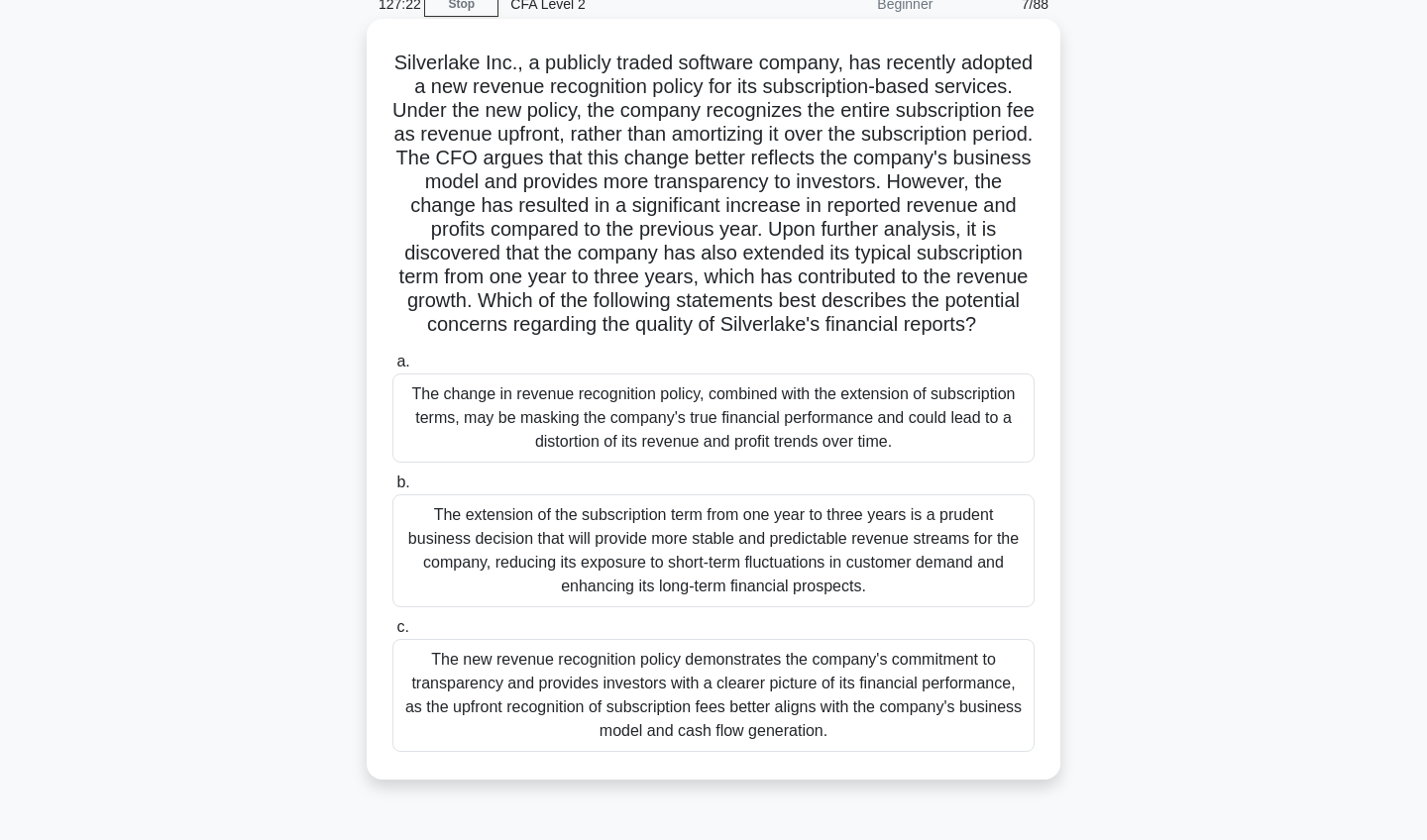 click on "The change in revenue recognition policy, combined with the extension of subscription terms, may be masking the company's true financial performance and could lead to a distortion of its revenue and profit trends over time." at bounding box center [714, 418] 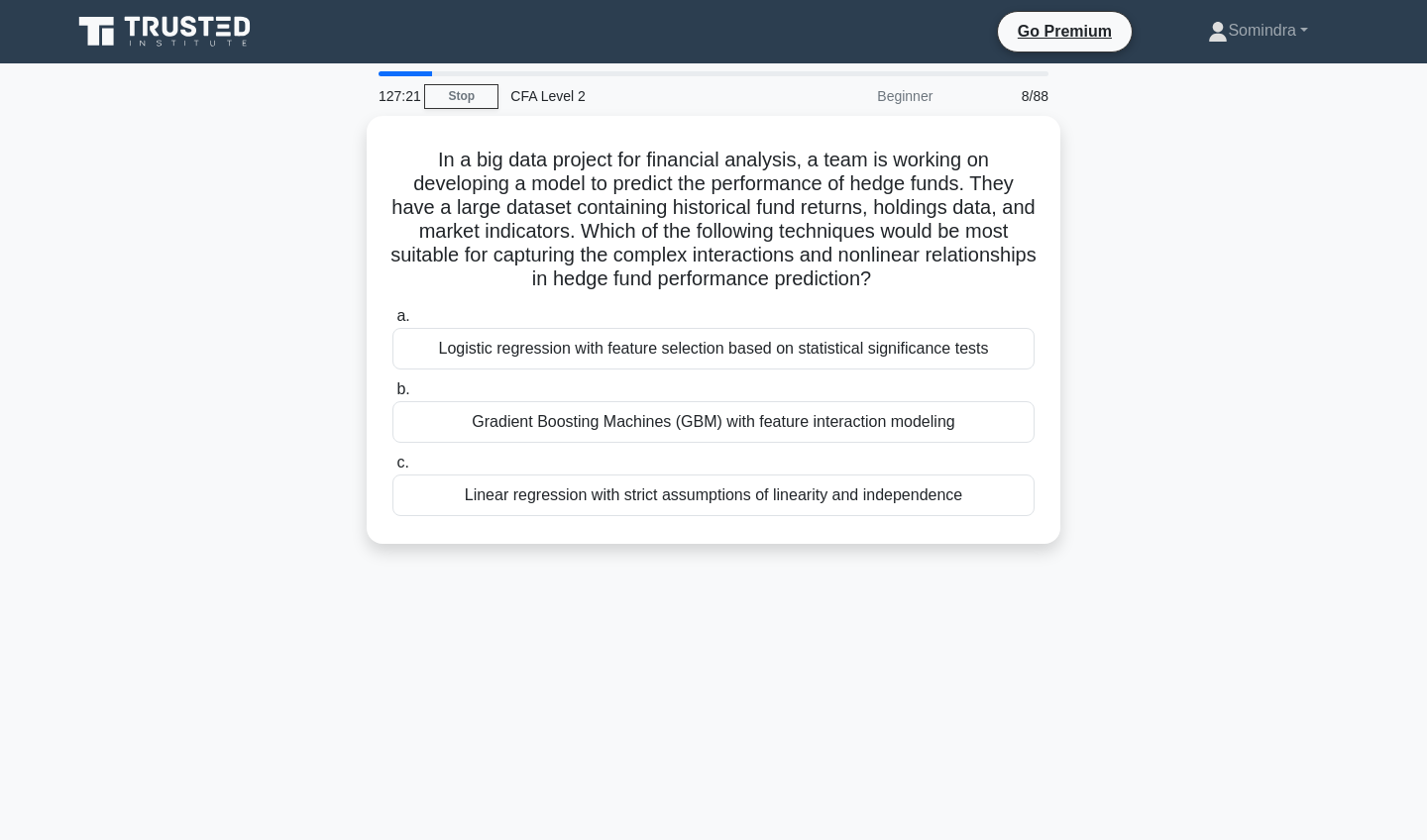 scroll, scrollTop: 0, scrollLeft: 0, axis: both 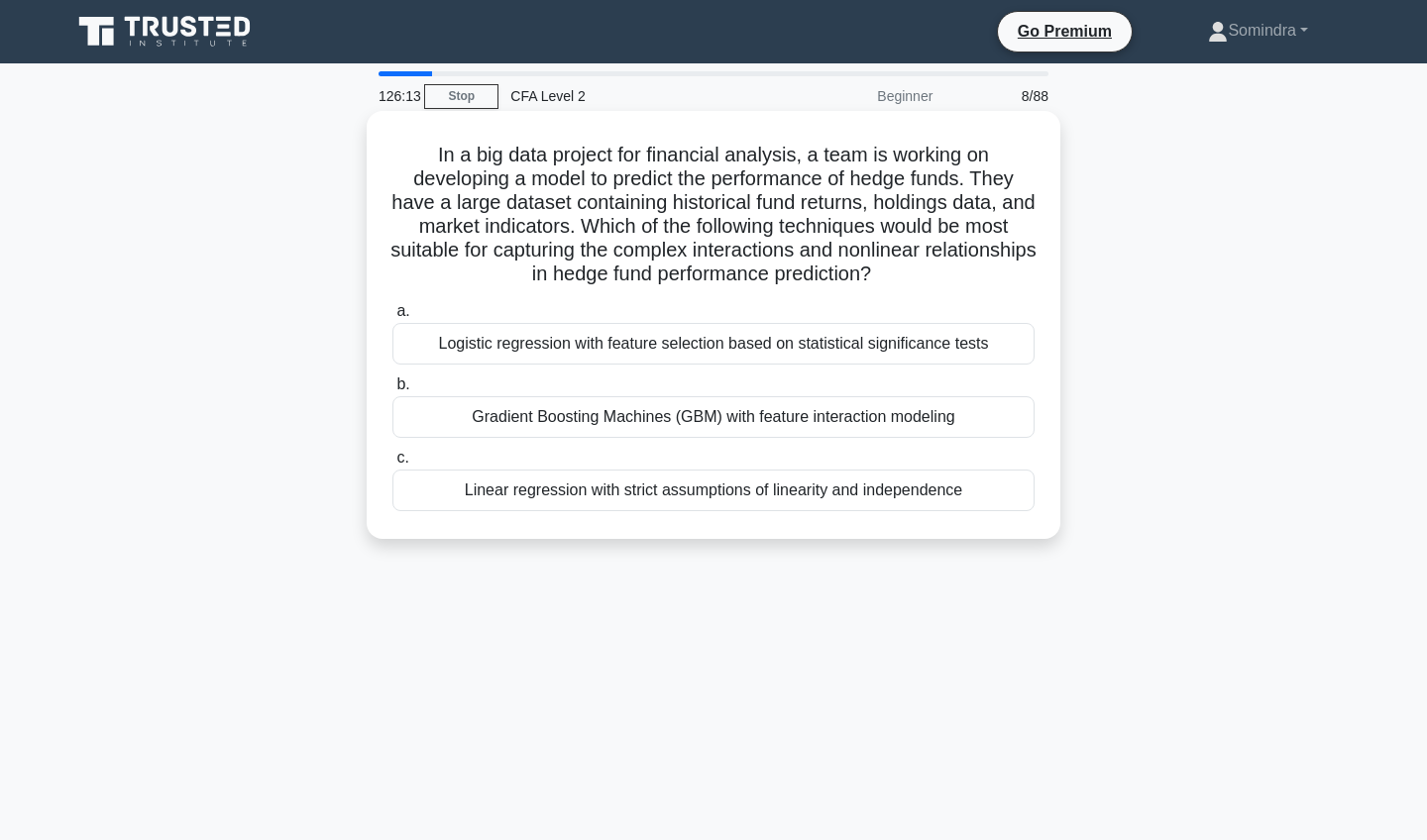 click on "Gradient Boosting Machines (GBM) with feature interaction modeling" at bounding box center (714, 417) 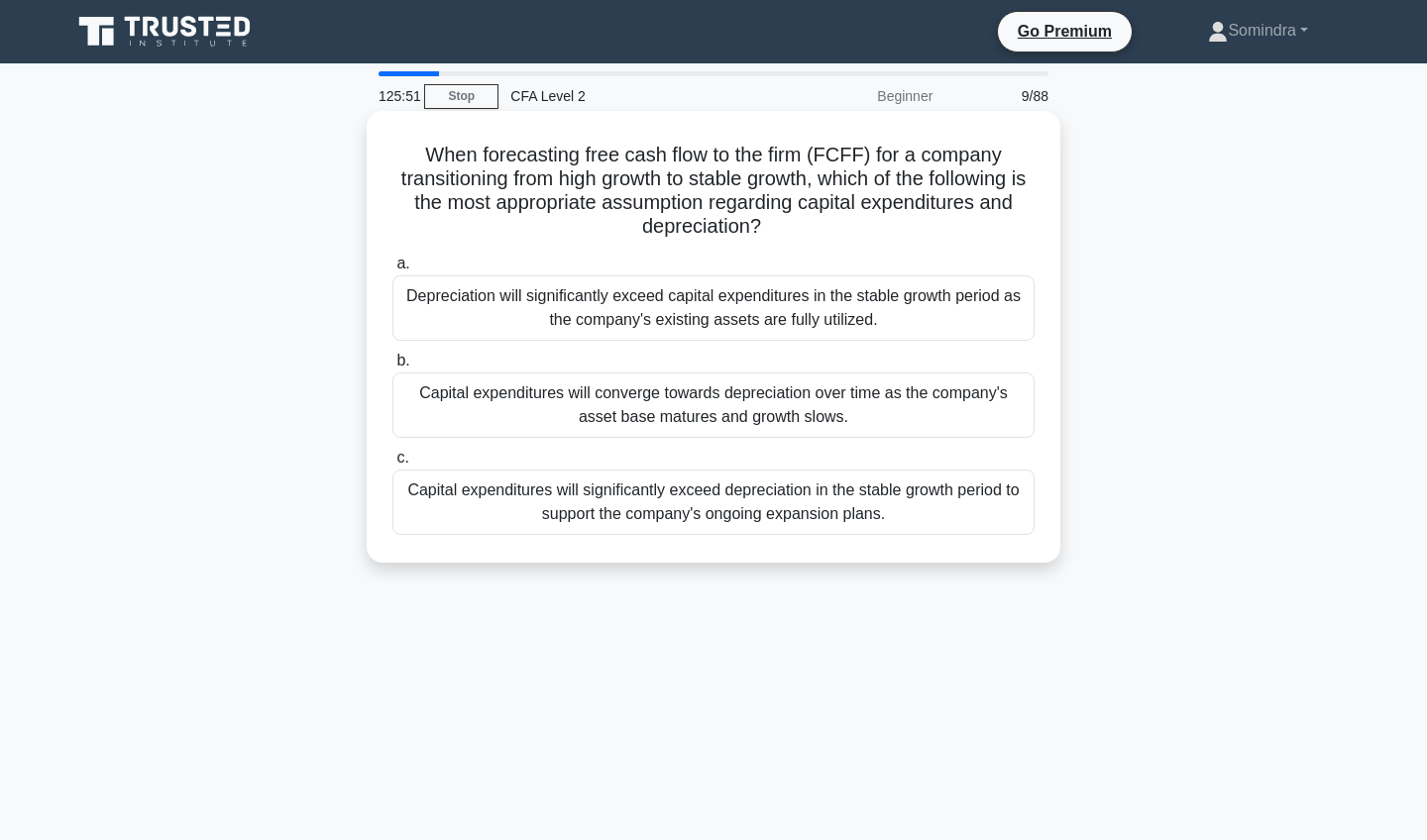 click on "Capital expenditures will converge towards depreciation over time as the company's asset base matures and growth slows." at bounding box center (714, 405) 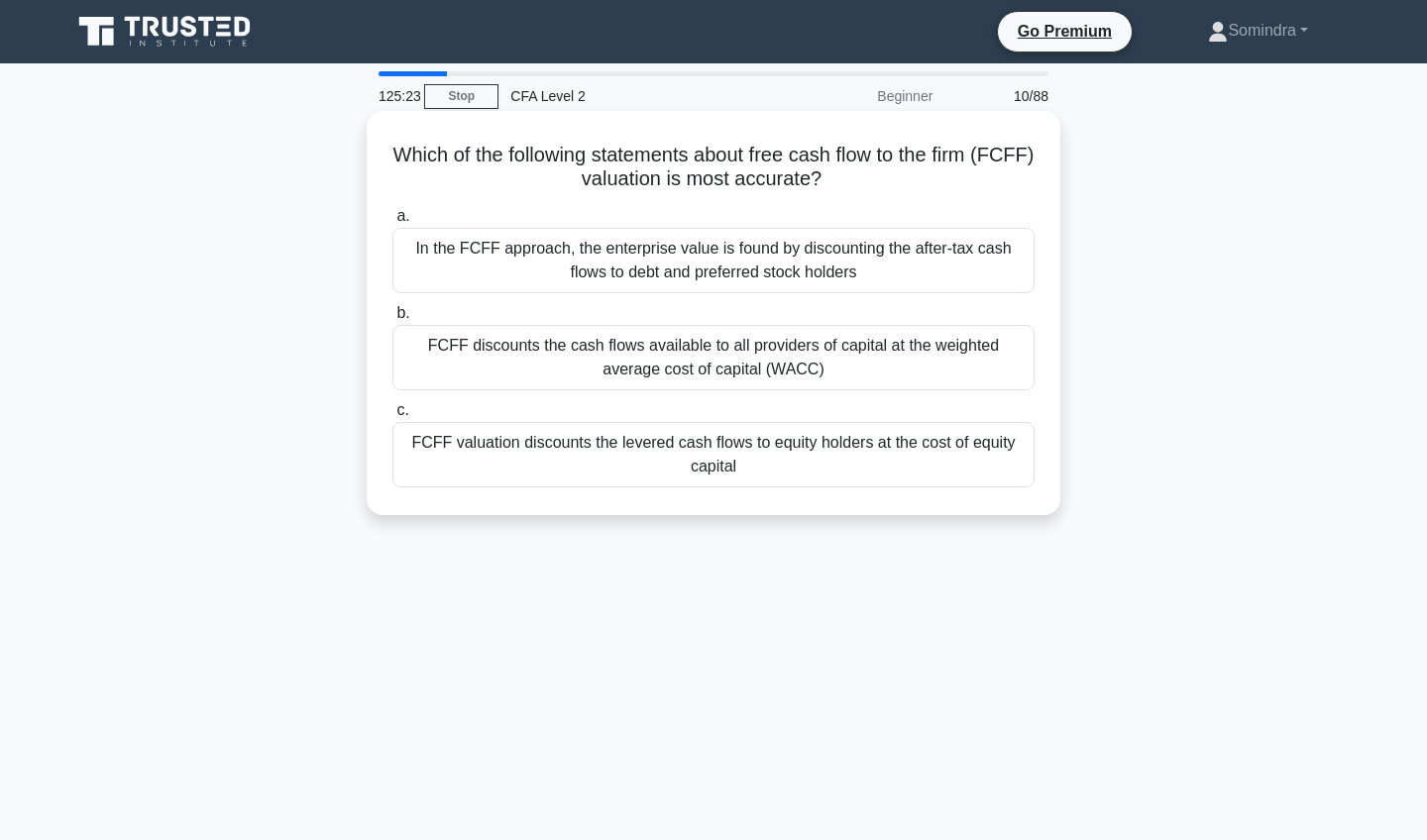 click on "FCFF discounts the cash flows available to all providers of capital at the weighted average cost of capital (WACC)" at bounding box center [714, 358] 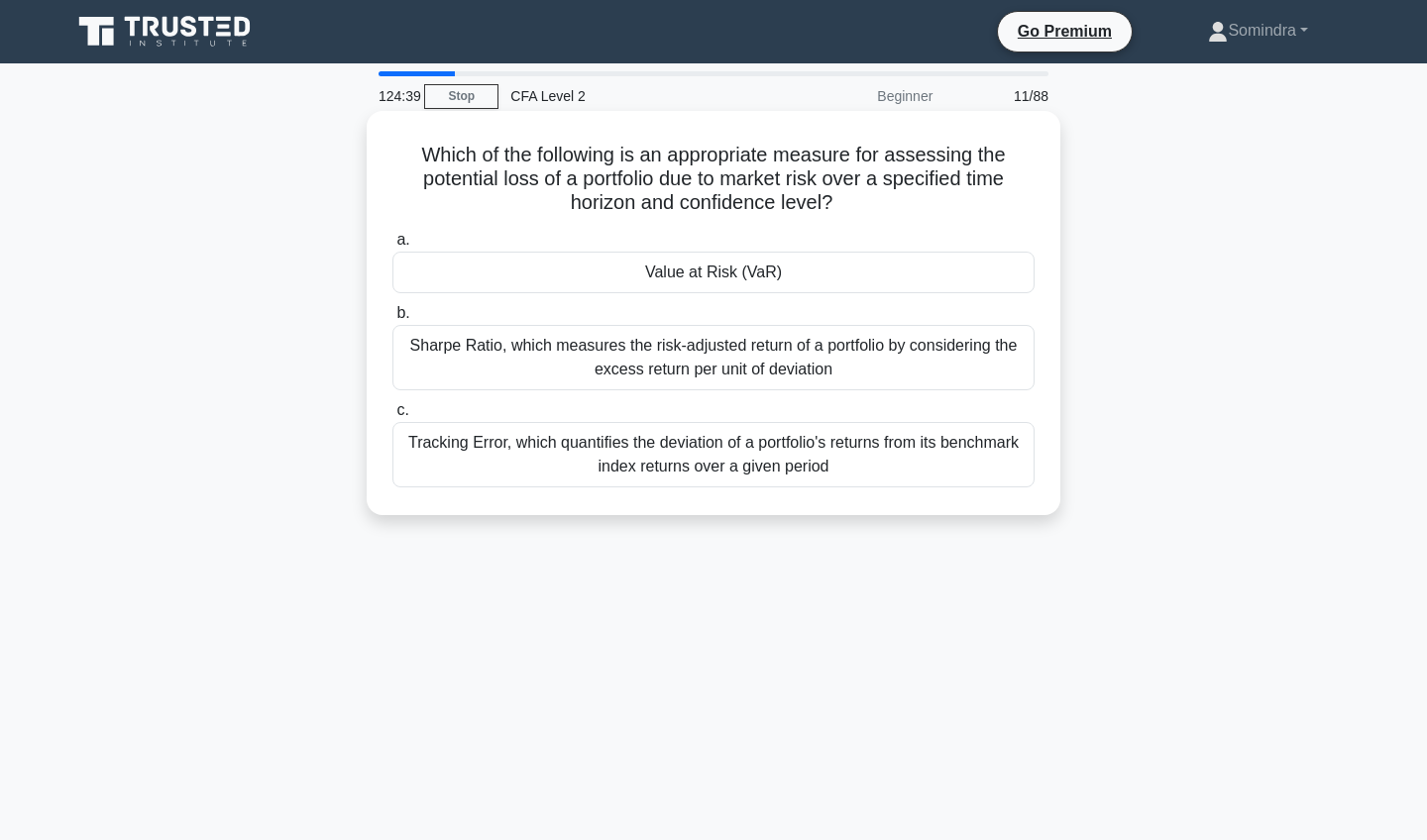 click on "Value at Risk (VaR)" at bounding box center (714, 272) 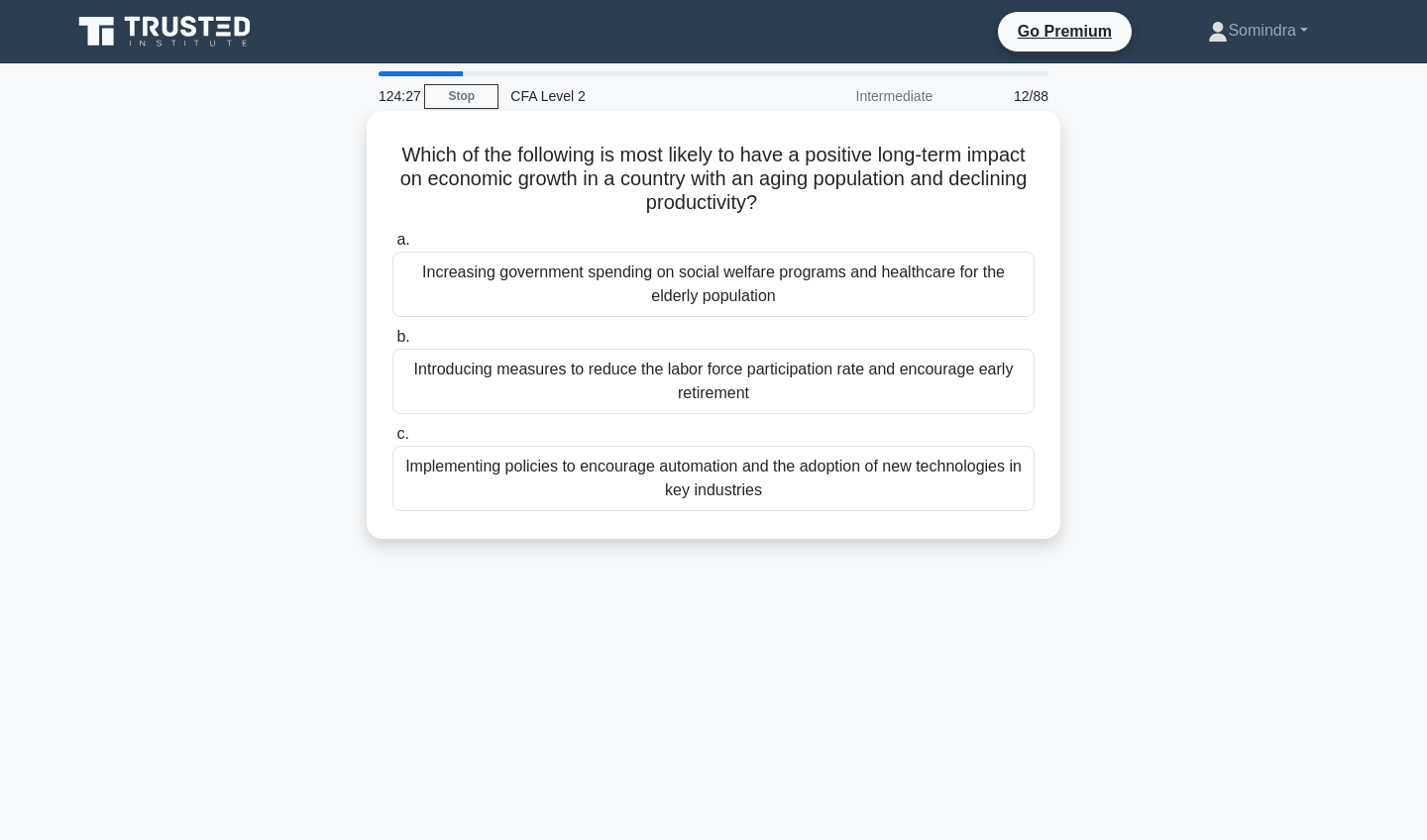 click on "Implementing policies to encourage automation and the adoption of new technologies in key industries" at bounding box center [714, 478] 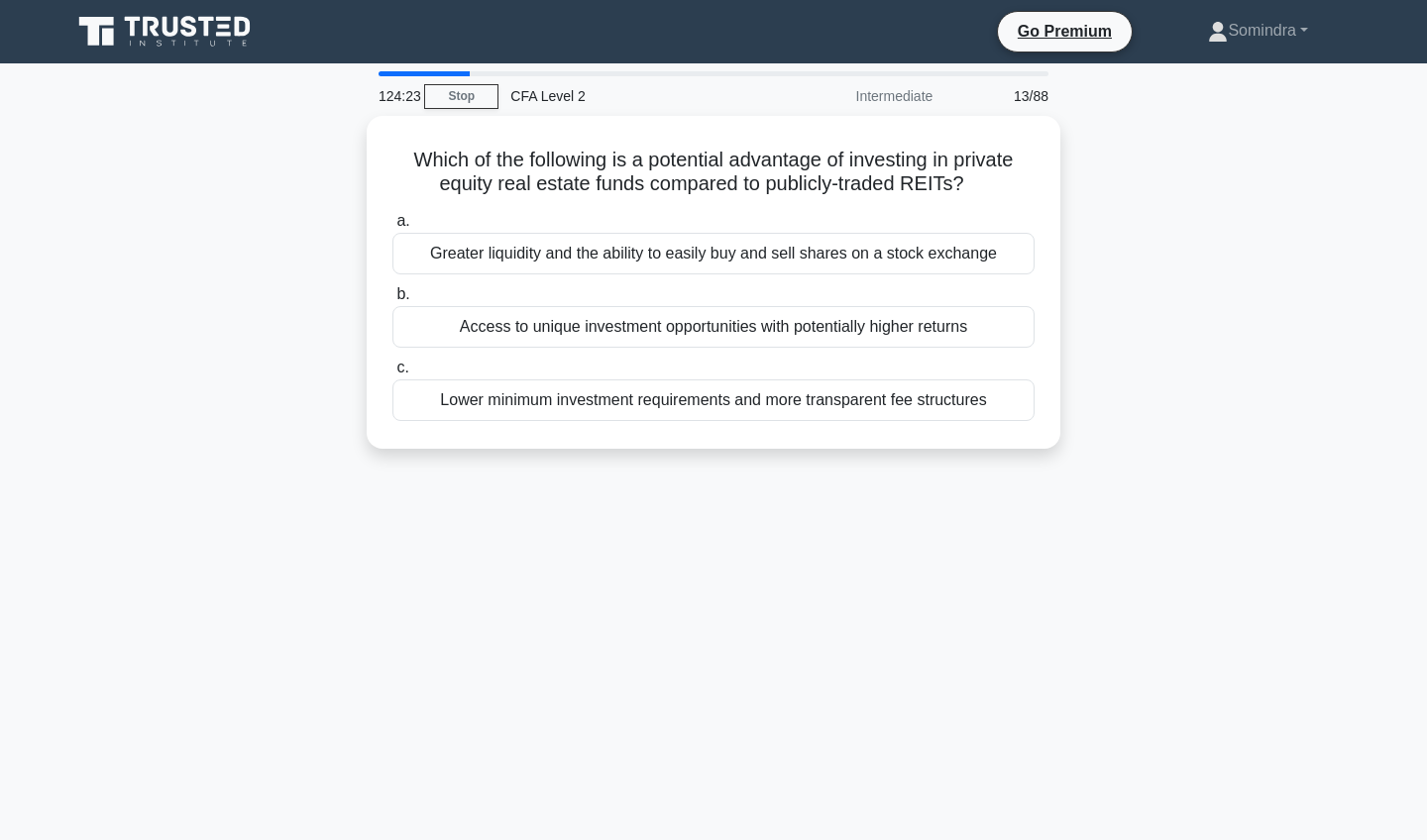 scroll, scrollTop: 0, scrollLeft: 0, axis: both 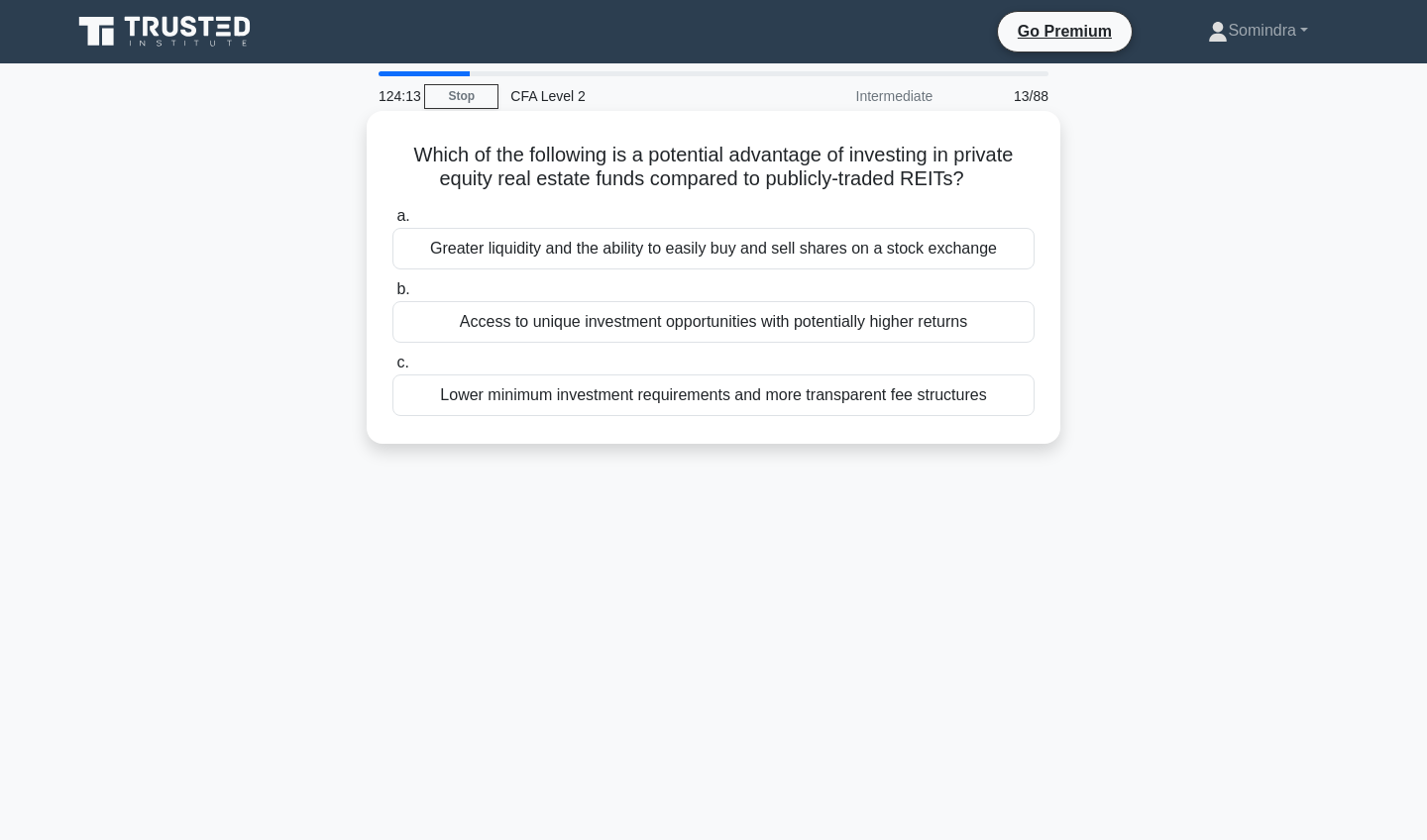 click on "Access to unique investment opportunities with potentially higher returns" at bounding box center [714, 322] 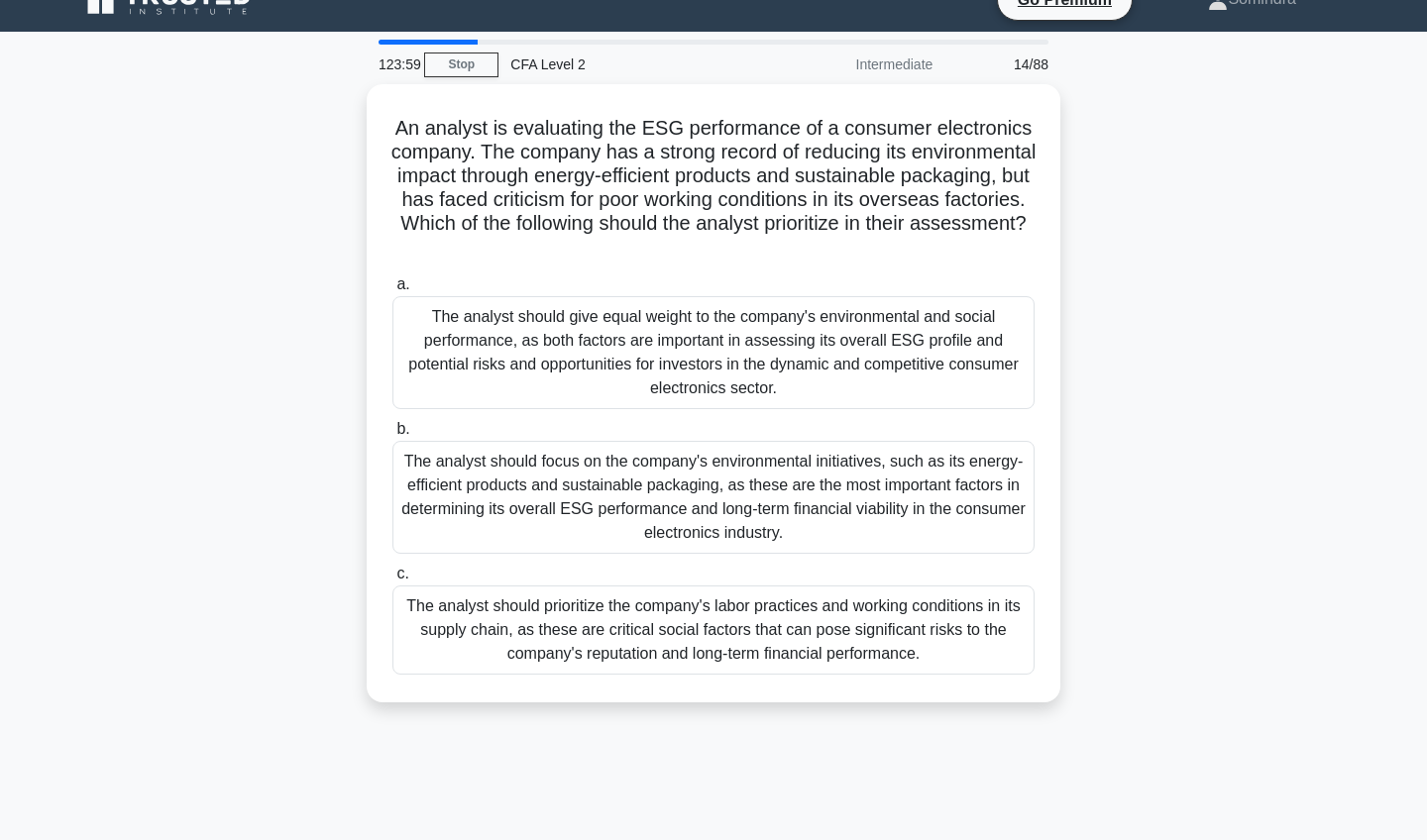 scroll, scrollTop: 34, scrollLeft: 0, axis: vertical 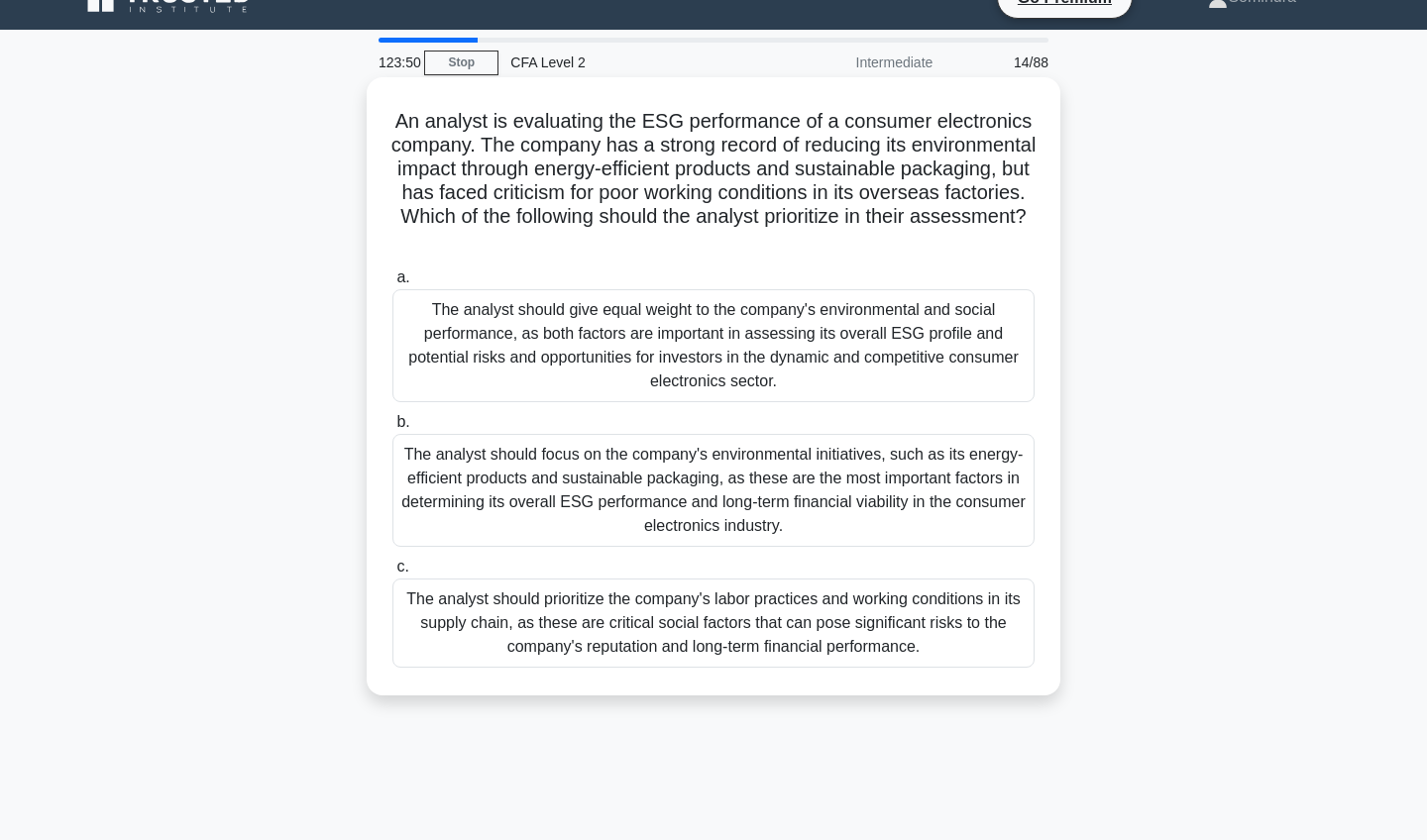 click on "The analyst should prioritize the company's labor practices and working conditions in its supply chain, as these are critical social factors that can pose significant risks to the company's reputation and long-term financial performance." at bounding box center [714, 623] 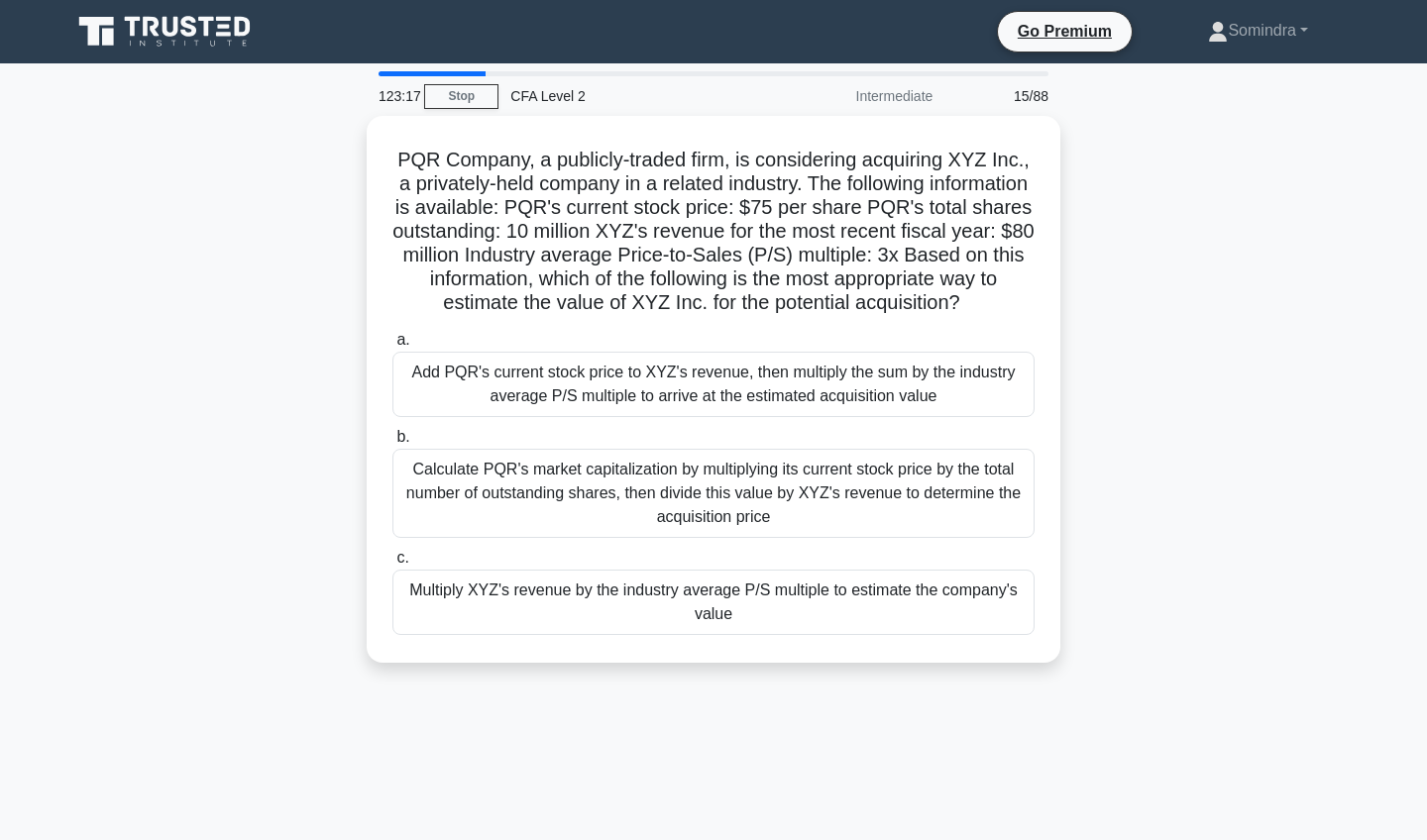 scroll, scrollTop: 30, scrollLeft: 0, axis: vertical 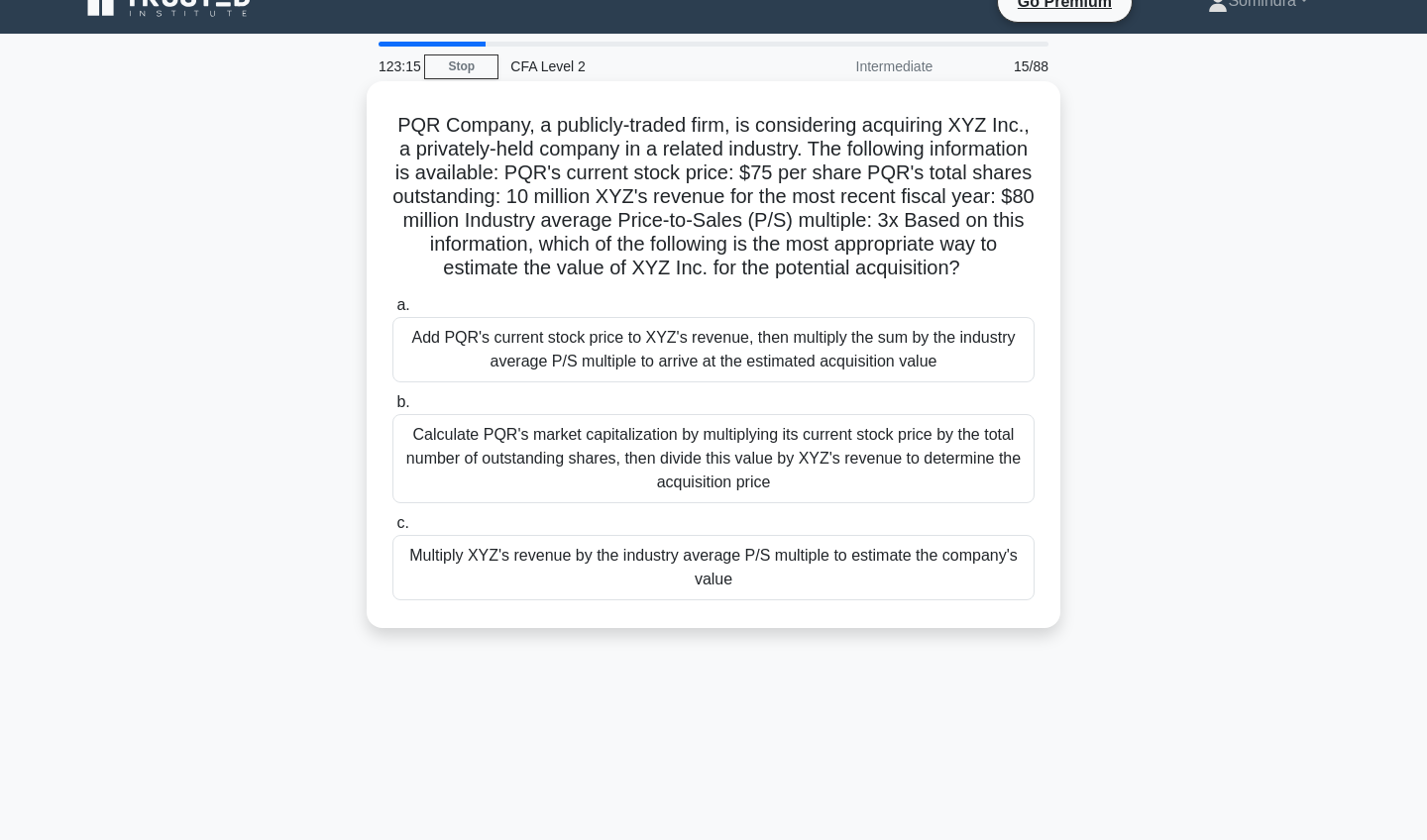 click on "Multiply XYZ's revenue by the industry average P/S multiple to estimate the company's value" at bounding box center [714, 568] 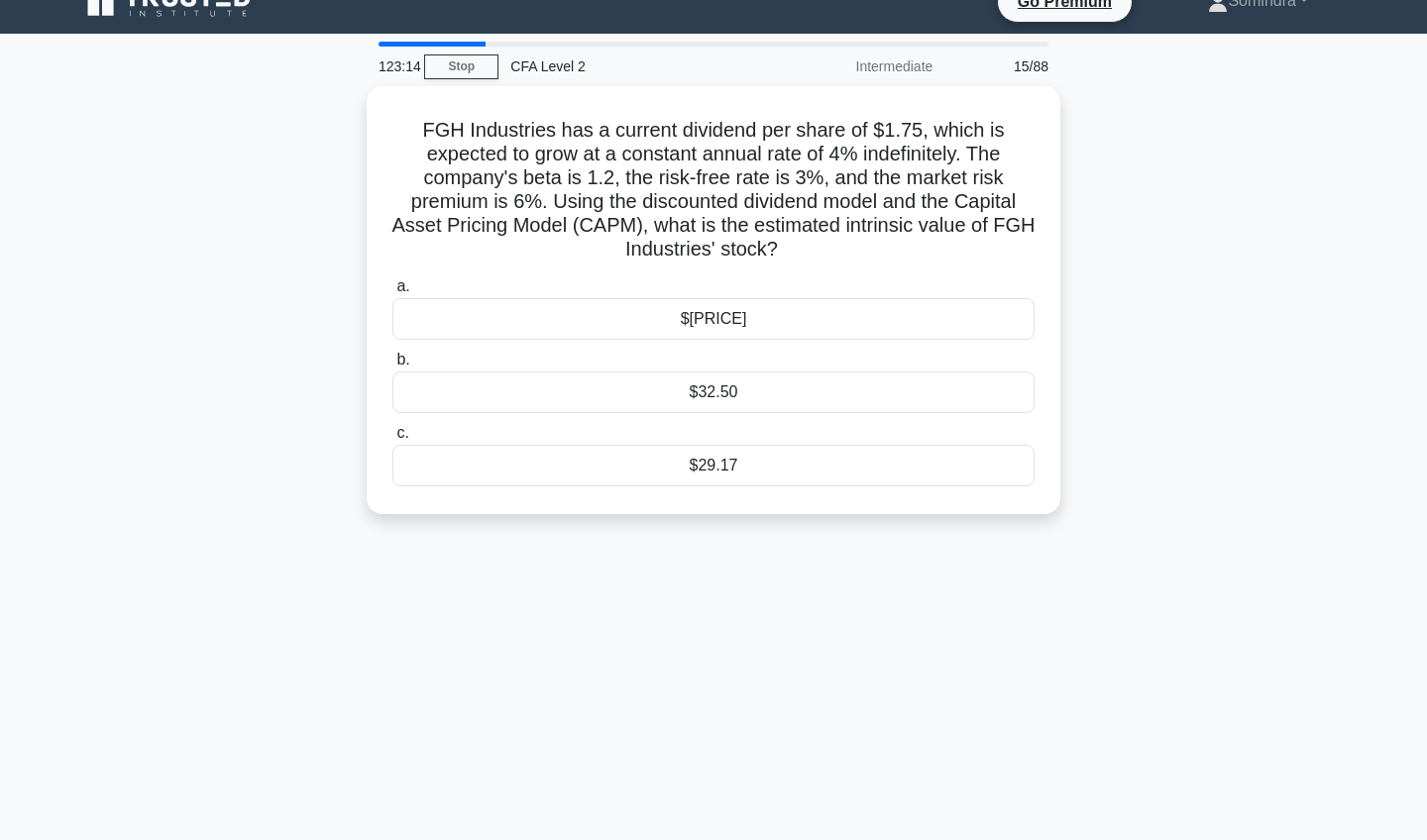 scroll, scrollTop: 0, scrollLeft: 0, axis: both 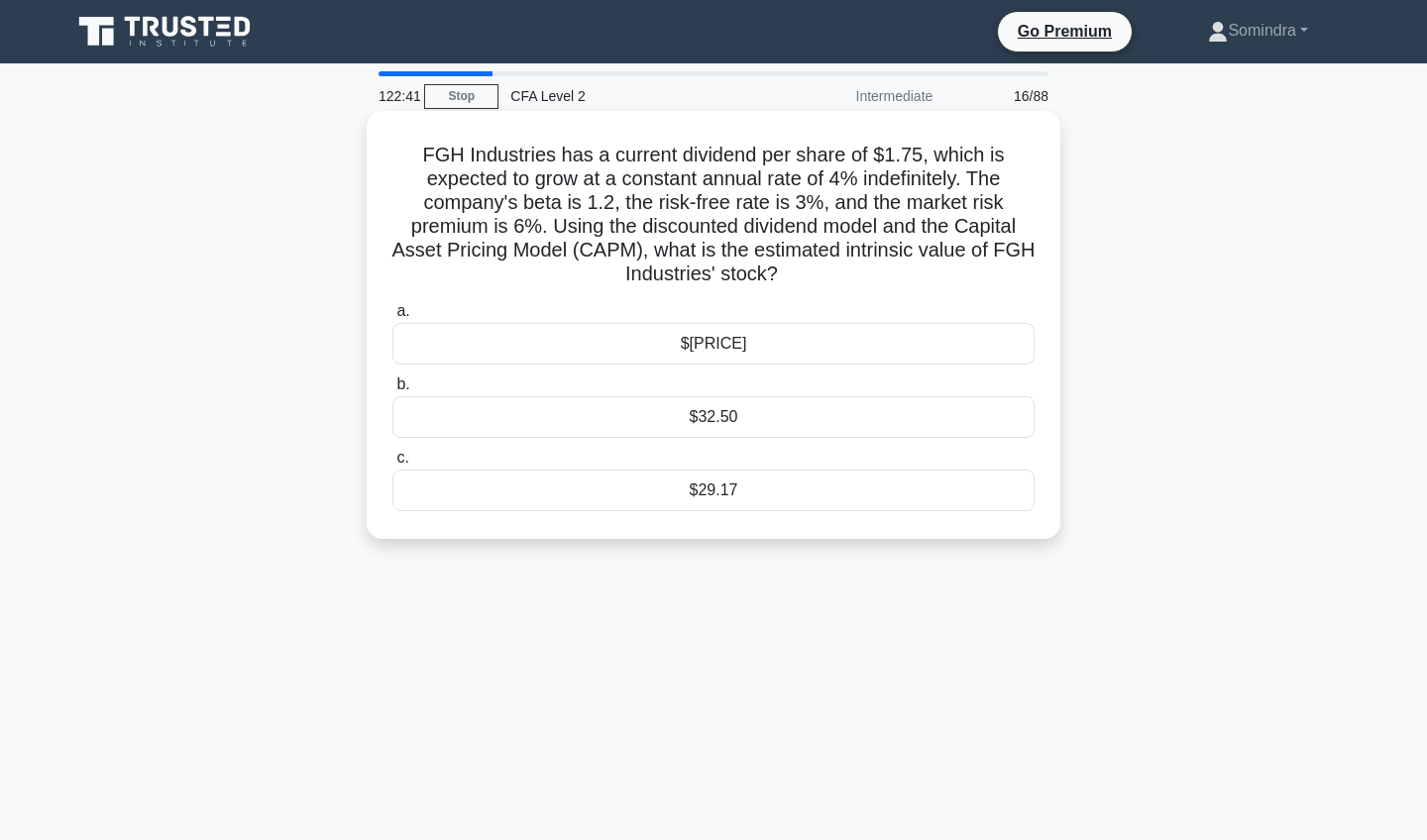 click on "FGH Industries has a current dividend per share of $1.75, which is expected to grow at a constant annual rate of 4% indefinitely. The company's beta is 1.2, the risk-free rate is 3%, and the market risk premium is 6%. Using the discounted dividend model and the Capital Asset Pricing Model (CAPM), what is the estimated intrinsic value of FGH Industries' stock?
.spinner_0XTQ{transform-origin:center;animation:spinner_y6GP .75s linear infinite}@keyframes spinner_y6GP{100%{transform:rotate(360deg)}}
a.
b. c." at bounding box center (714, 325) 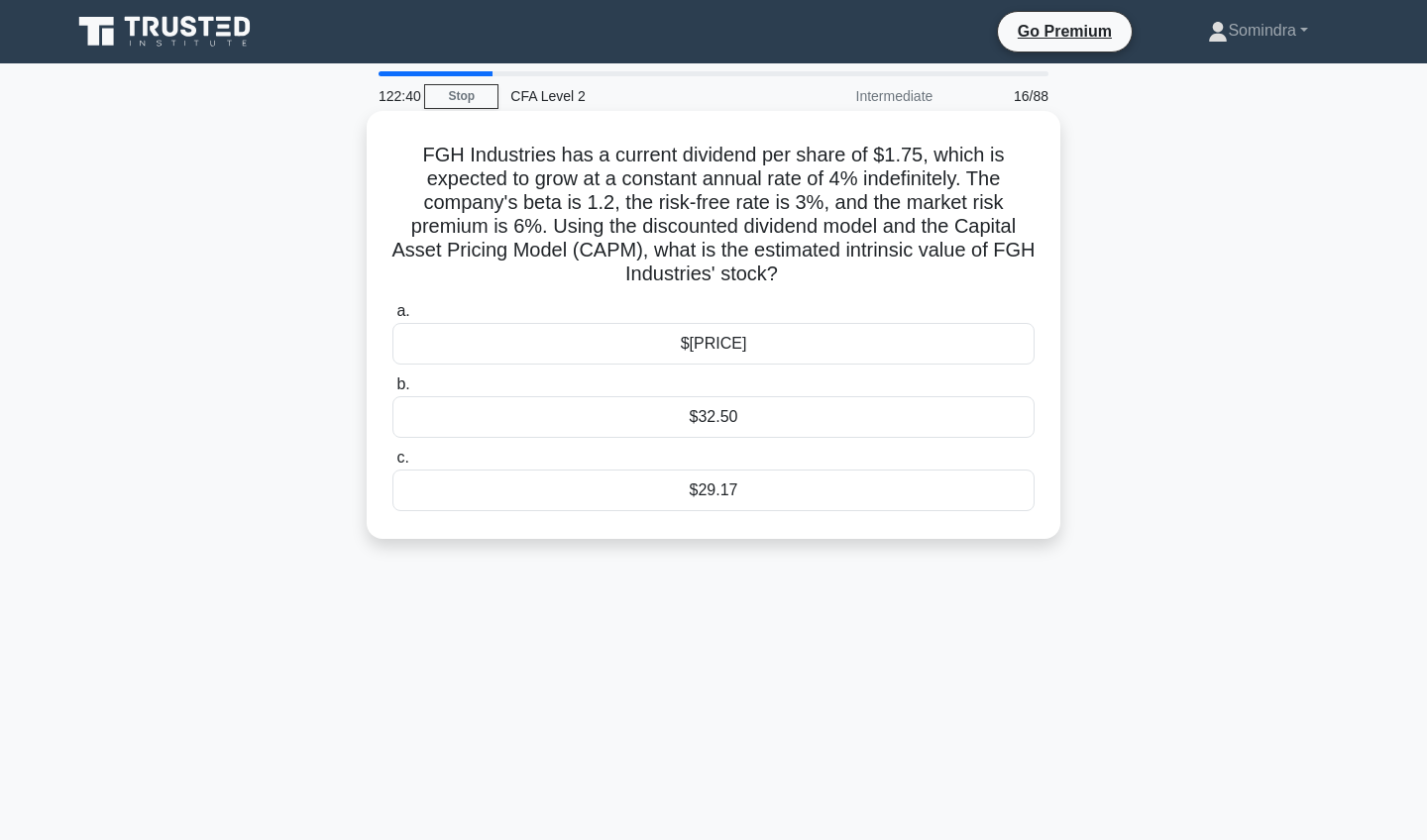 click on "a.
$27.08
b.
$32.50
c." at bounding box center (714, 405) 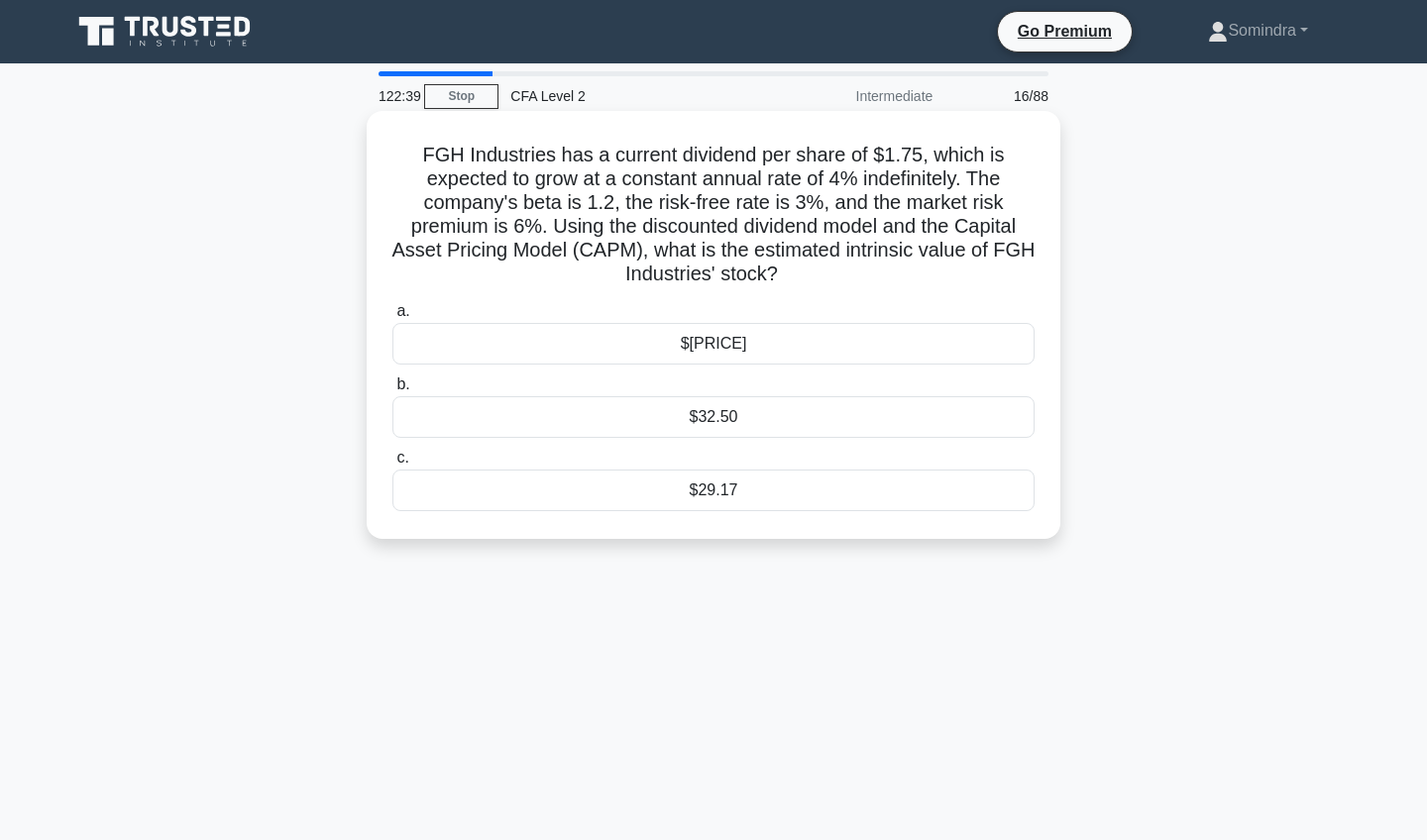 click on "$29.17" at bounding box center (714, 490) 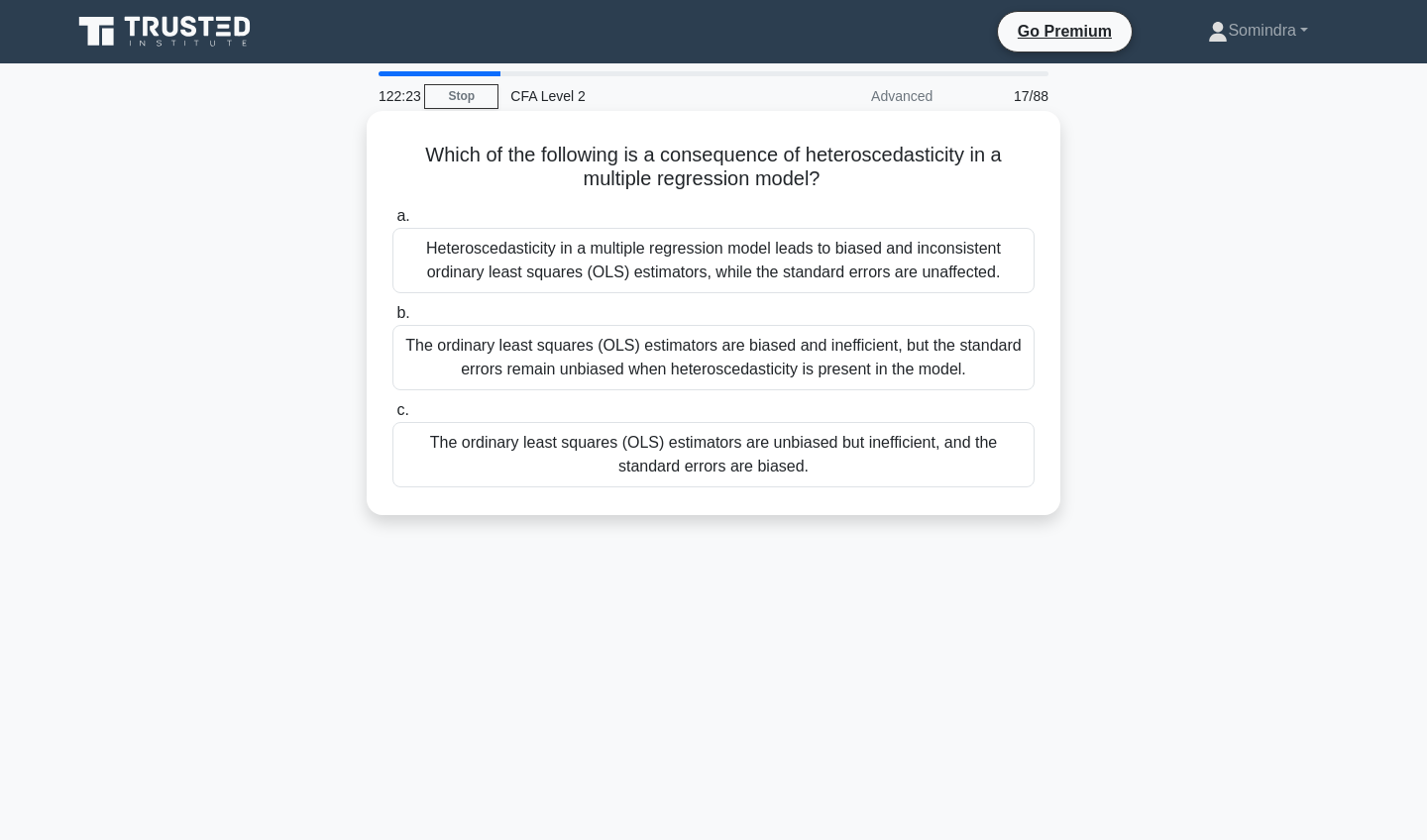 click on "Heteroscedasticity in a multiple regression model leads to biased and inconsistent ordinary least squares (OLS) estimators, while the standard errors are unaffected." at bounding box center [714, 261] 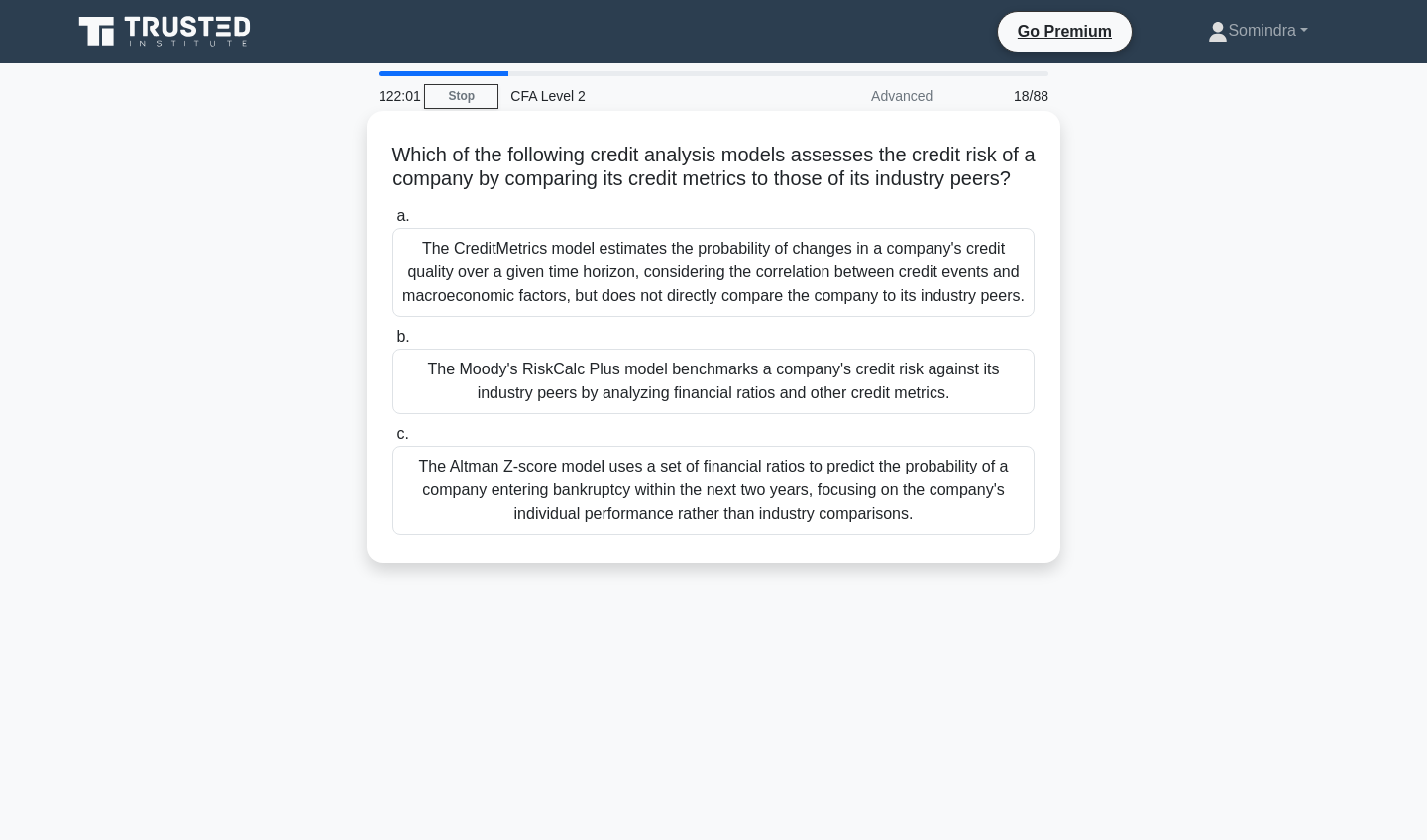 click on "The Moody's RiskCalc Plus model benchmarks a company's credit risk against its industry peers by analyzing financial ratios and other credit metrics." at bounding box center (714, 381) 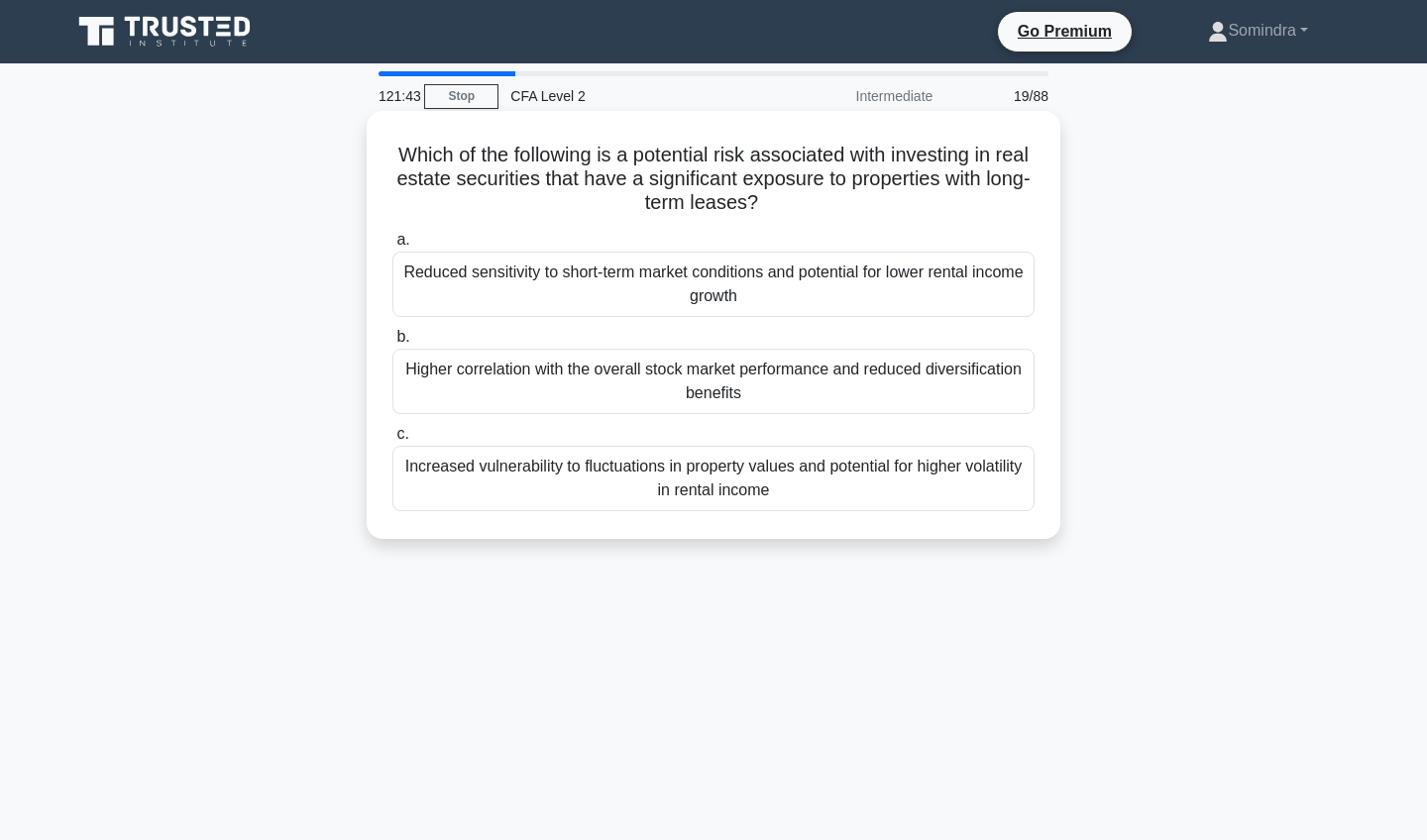 click on "Reduced sensitivity to short-term market conditions and potential for lower rental income growth" at bounding box center (714, 284) 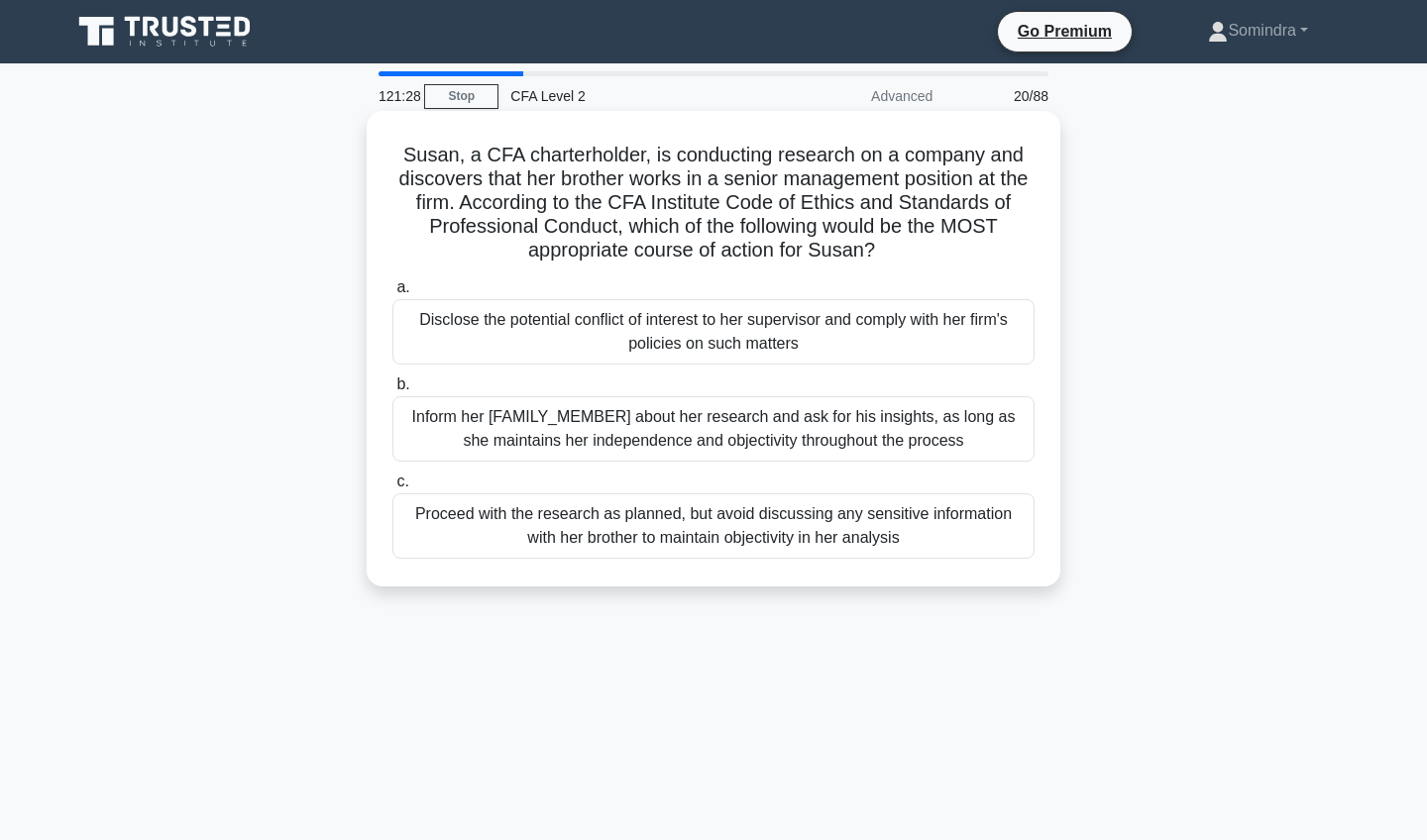click on "Disclose the potential conflict of interest to her supervisor and comply with her firm's policies on such matters" at bounding box center [714, 332] 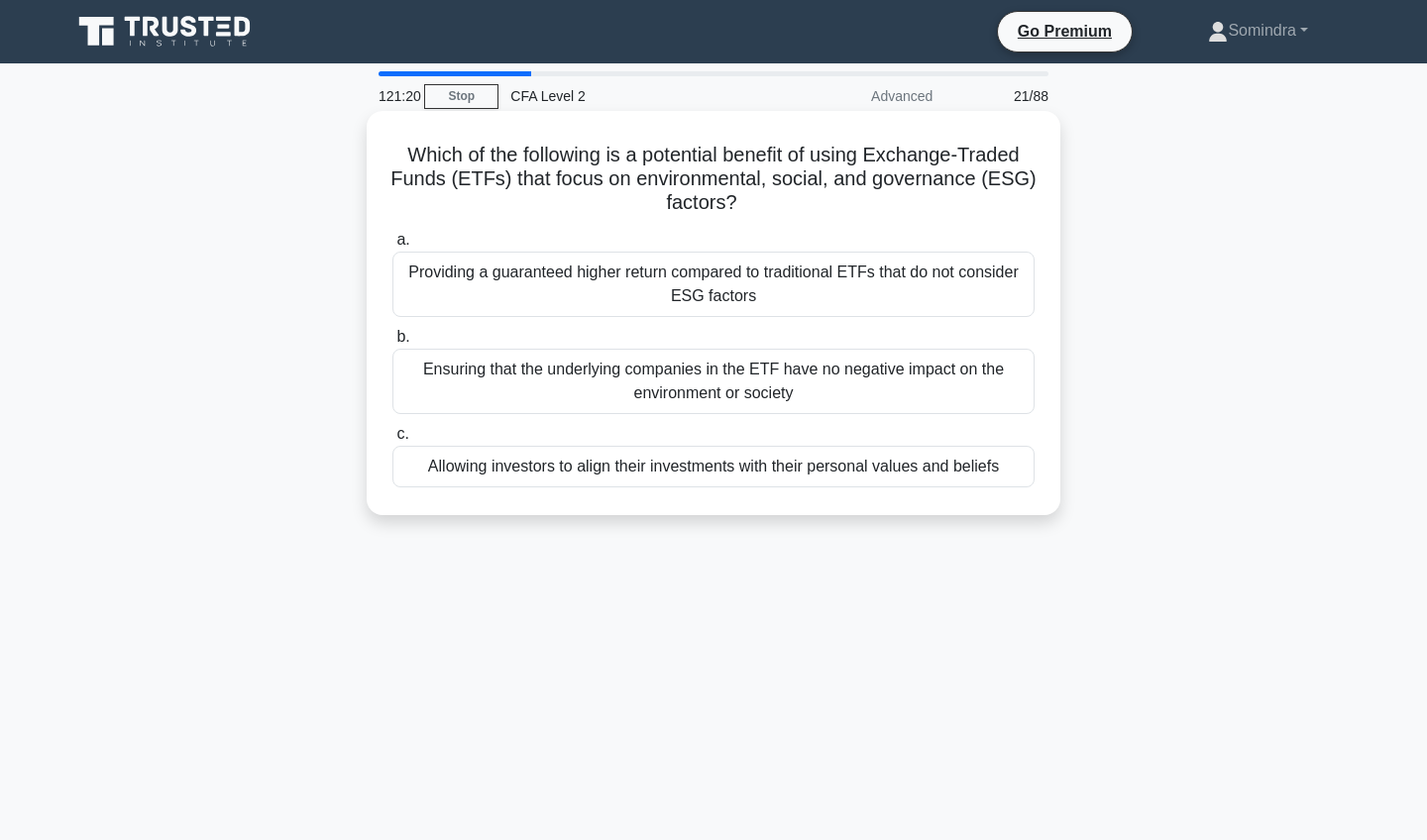 click on "Ensuring that the underlying companies in the ETF have no negative impact on the environment or society" at bounding box center (714, 381) 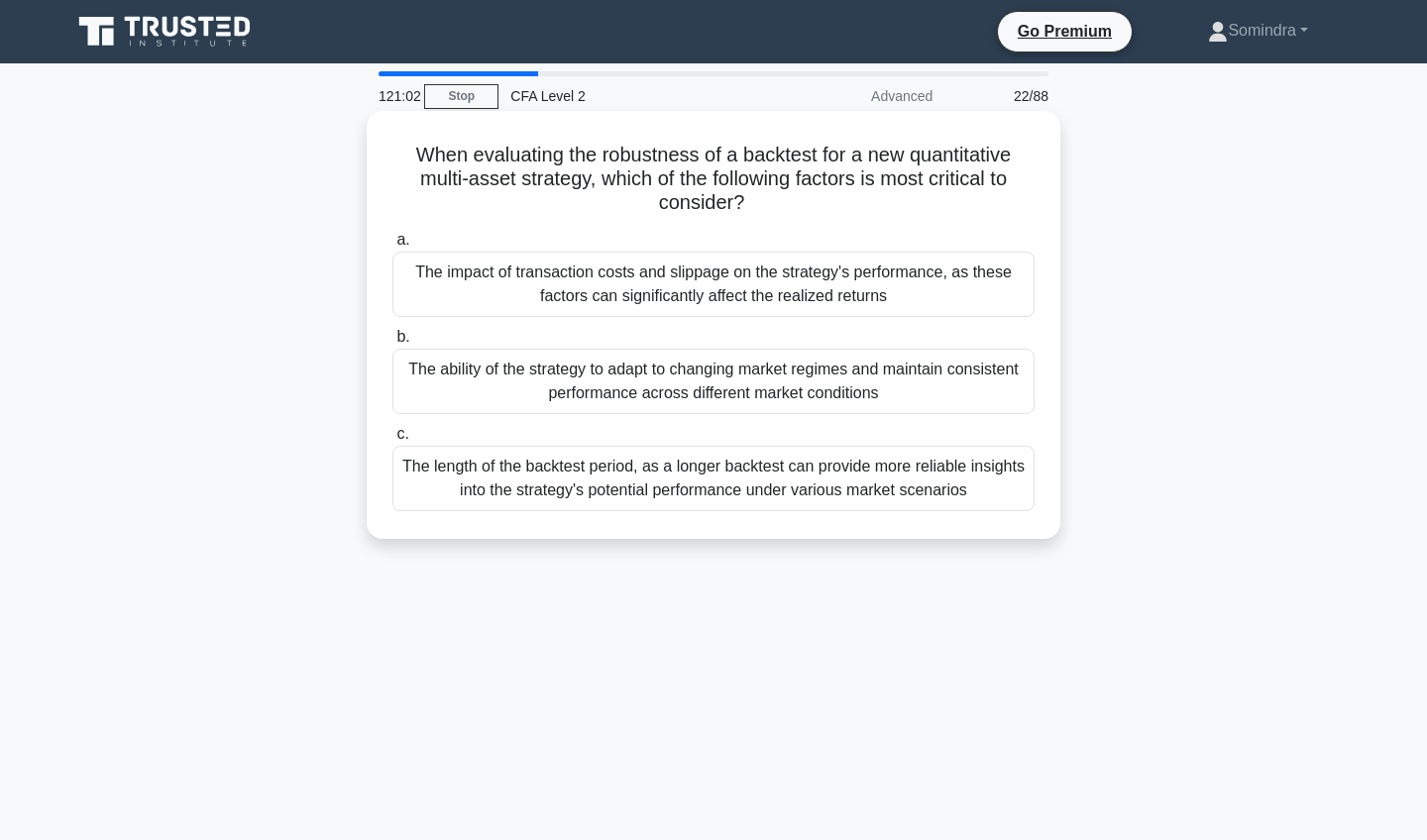 click on "The length of the backtest period, as a longer backtest can provide more reliable insights into the strategy's potential performance under various market scenarios" at bounding box center (714, 478) 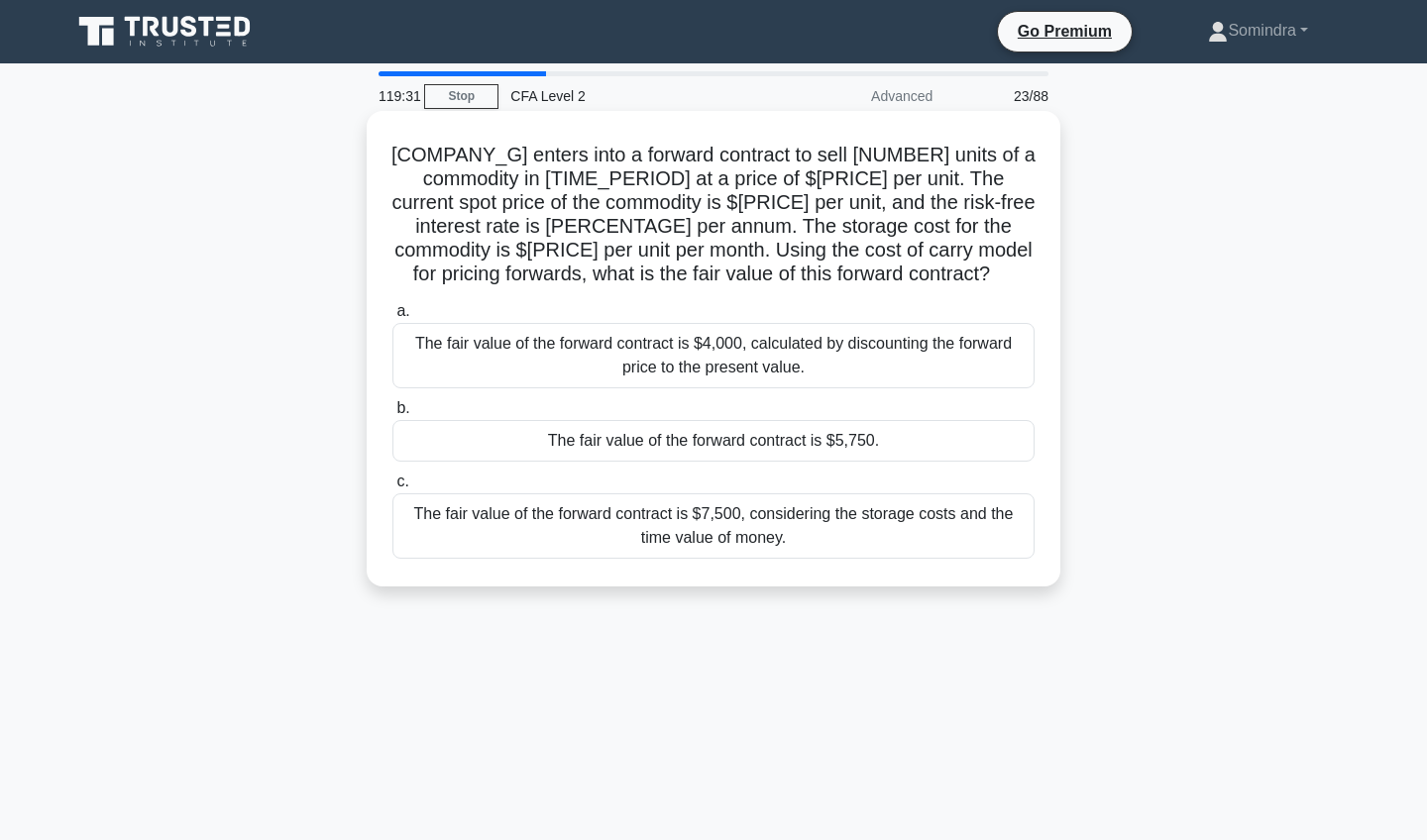 click on "The fair value of the forward contract is $5,750." at bounding box center [714, 441] 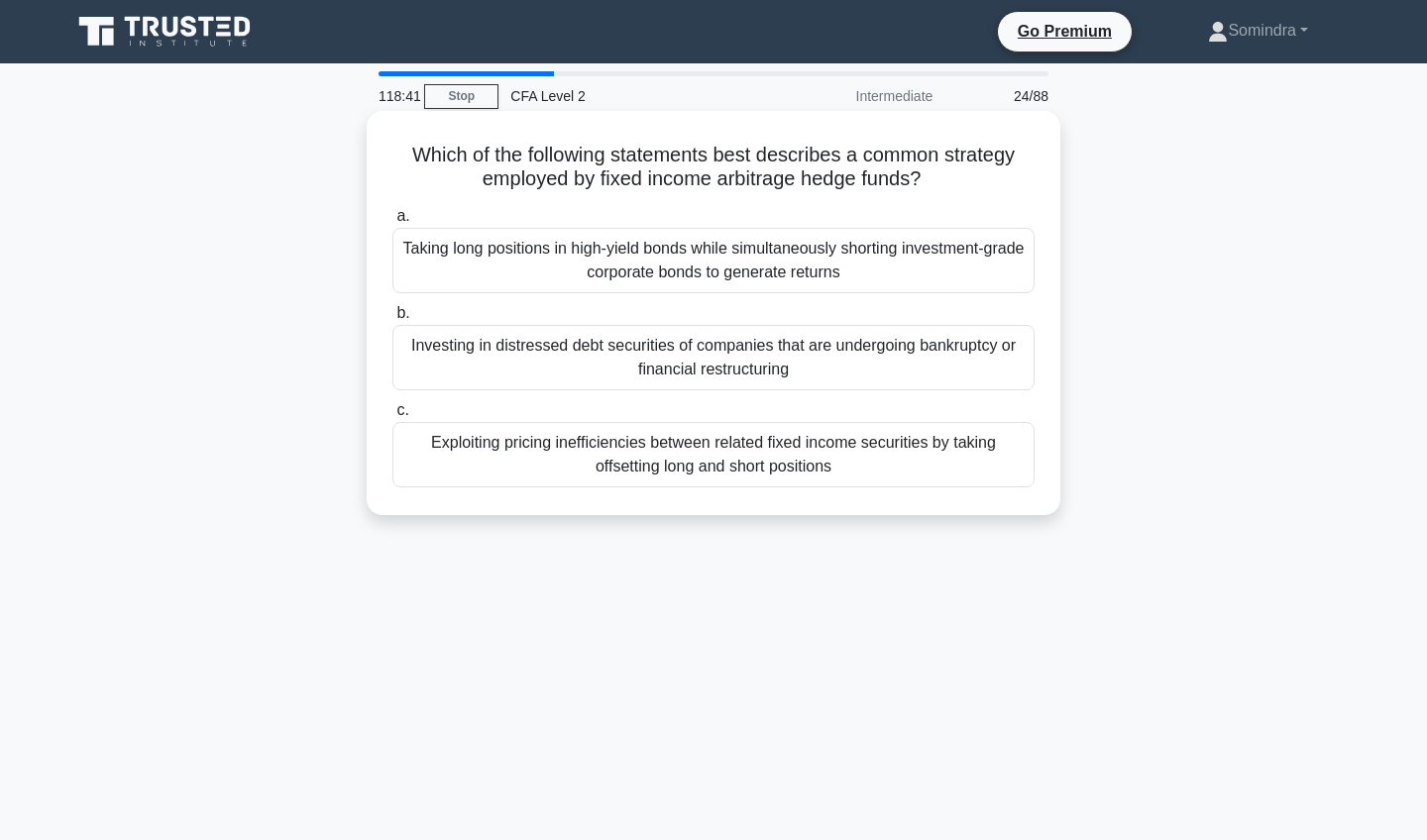 click on "Exploiting pricing inefficiencies between related fixed income securities by taking offsetting long and short positions" at bounding box center (714, 455) 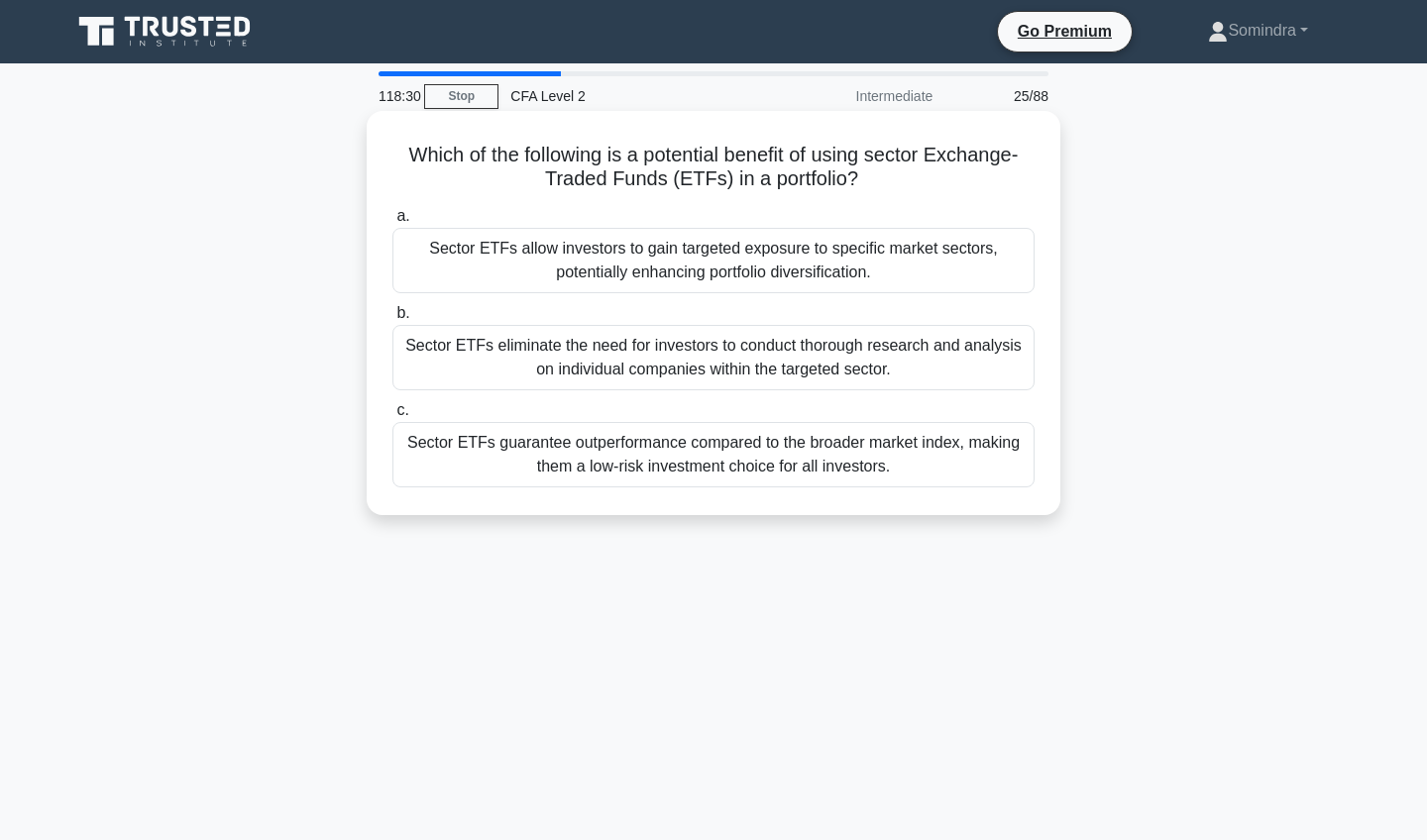 click on "Sector ETFs eliminate the need for investors to conduct thorough research and analysis on individual companies within the targeted sector." at bounding box center [714, 358] 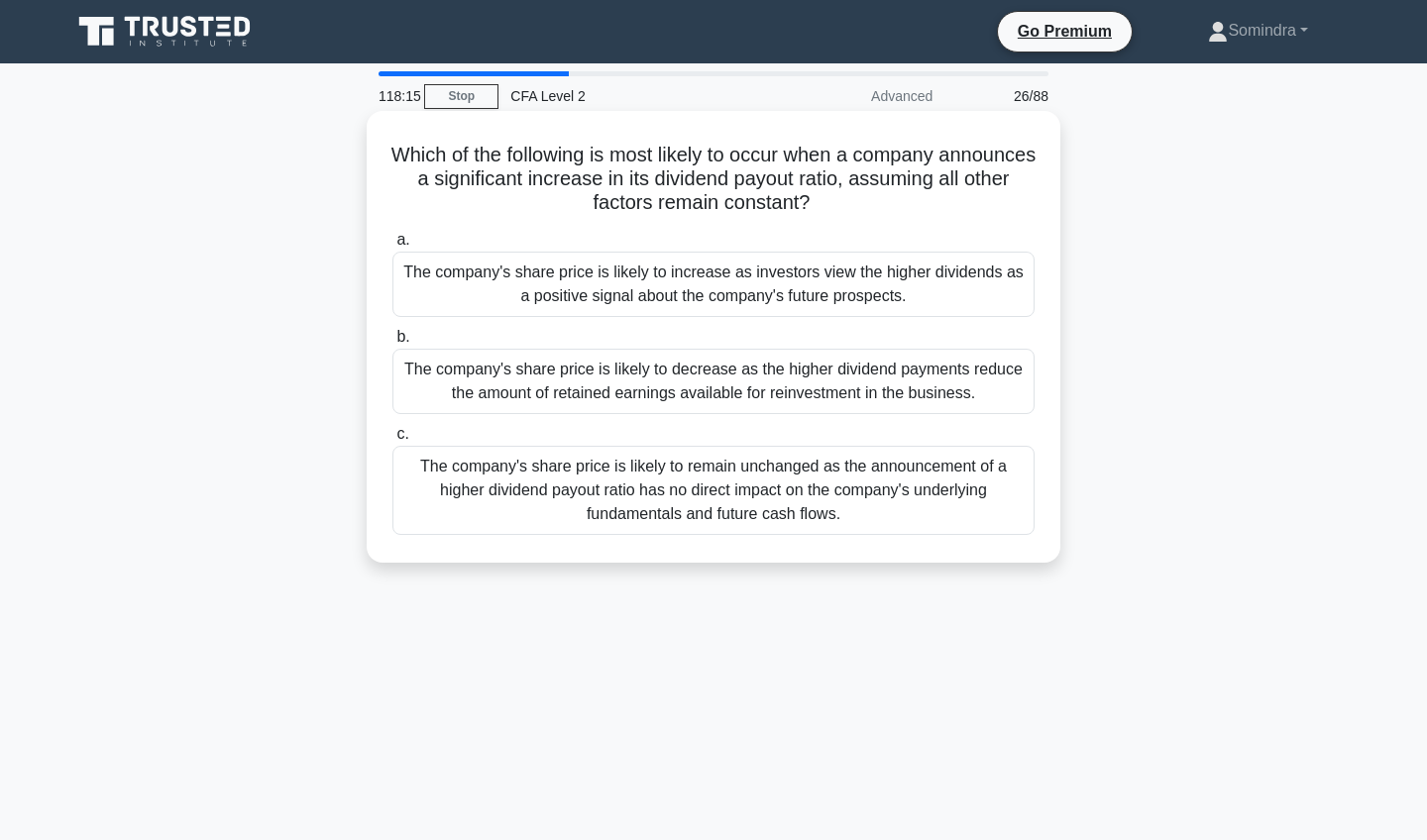 click on "The company's share price is likely to increase as investors view the higher dividends as a positive signal about the company's future prospects." at bounding box center (714, 284) 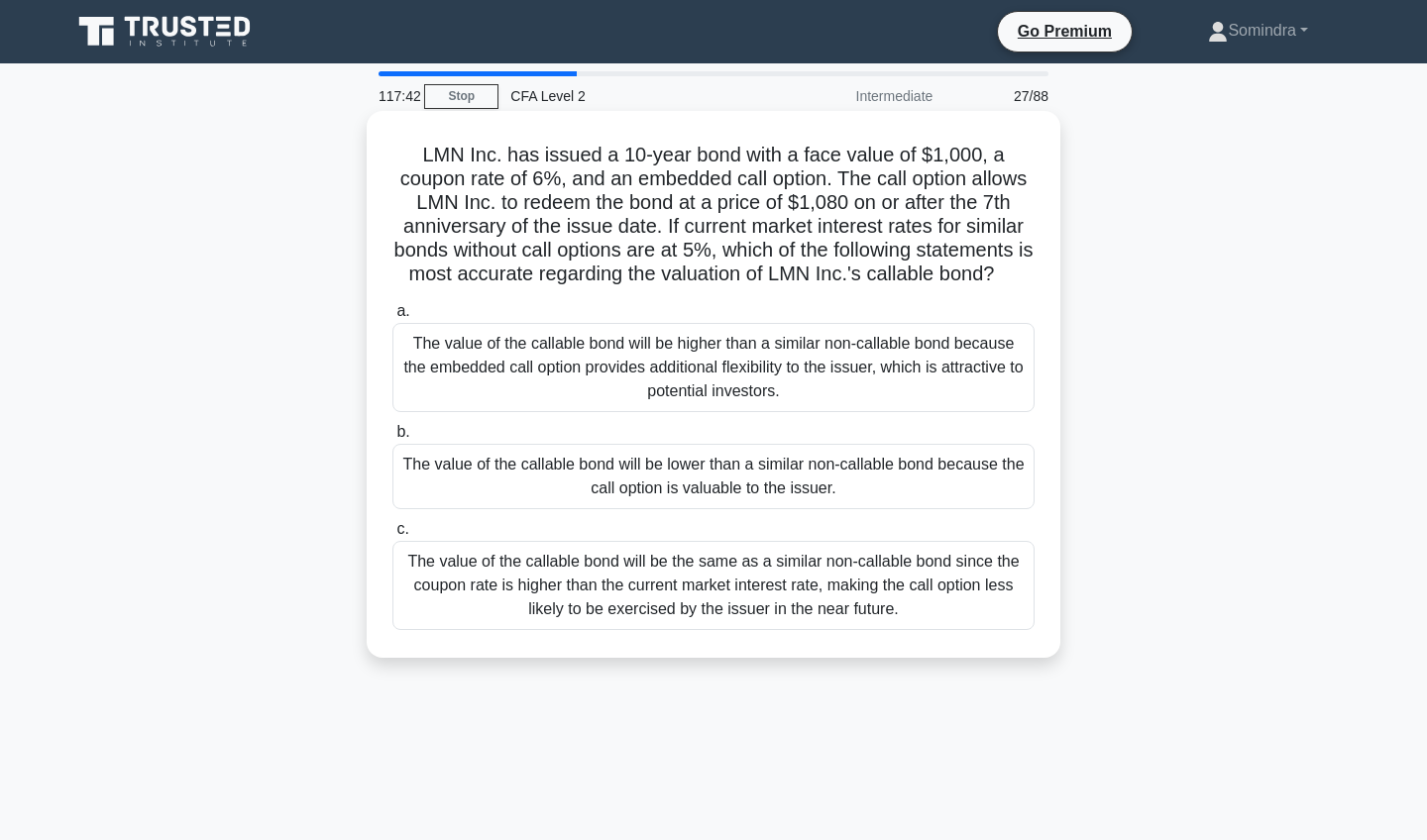 click on "The value of the callable bond will be the same as a similar non-callable bond since the coupon rate is higher than the current market interest rate, making the call option less likely to be exercised by the issuer in the near future." at bounding box center (714, 585) 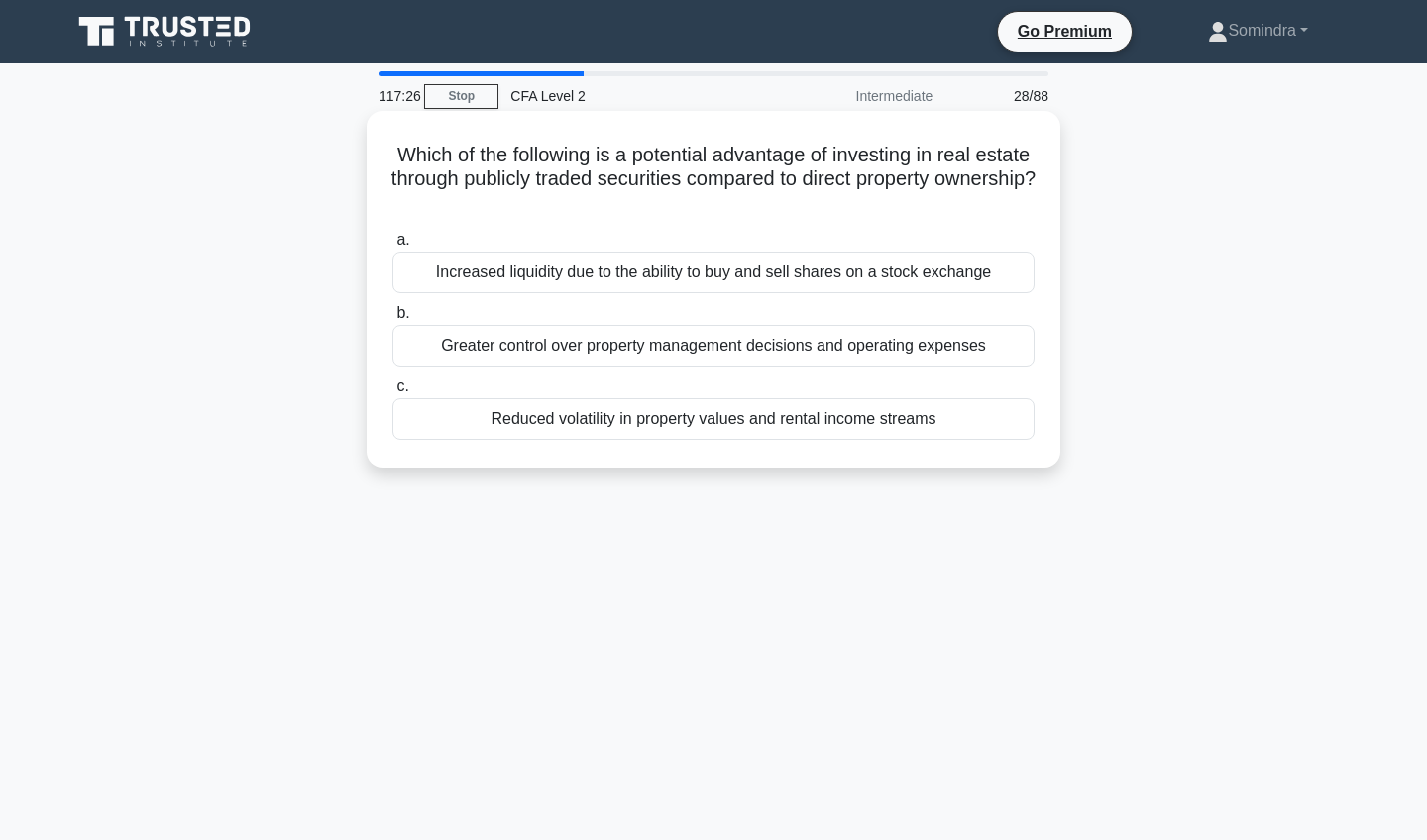 click on "Increased liquidity due to the ability to buy and sell shares on a stock exchange" at bounding box center (714, 272) 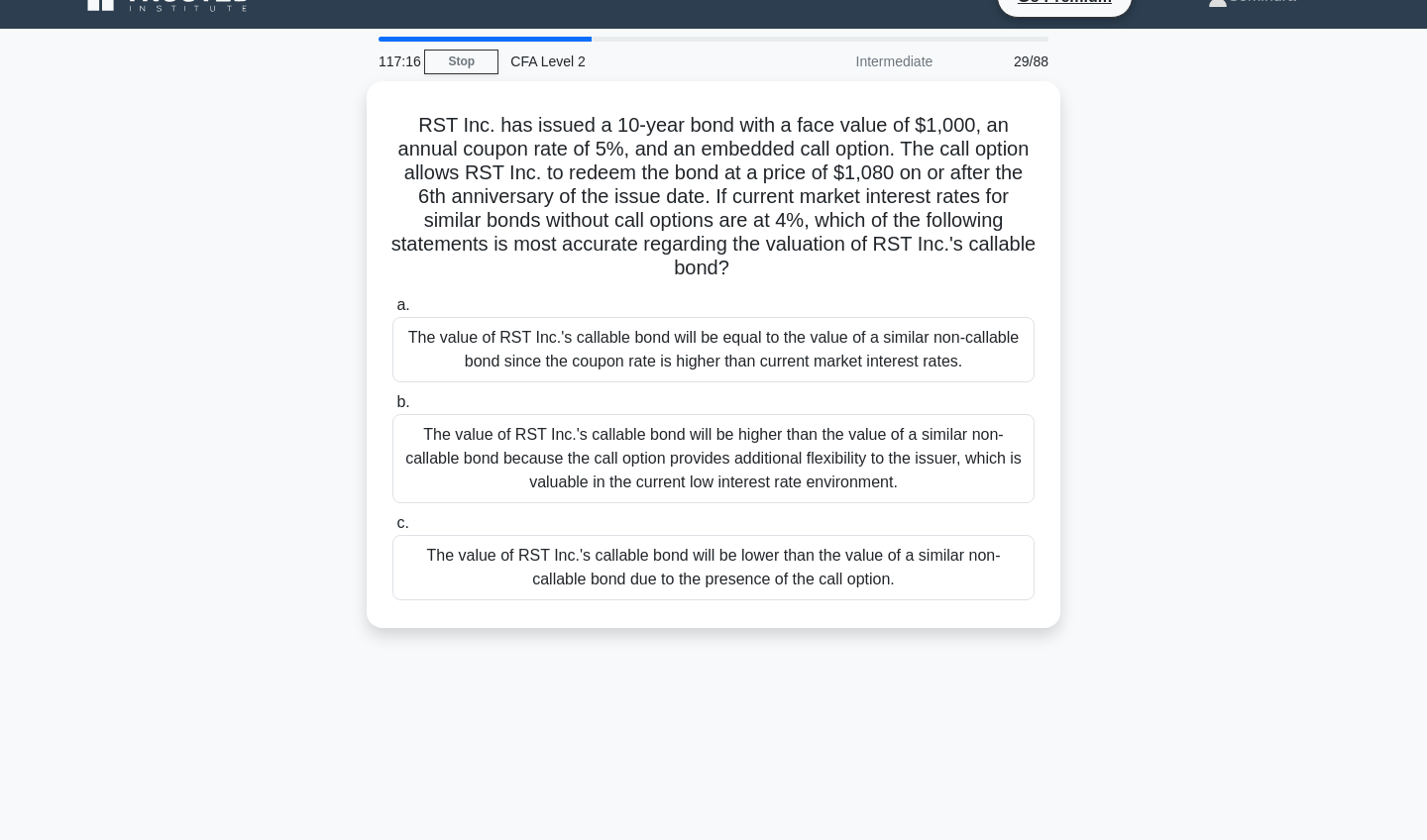 scroll, scrollTop: 37, scrollLeft: 0, axis: vertical 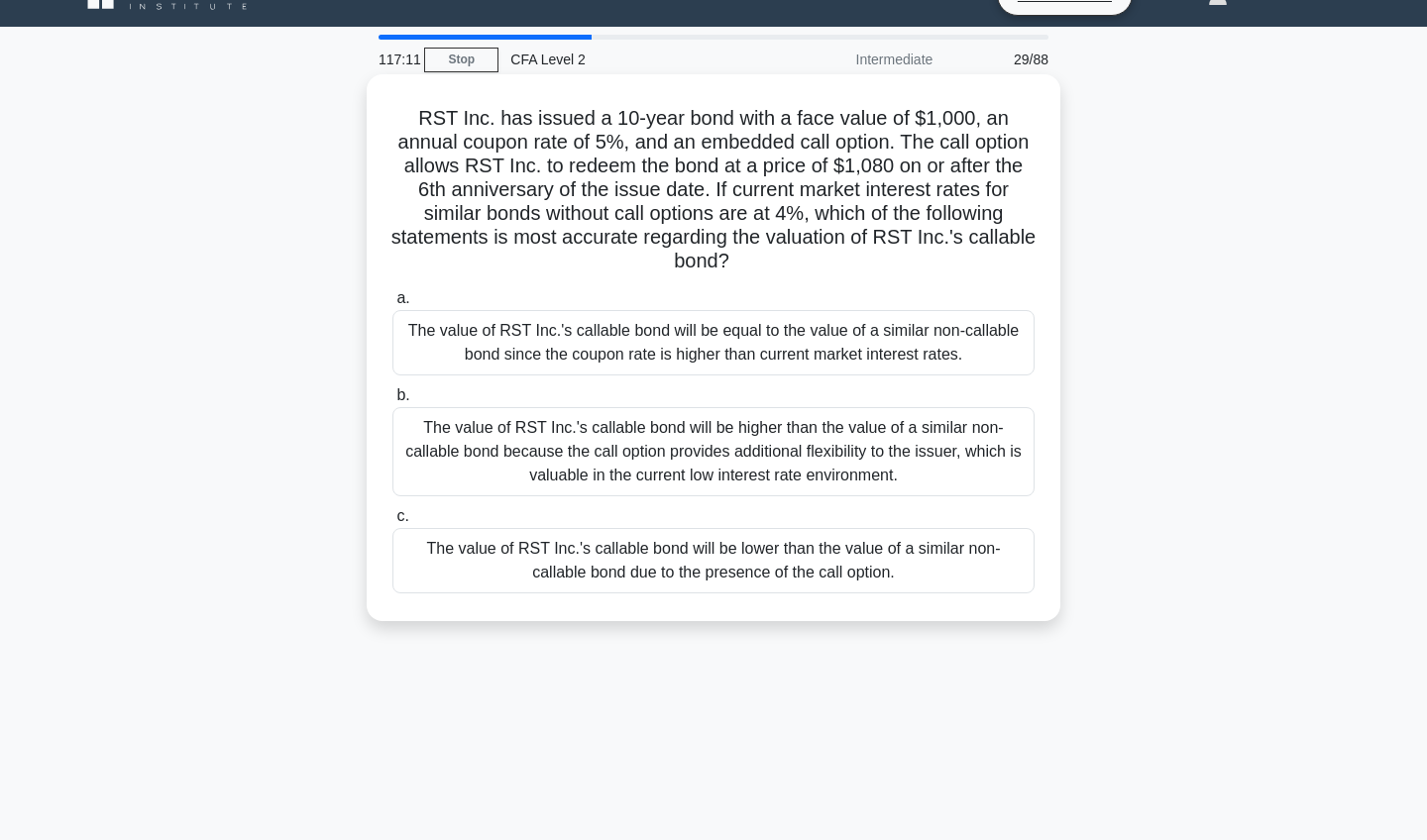 click on "The value of RST Inc.'s callable bond will be equal to the value of a similar non-callable bond since the coupon rate is higher than current market interest rates." at bounding box center (714, 343) 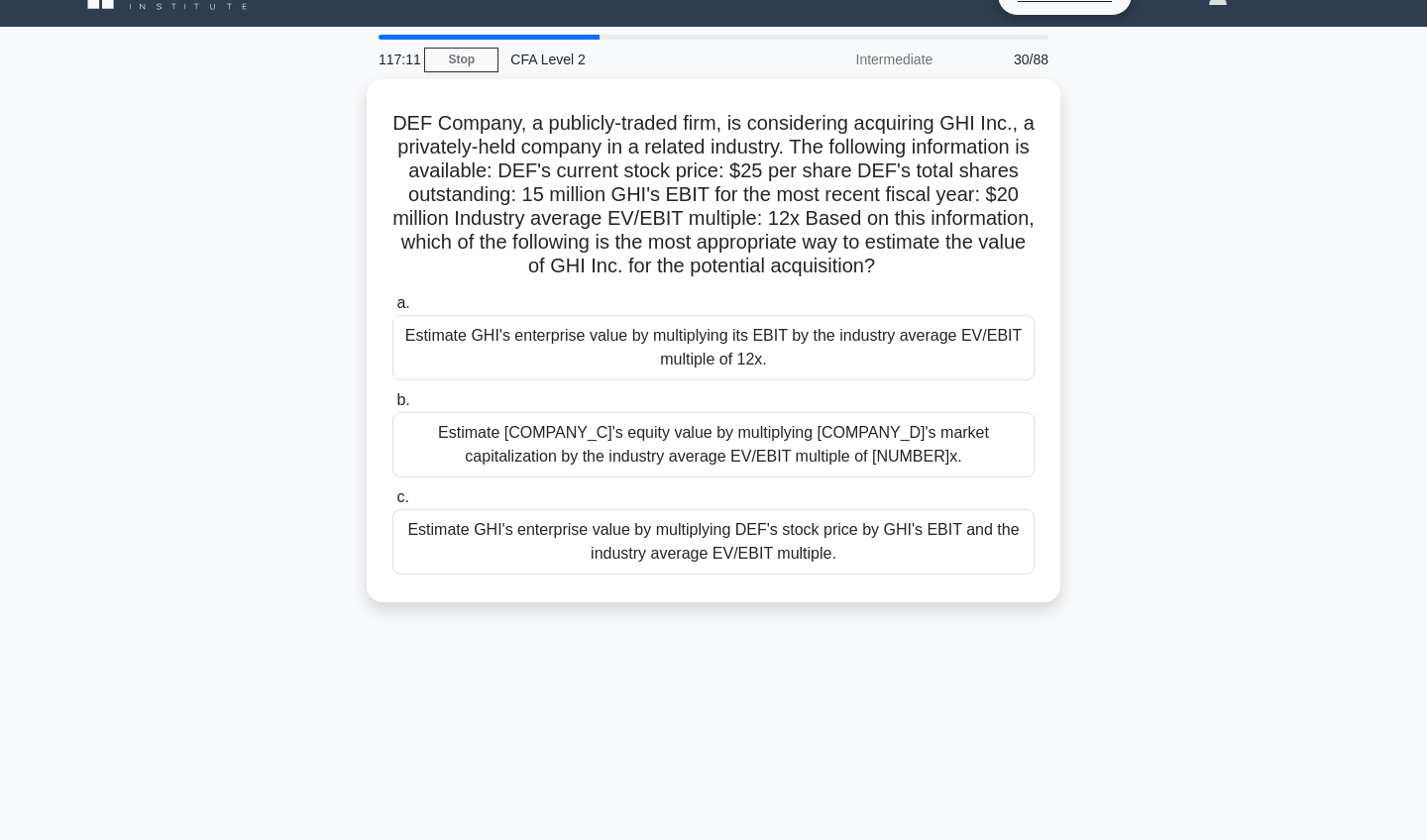 scroll, scrollTop: 0, scrollLeft: 0, axis: both 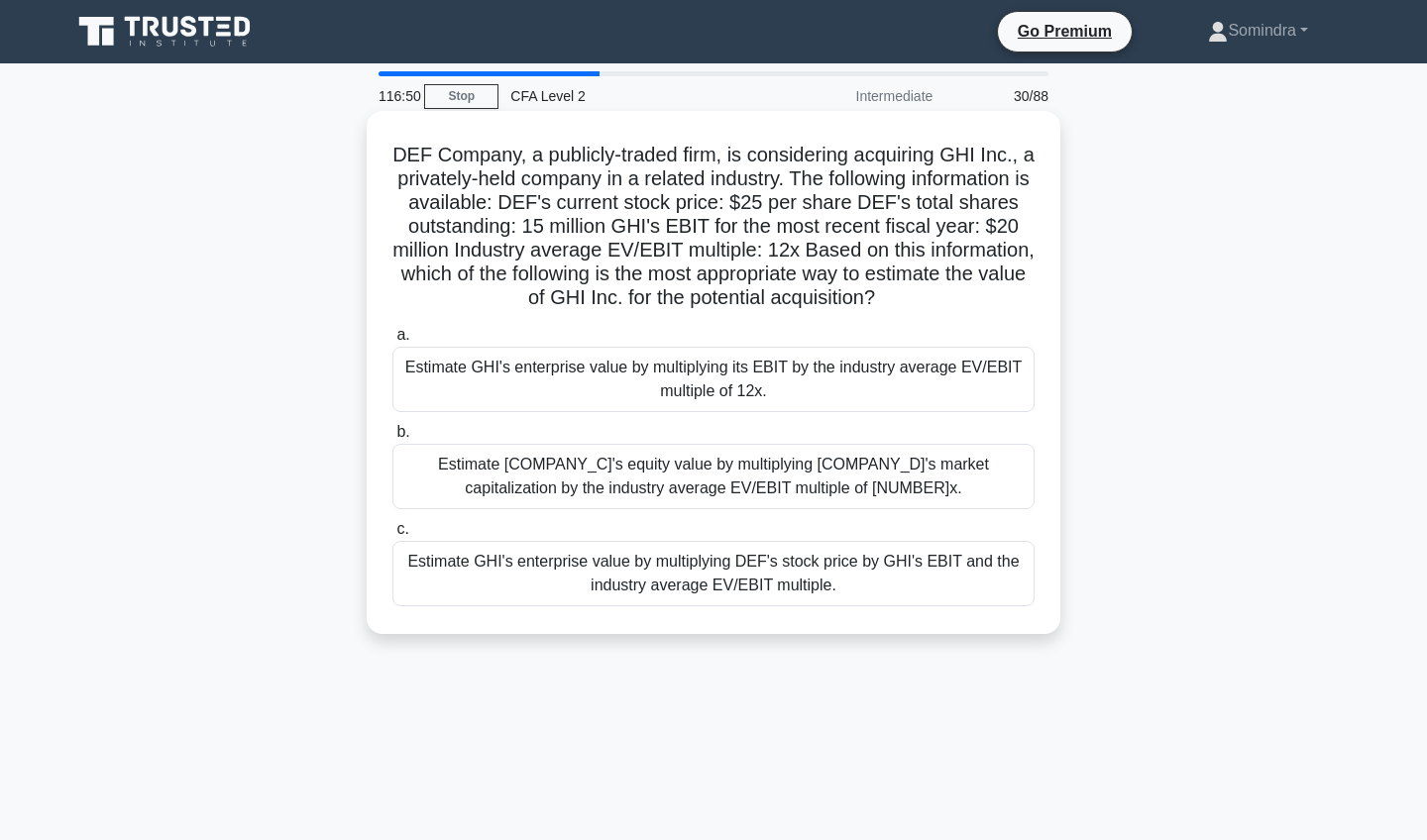 click on "Estimate GHI's enterprise value by multiplying its EBIT by the industry average EV/EBIT multiple of 12x." at bounding box center [714, 379] 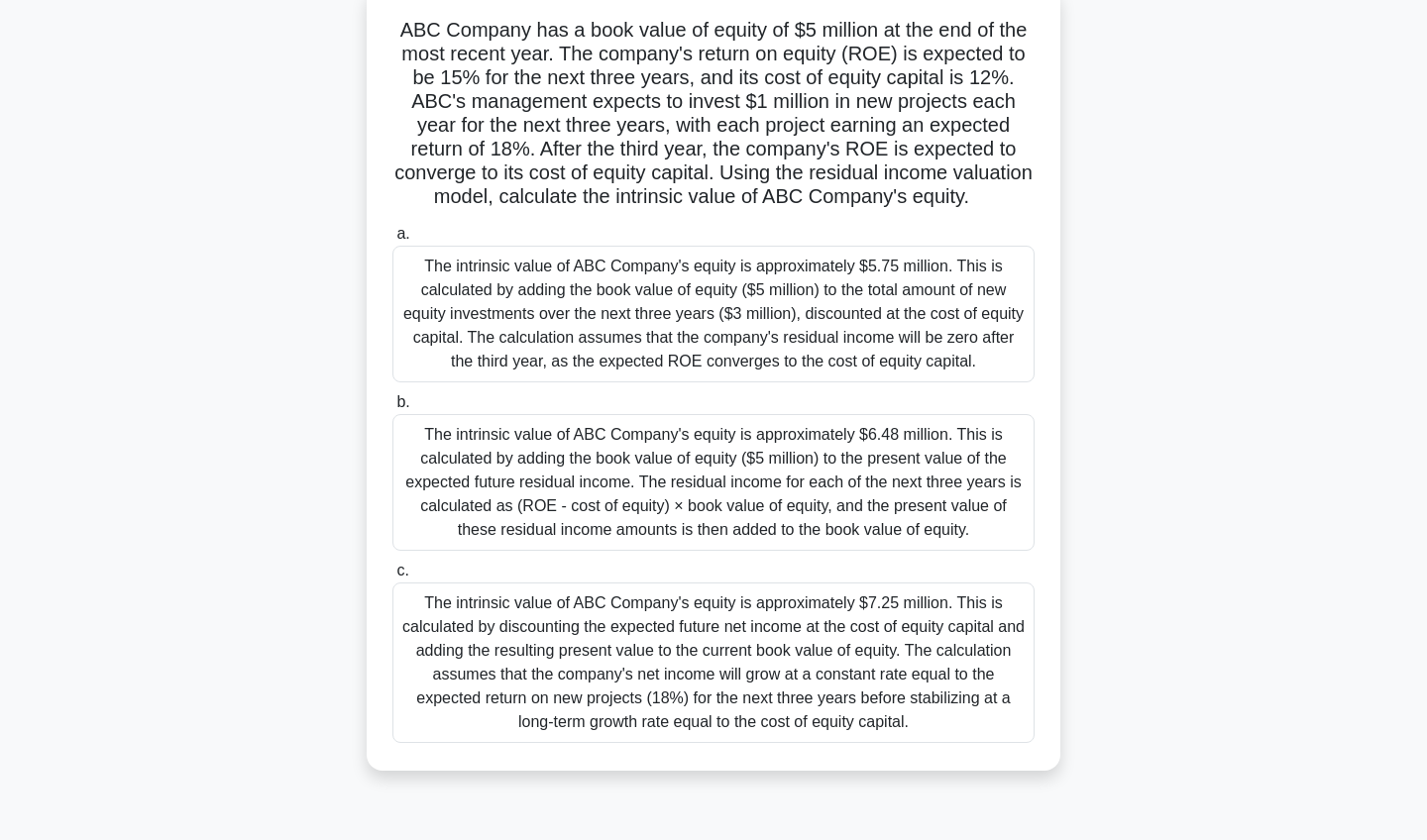 scroll, scrollTop: 132, scrollLeft: 0, axis: vertical 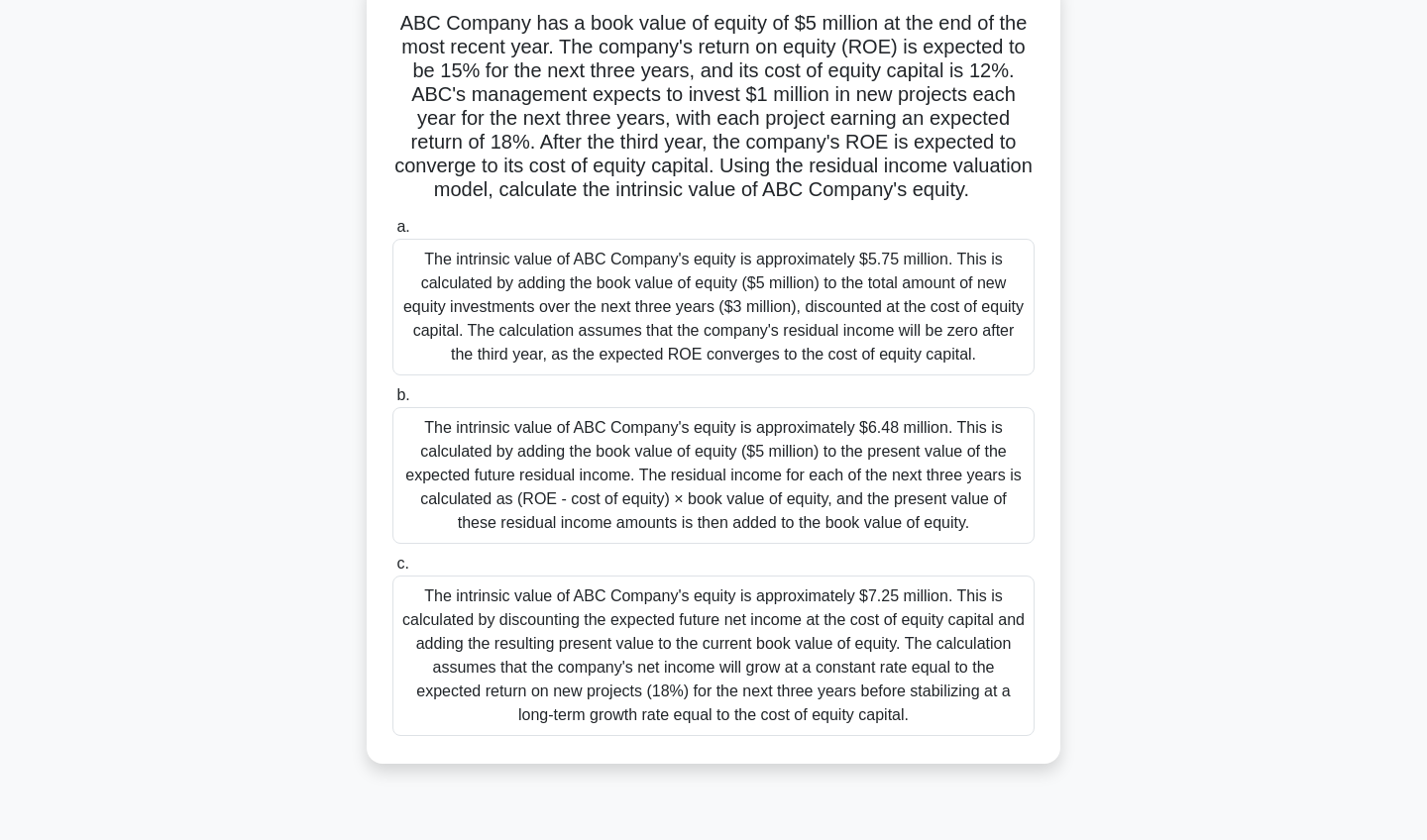 click on "The intrinsic value of ABC Company's equity is approximately $6.48 million. This is calculated by adding the book value of equity ($5 million) to the present value of the expected future residual income. The residual income for each of the next three years is calculated as (ROE - cost of equity) × book value of equity, and the present value of these residual income amounts is then added to the book value of equity." at bounding box center [714, 475] 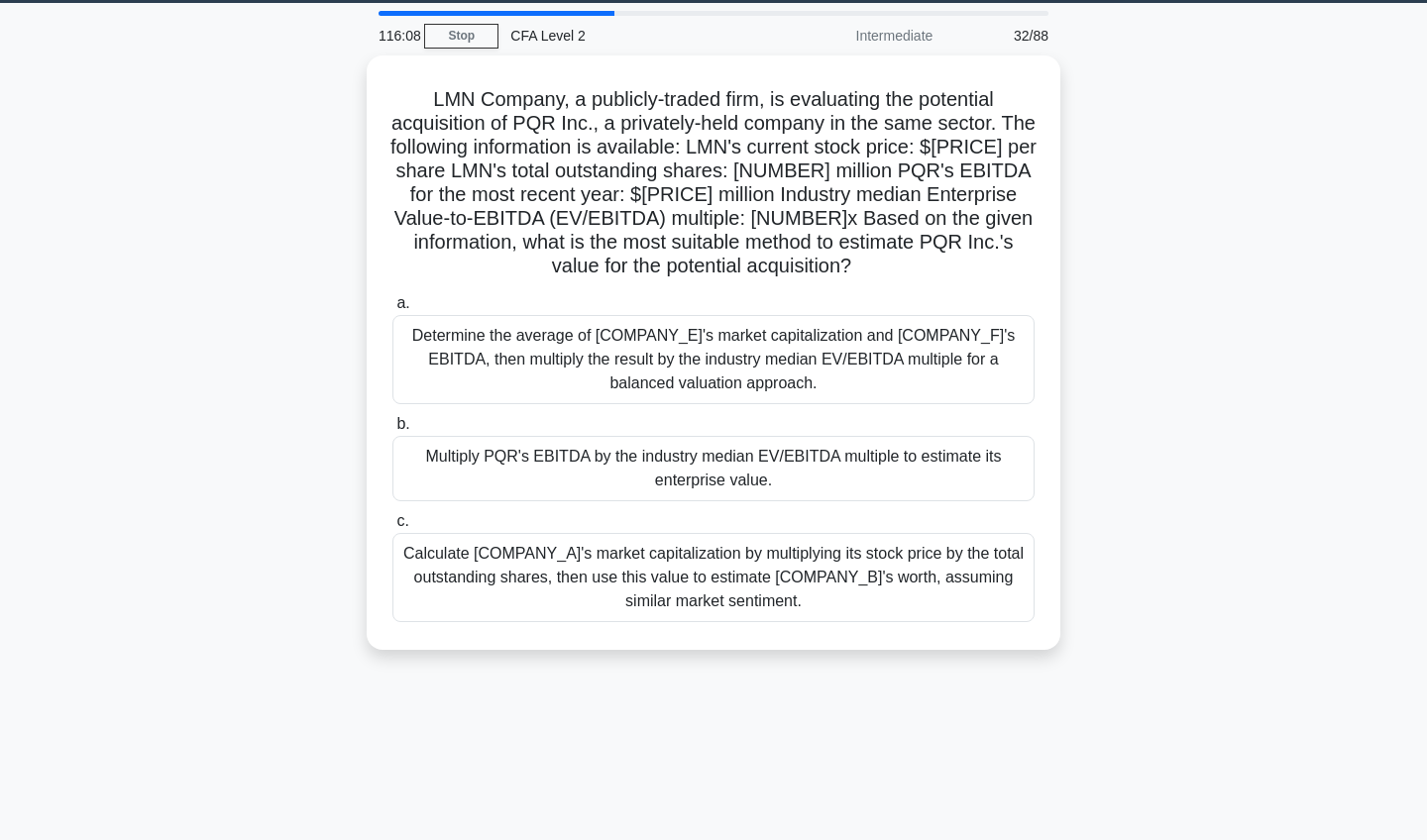 scroll, scrollTop: 61, scrollLeft: 0, axis: vertical 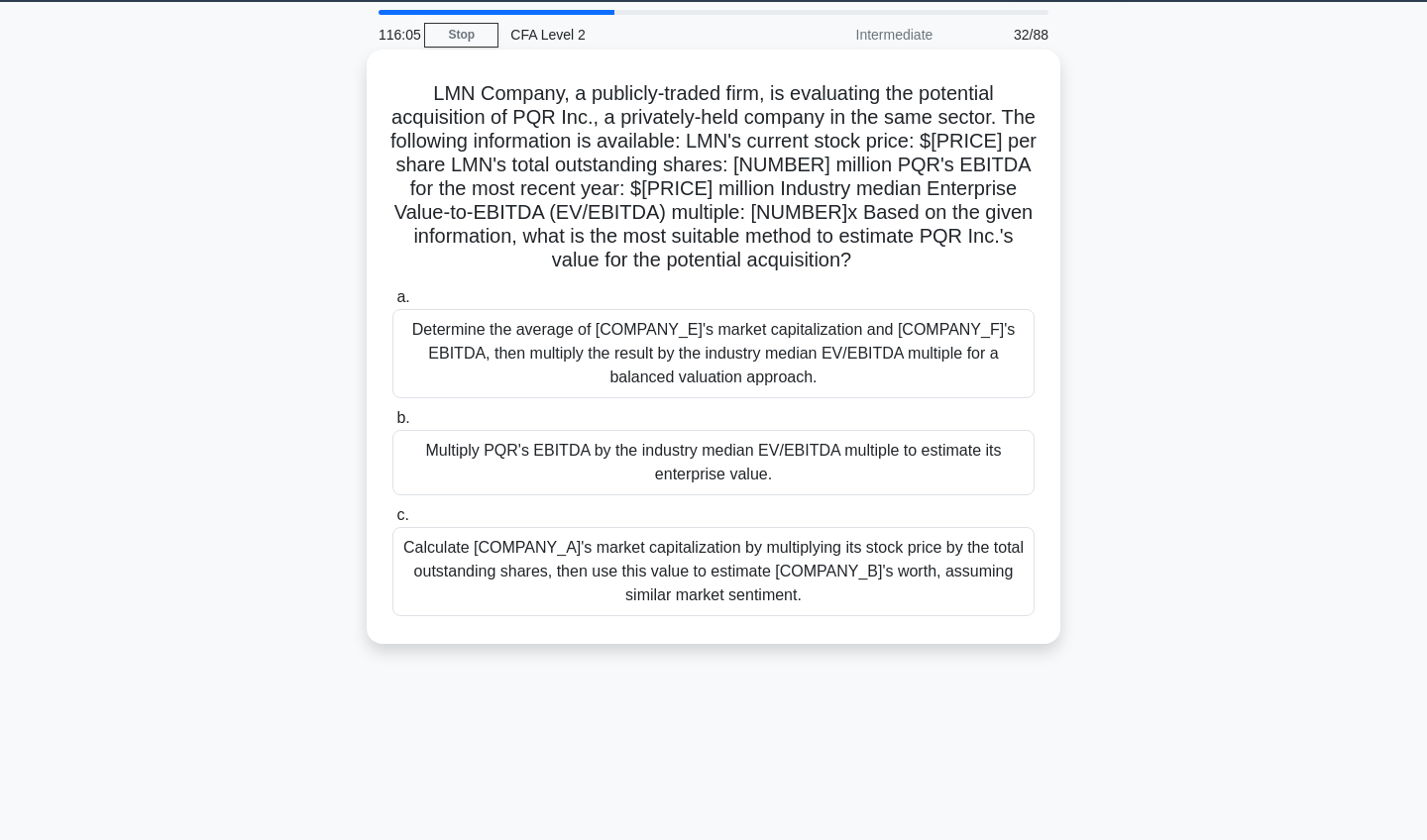 click on "Multiply PQR's EBITDA by the industry median EV/EBITDA multiple to estimate its enterprise value." at bounding box center [714, 463] 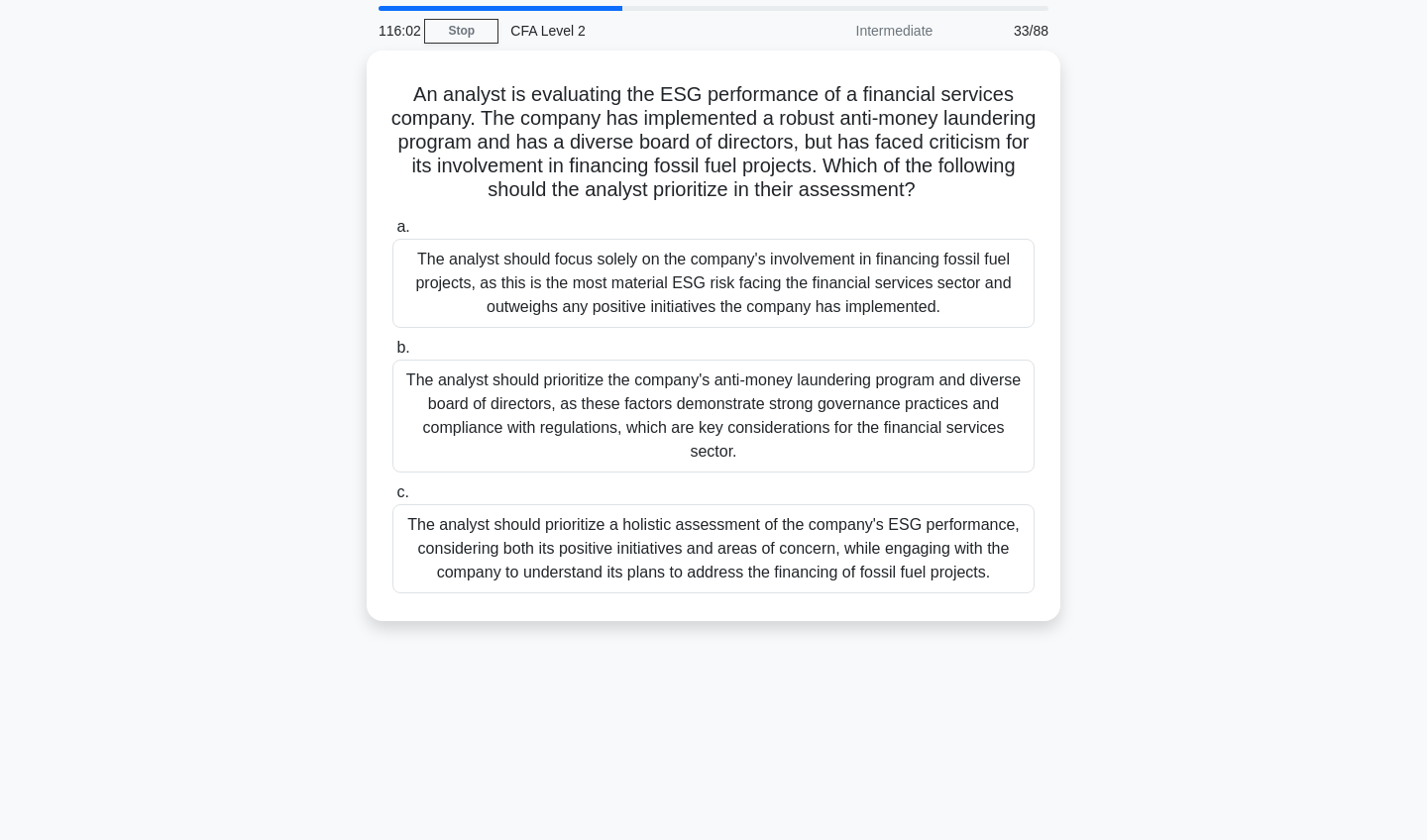 scroll, scrollTop: 56, scrollLeft: 0, axis: vertical 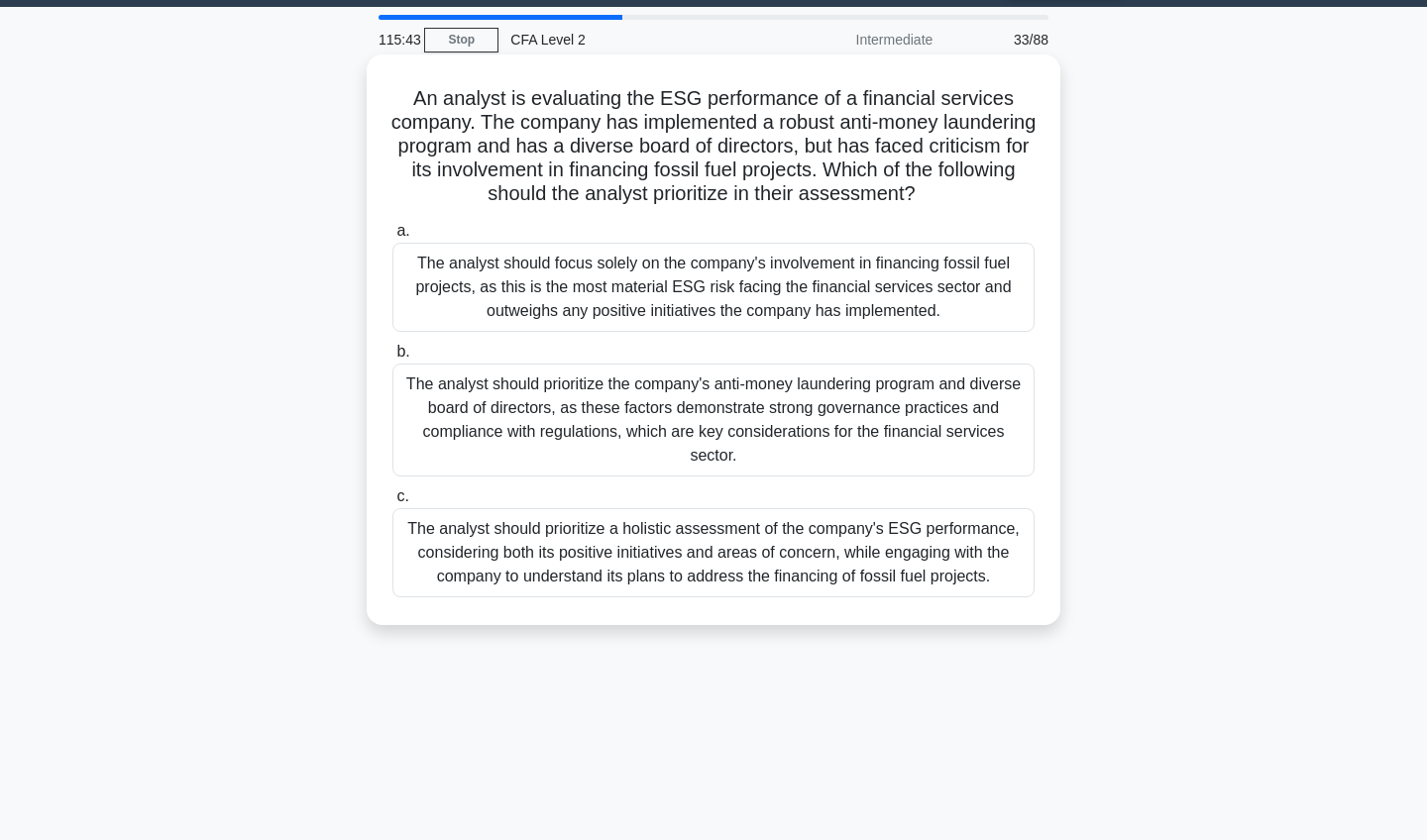 click on "The analyst should prioritize the company's anti-money laundering program and diverse board of directors, as these factors demonstrate strong governance practices and compliance with regulations, which are key considerations for the financial services sector." at bounding box center (714, 420) 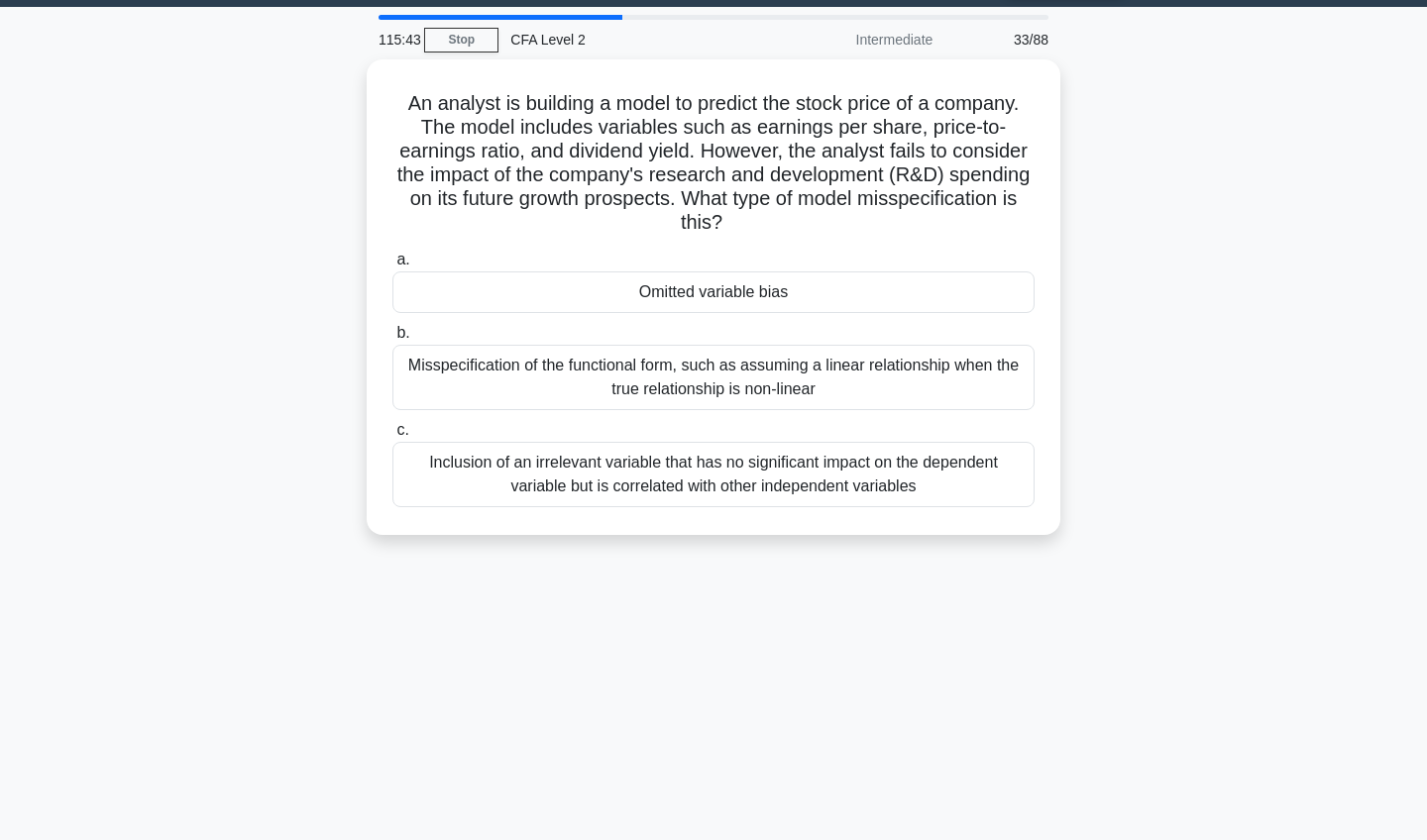scroll, scrollTop: 0, scrollLeft: 0, axis: both 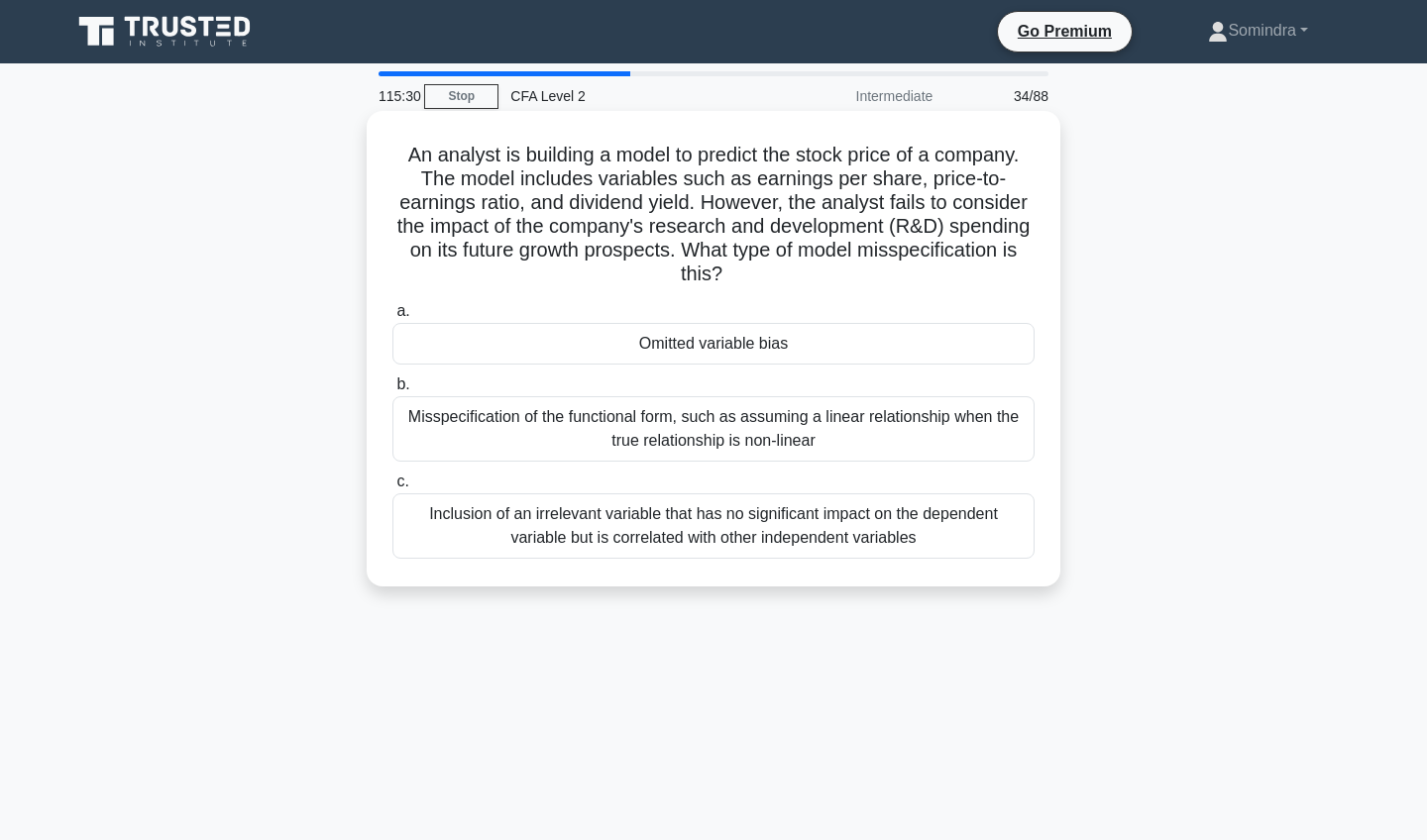 click on "Omitted variable bias" at bounding box center (714, 344) 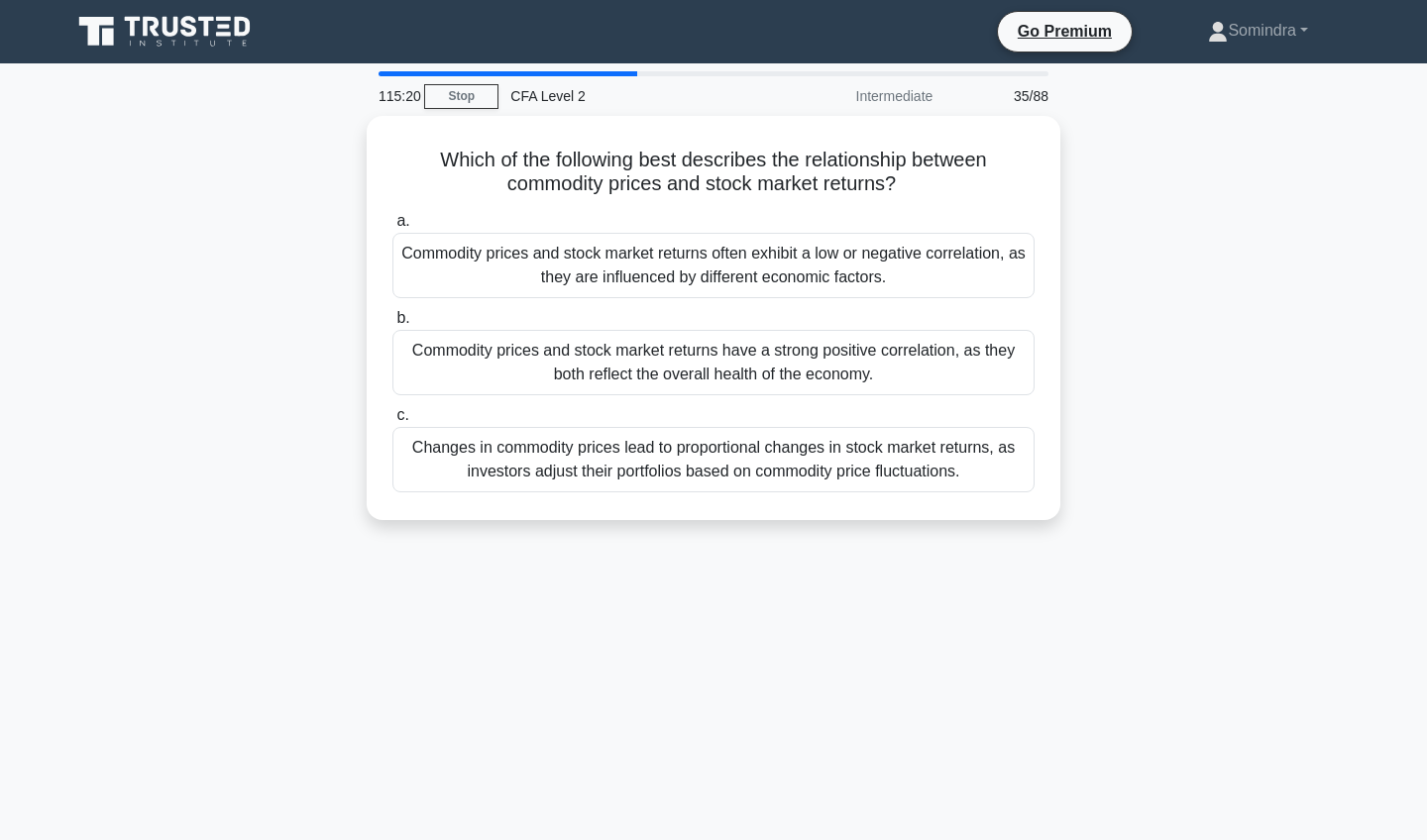 drag, startPoint x: 767, startPoint y: 253, endPoint x: 681, endPoint y: 569, distance: 327.49351 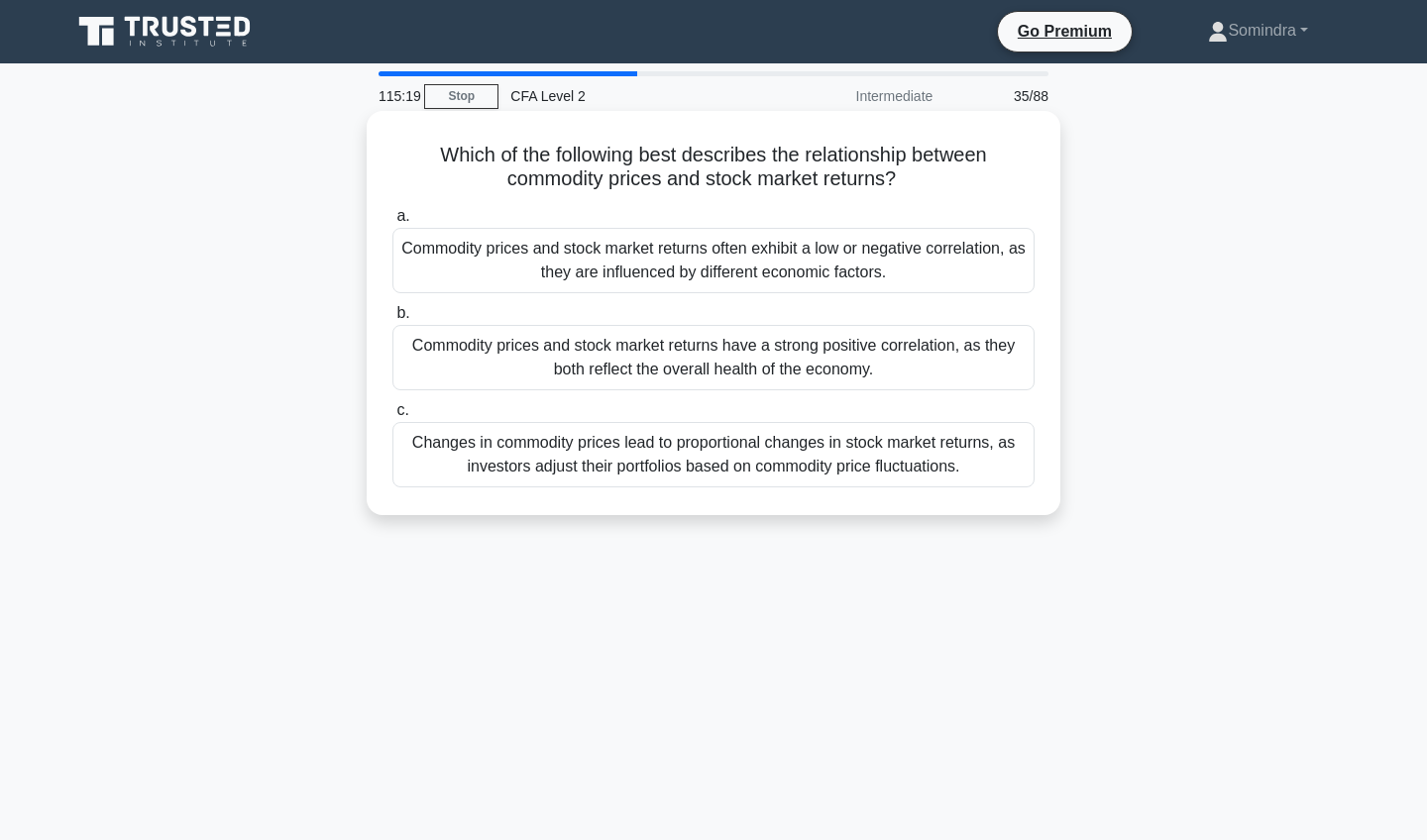 click on "Commodity prices and stock market returns often exhibit a low or negative correlation, as they are influenced by different economic factors." at bounding box center (714, 261) 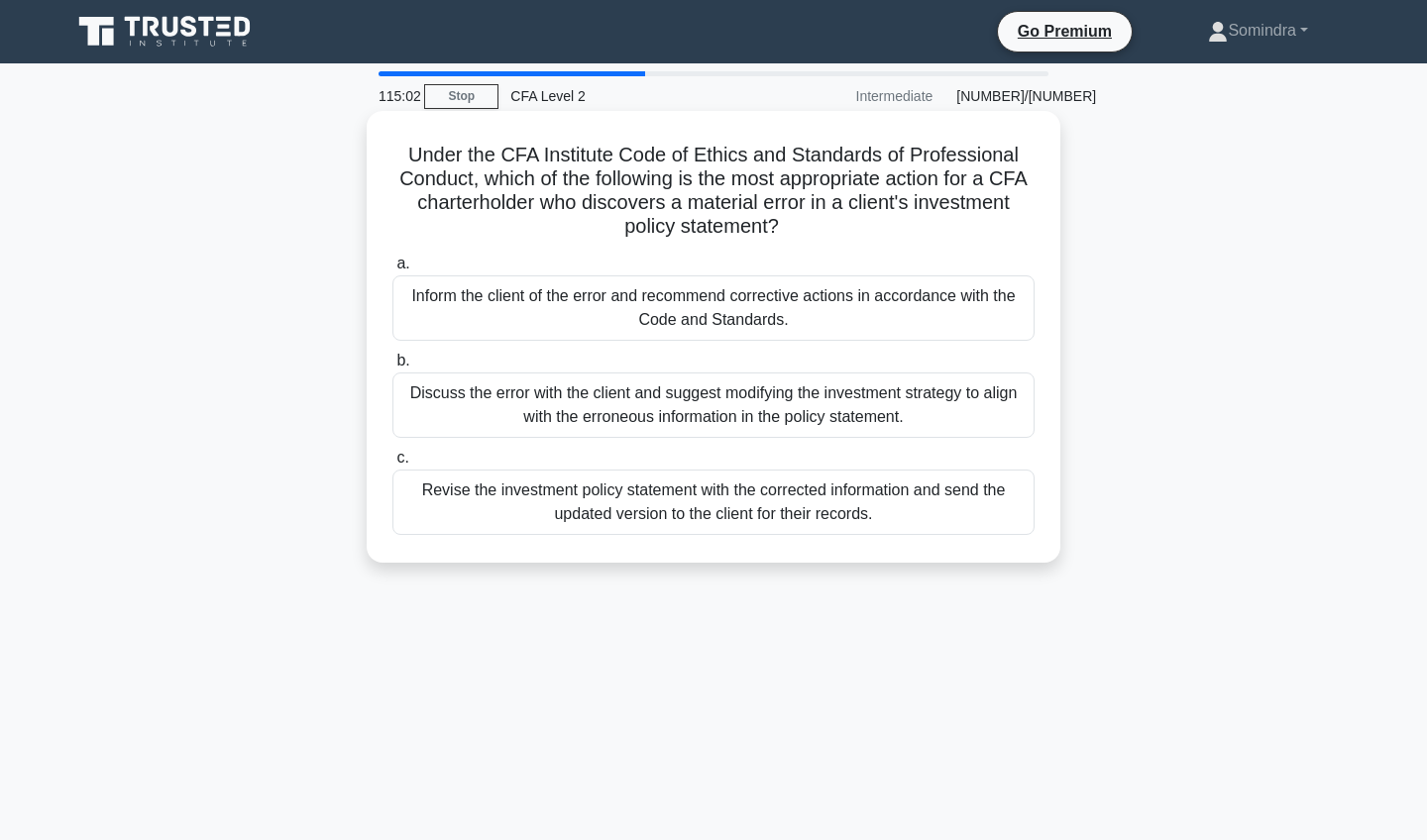 click on "Inform the client of the error and recommend corrective actions in accordance with the Code and Standards." at bounding box center [714, 308] 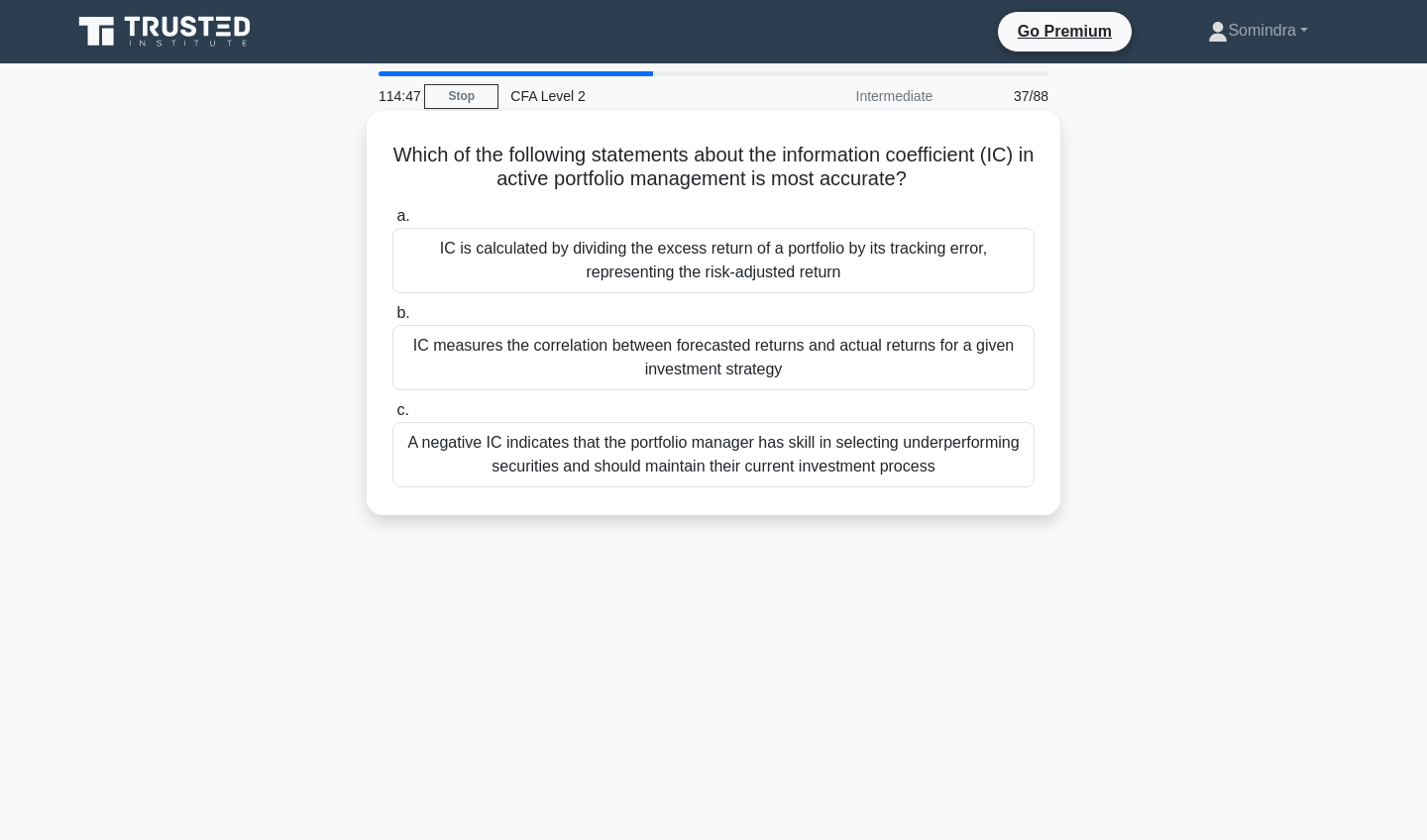 click on "IC measures the correlation between forecasted returns and actual returns for a given investment strategy" at bounding box center [714, 358] 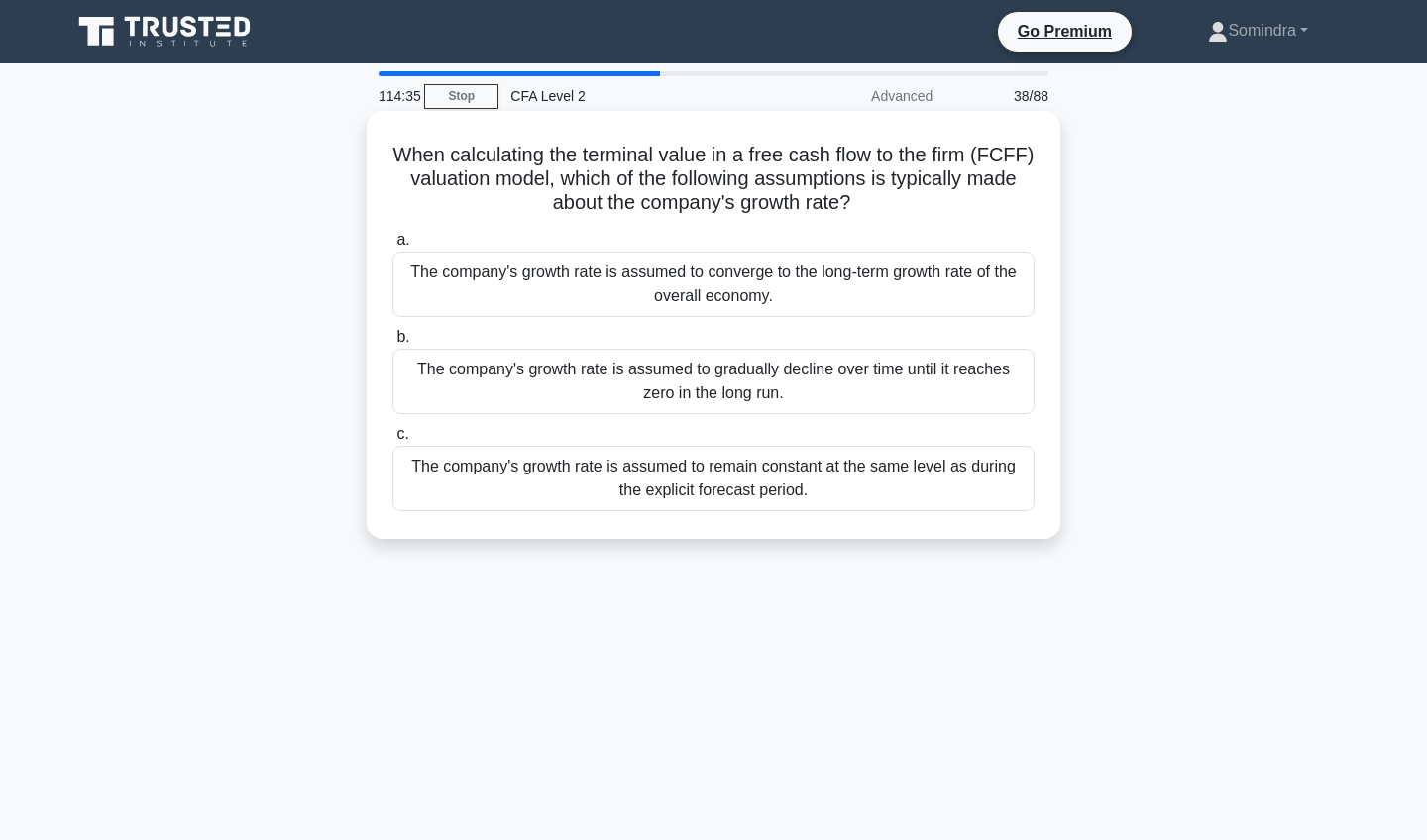 click on "The company's growth rate is assumed to remain constant at the same level as during the explicit forecast period." at bounding box center (714, 478) 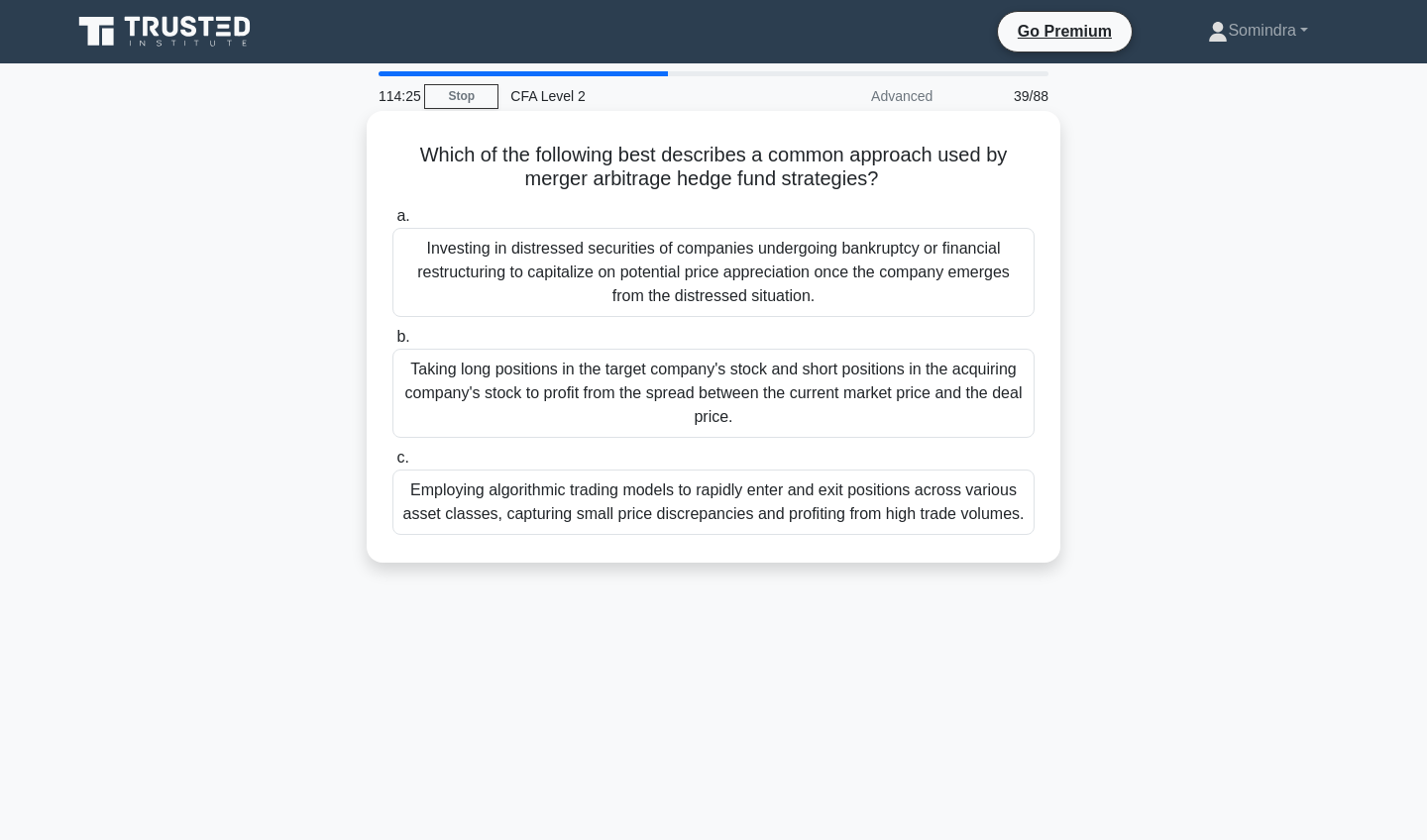 click on "Taking long positions in the target company's stock and short positions in the acquiring company's stock to profit from the spread between the current market price and the deal price." at bounding box center [714, 393] 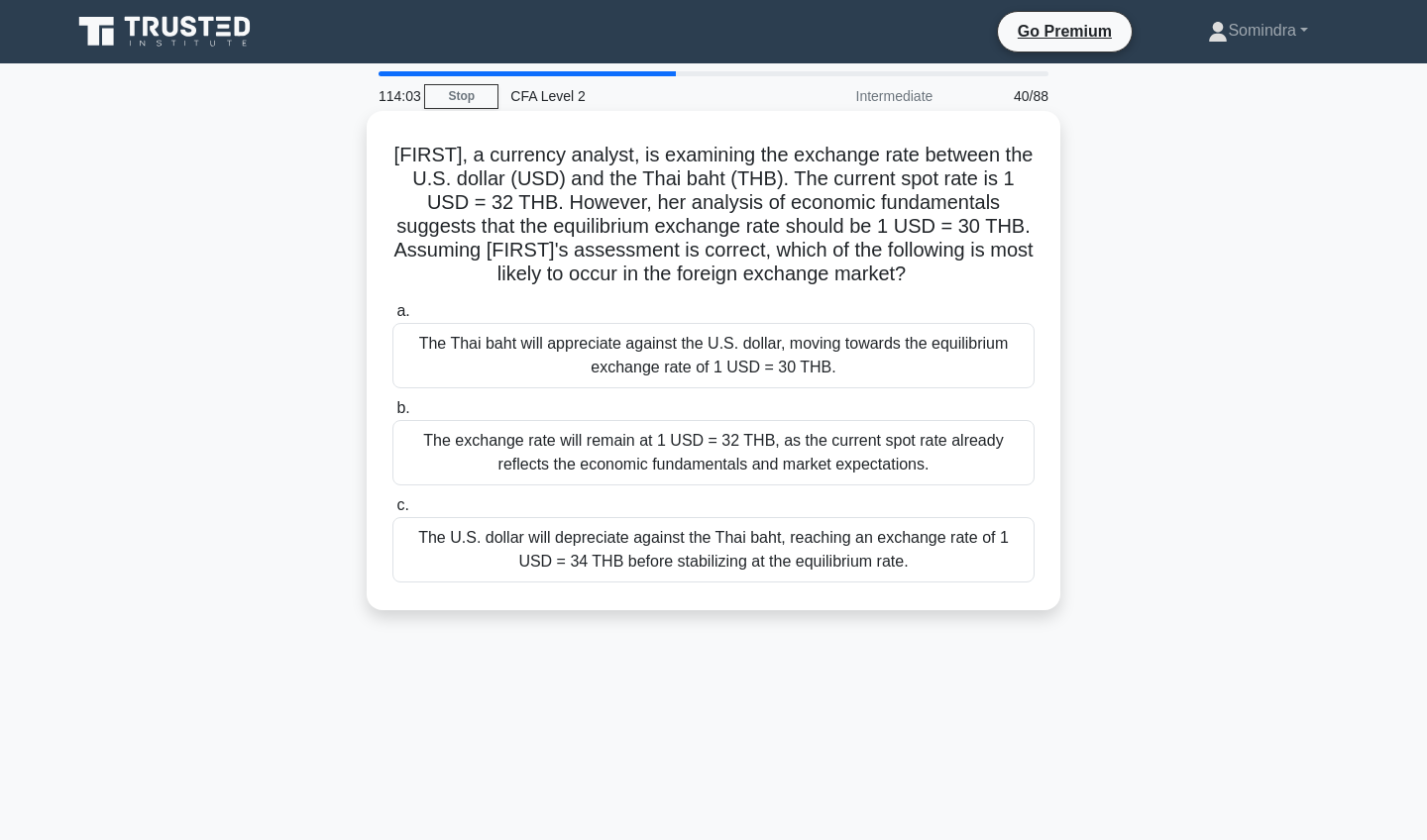 click on "The Thai baht will appreciate against the U.S. dollar, moving towards the equilibrium exchange rate of 1 USD = 30 THB." at bounding box center [714, 356] 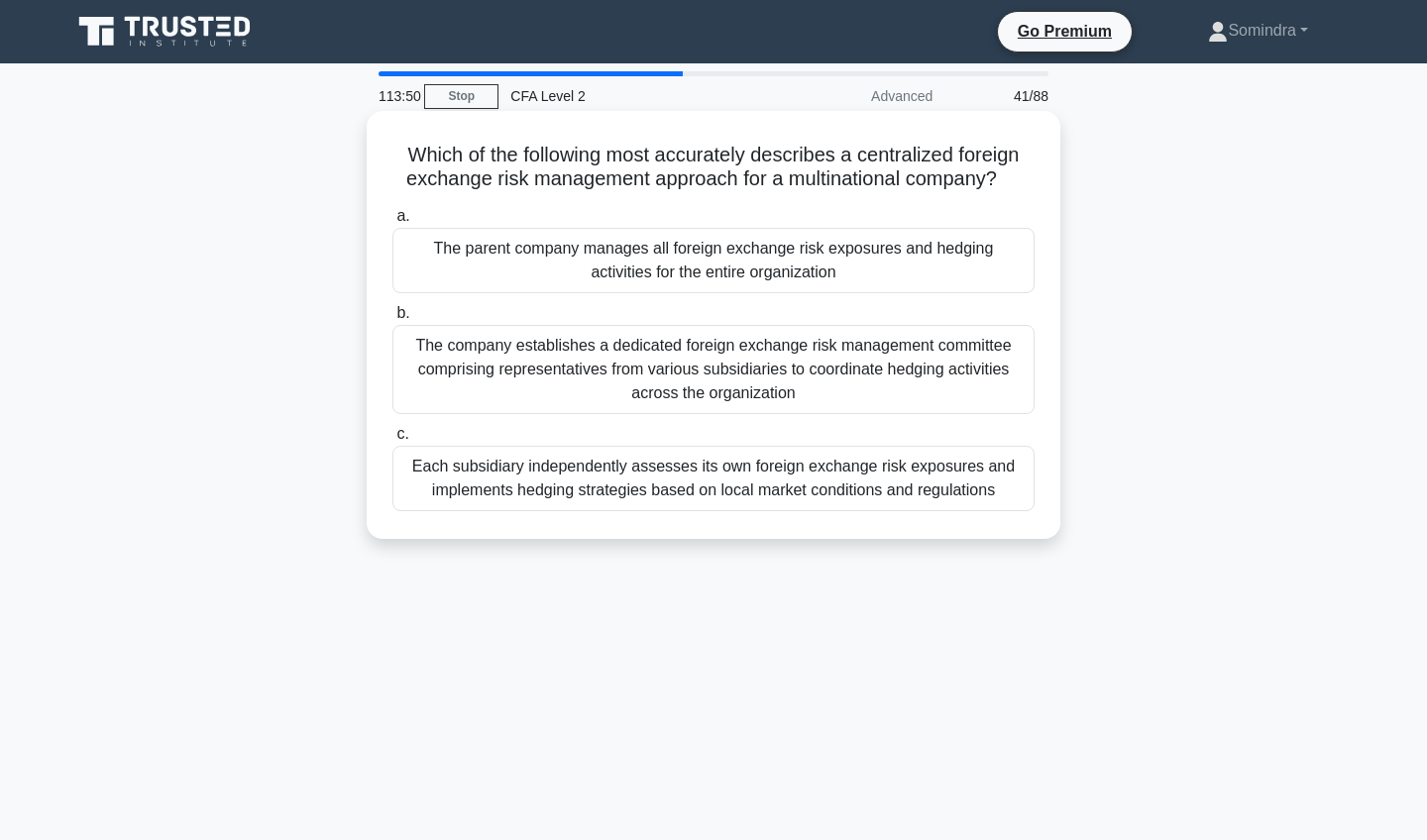 click on "The company establishes a dedicated foreign exchange risk management committee comprising representatives from various subsidiaries to coordinate hedging activities across the organization" at bounding box center (714, 369) 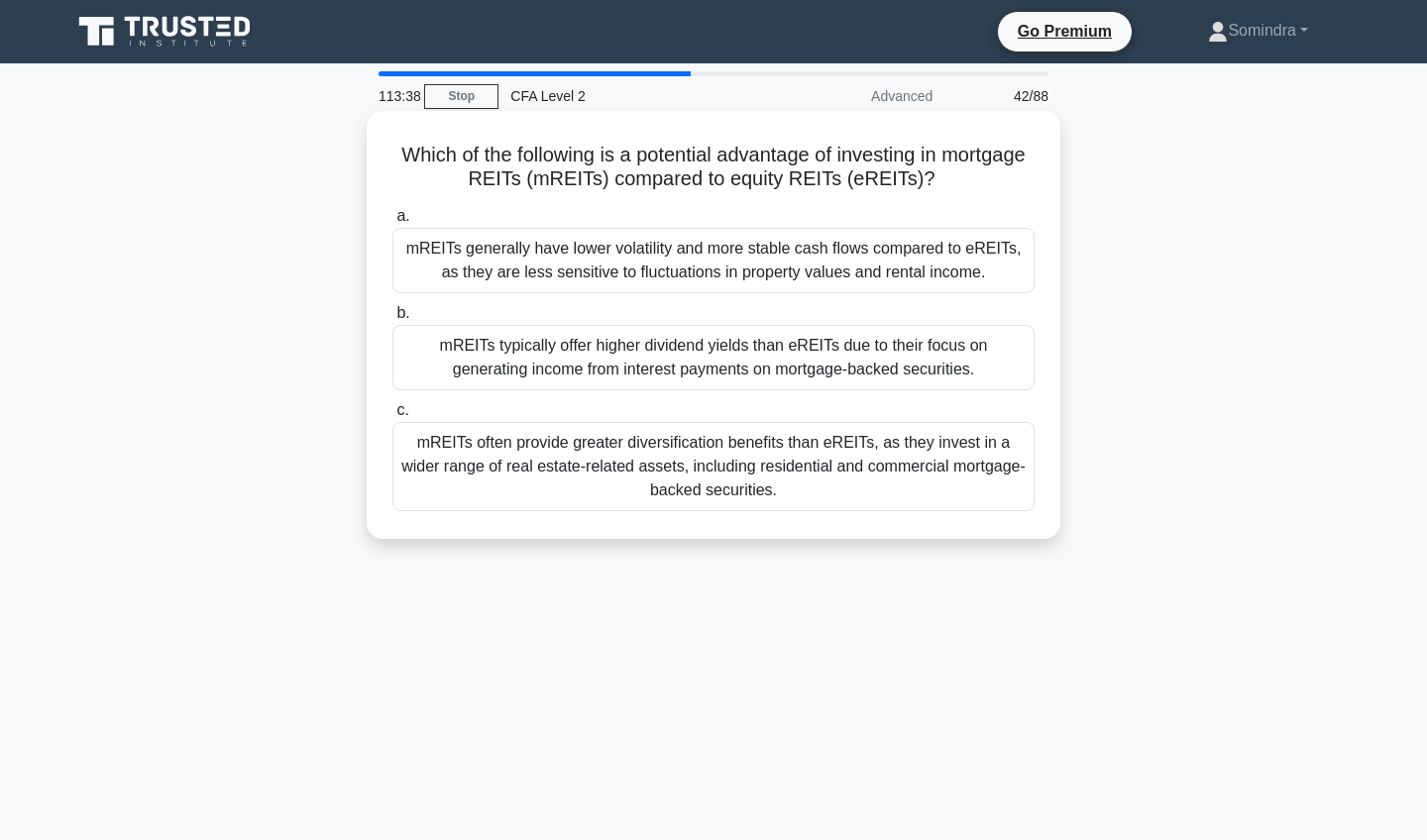 click on "mREITs often provide greater diversification benefits than eREITs, as they invest in a wider range of real estate-related assets, including residential and commercial mortgage-backed securities." at bounding box center [714, 467] 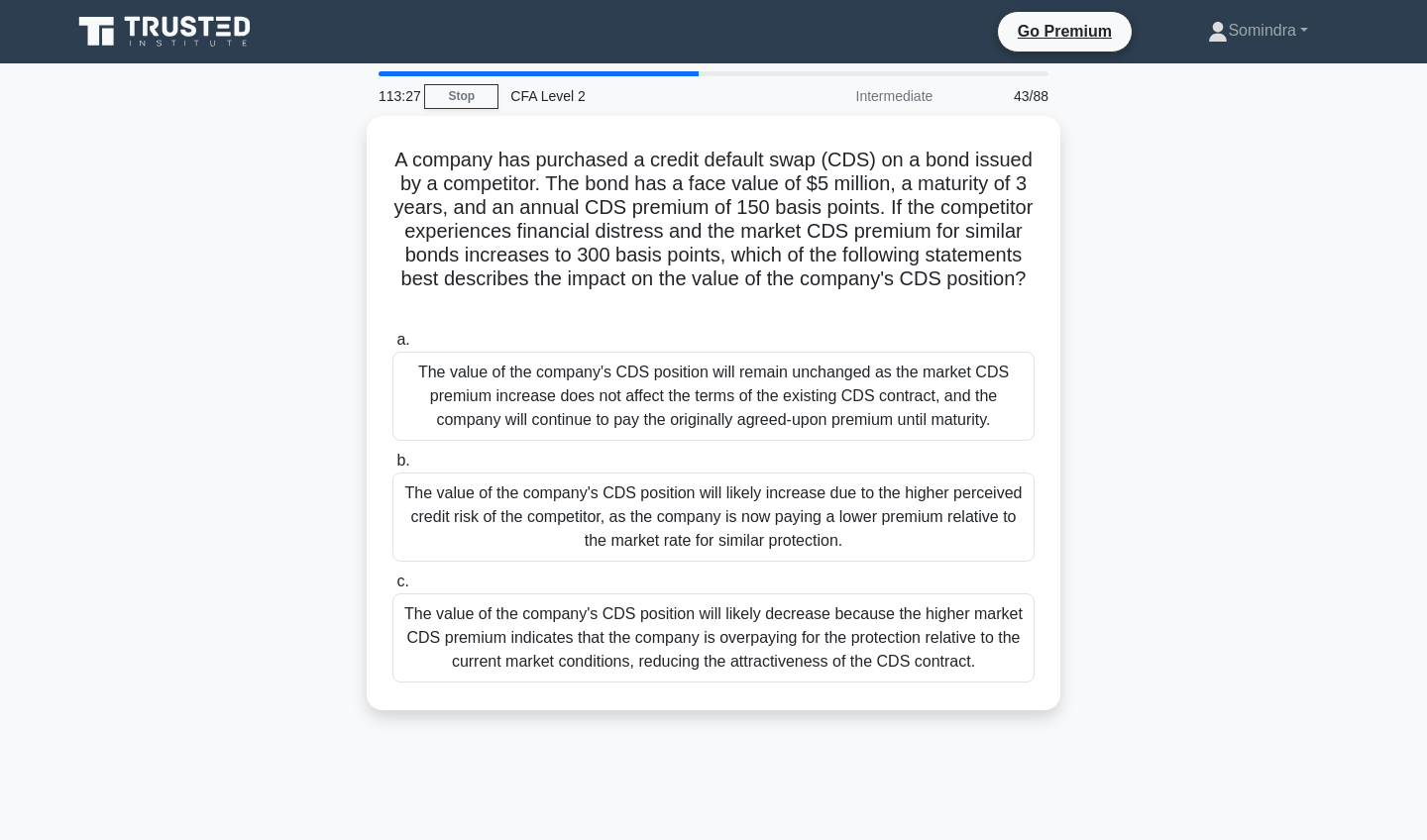 scroll, scrollTop: 32, scrollLeft: 0, axis: vertical 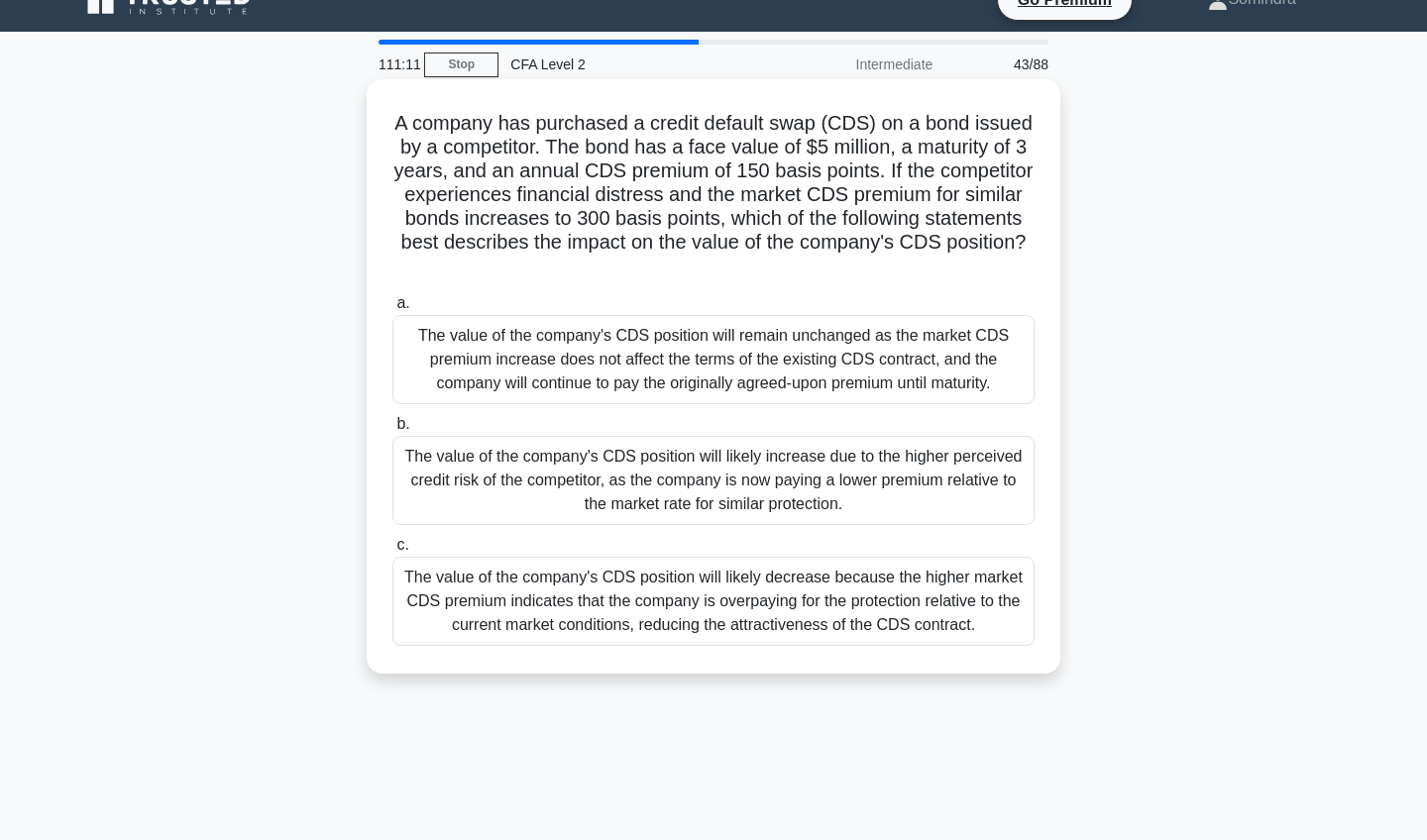 click on "The value of the company's CDS position will likely increase due to the higher perceived credit risk of the competitor, as the company is now paying a lower premium relative to the market rate for similar protection." at bounding box center (714, 480) 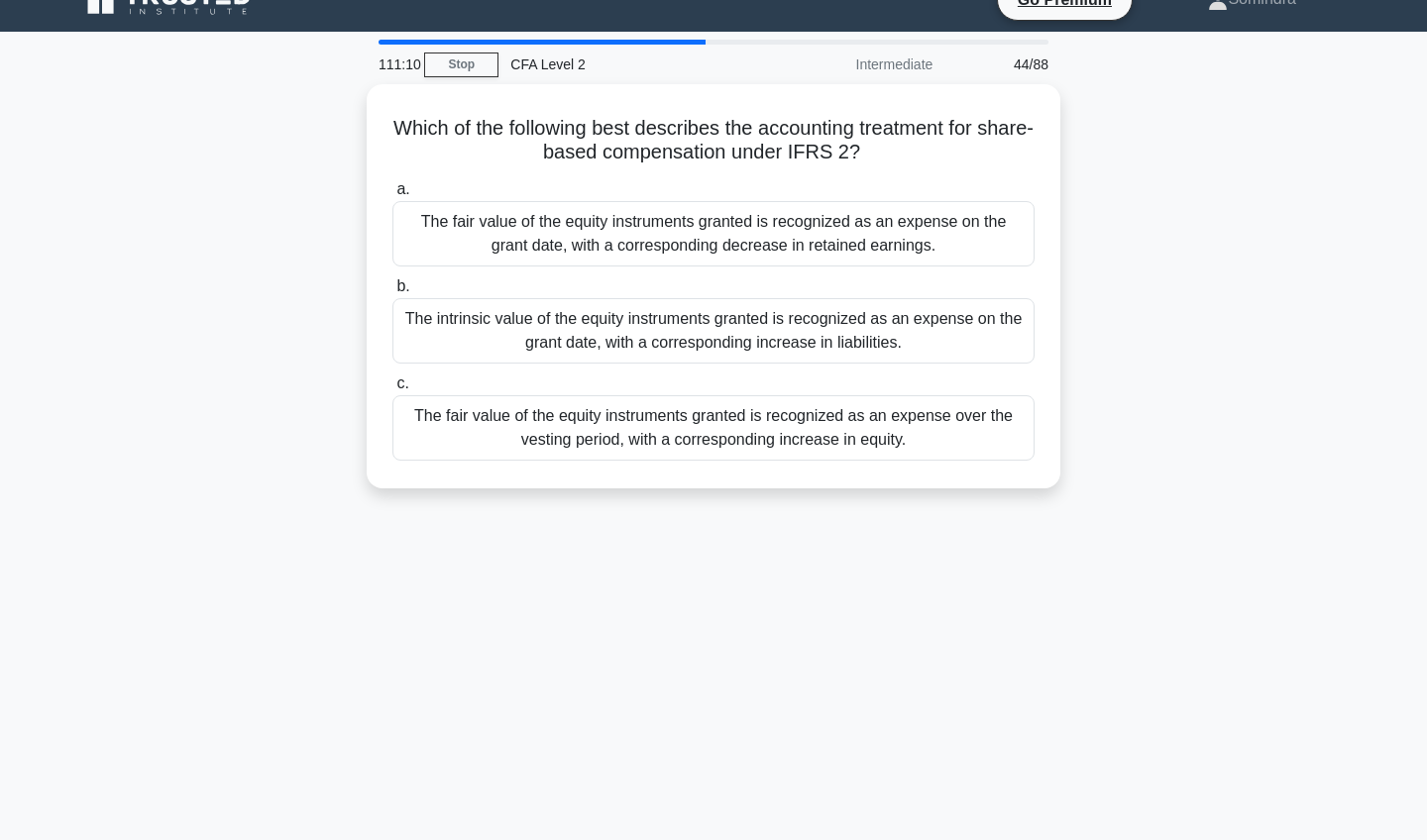 scroll, scrollTop: 0, scrollLeft: 0, axis: both 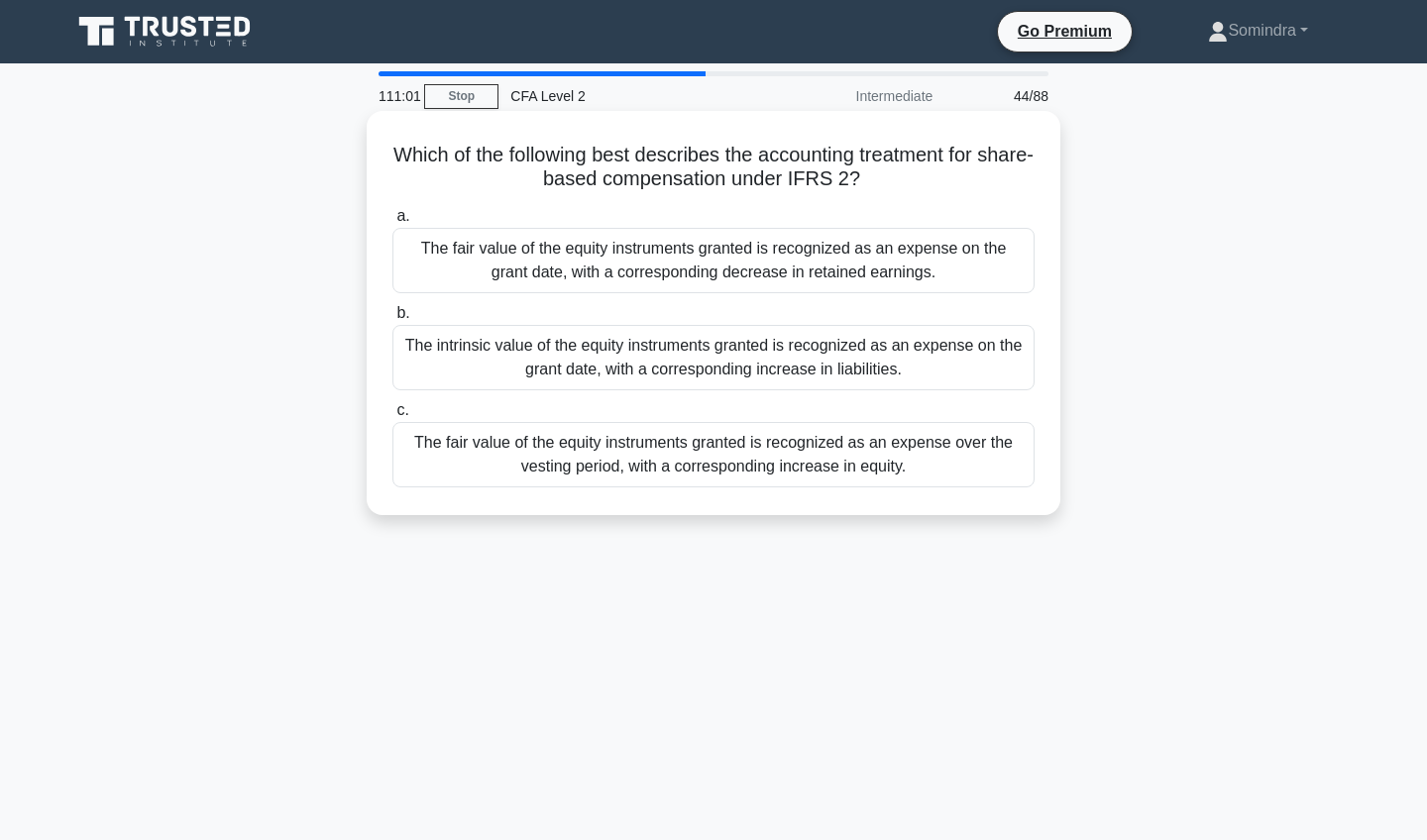click on "The fair value of the equity instruments granted is recognized as an expense over the vesting period, with a corresponding increase in equity." at bounding box center [714, 455] 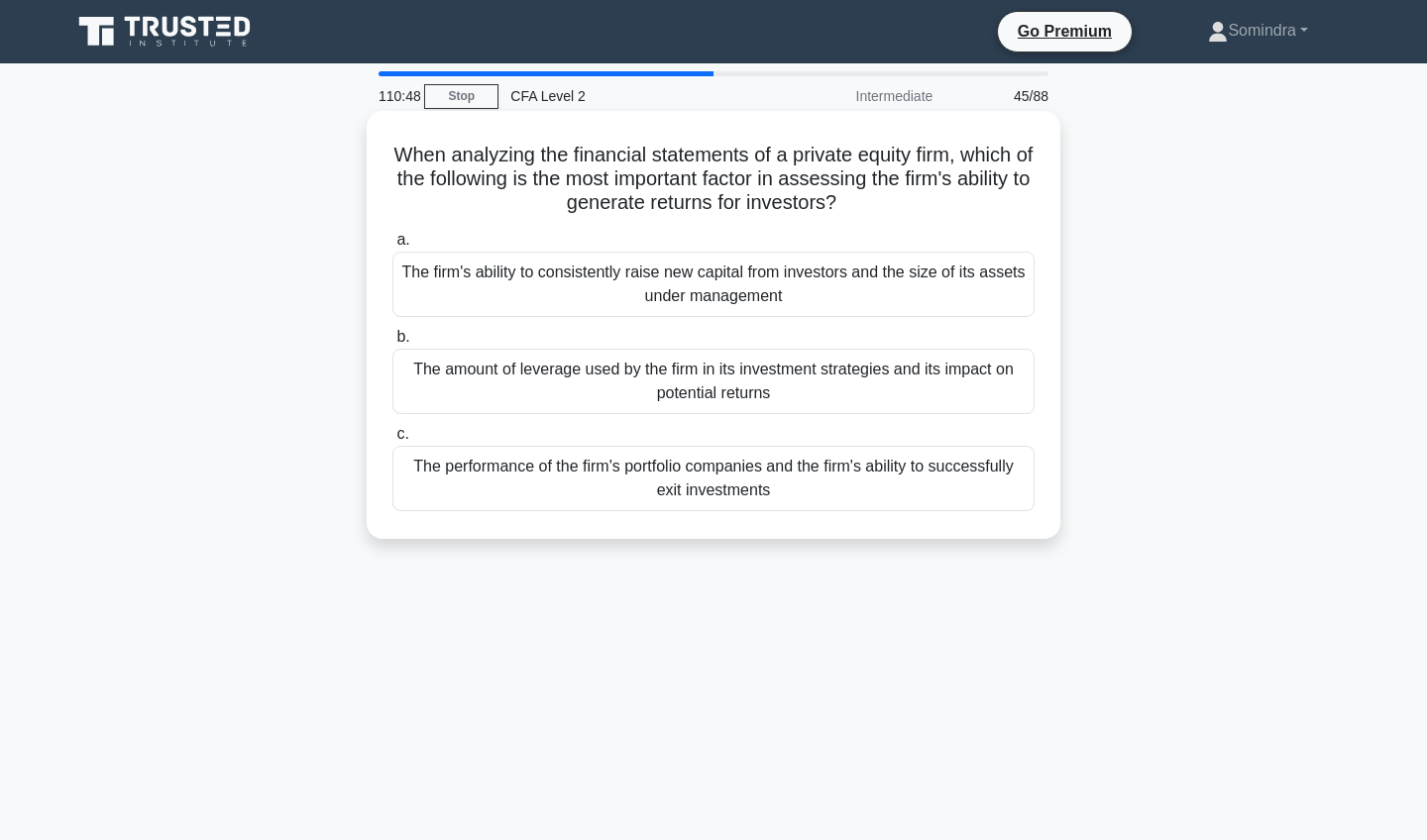 click on "The performance of the firm's portfolio companies and the firm's ability to successfully exit investments" at bounding box center (714, 478) 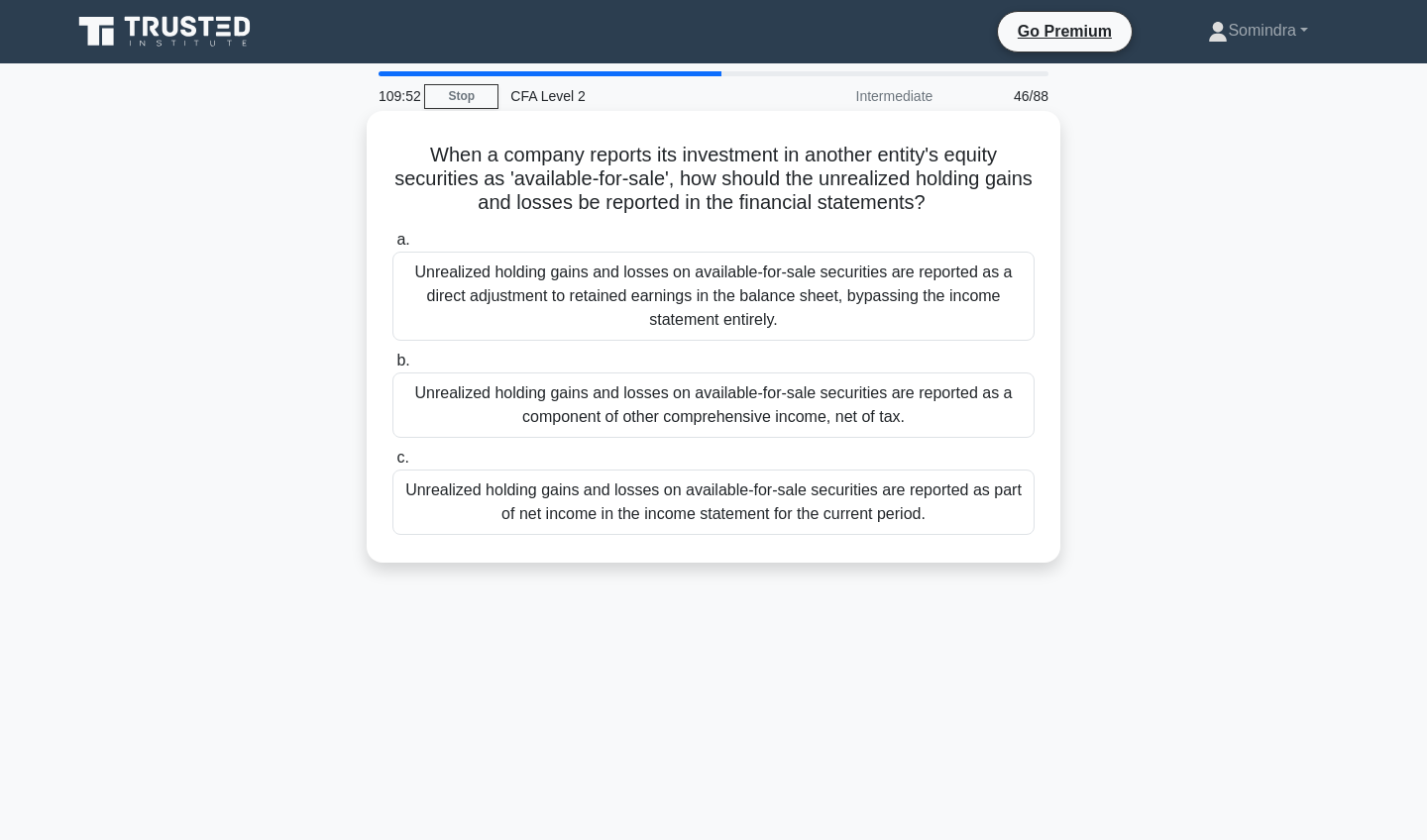 click on "Unrealized holding gains and losses on available-for-sale securities are reported as a component of other comprehensive income, net of tax." at bounding box center (714, 405) 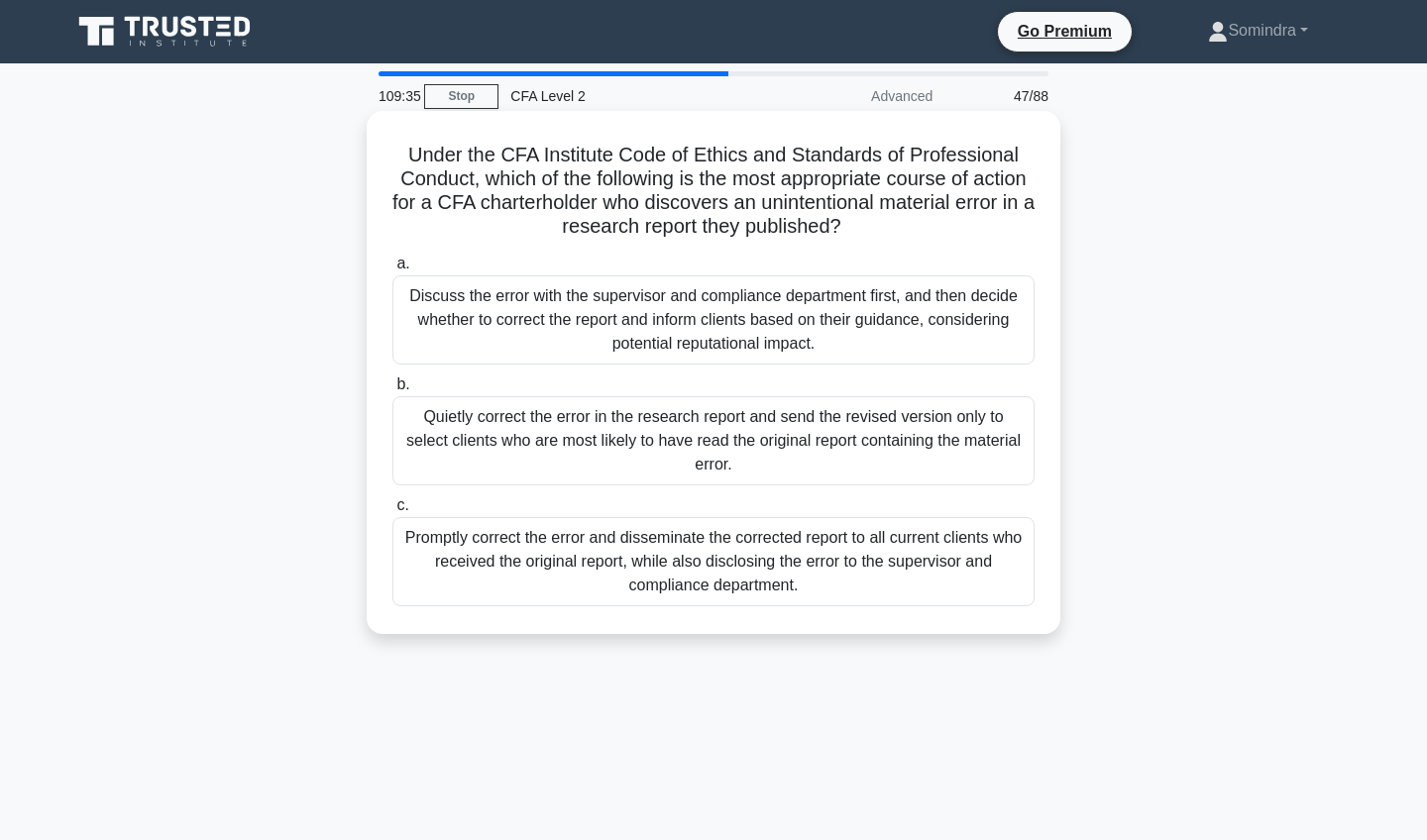 click on "Promptly correct the error and disseminate the corrected report to all current clients who received the original report, while also disclosing the error to the supervisor and compliance department." at bounding box center (714, 562) 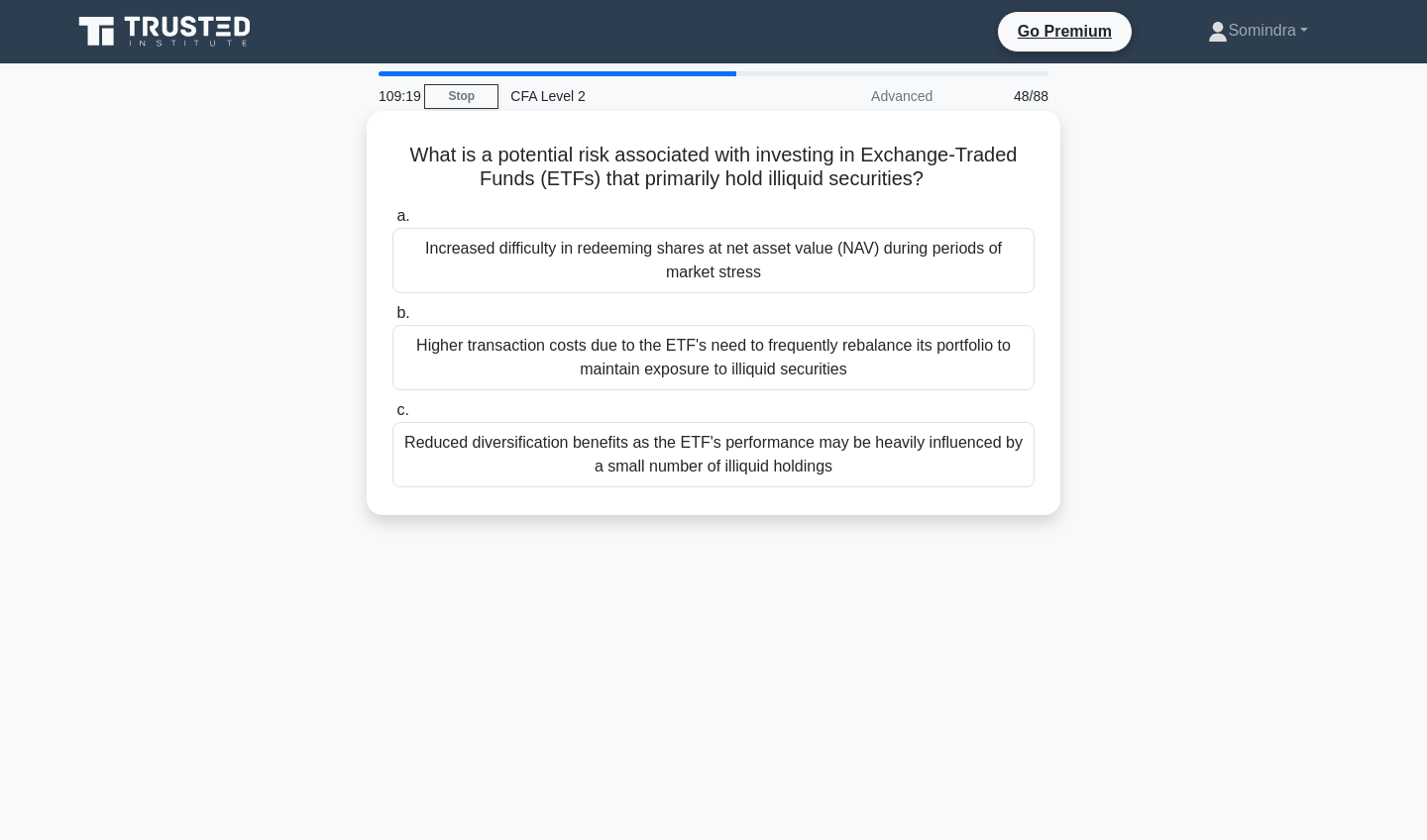 click on "Reduced diversification benefits as the ETF's performance may be heavily influenced by a small number of illiquid holdings" at bounding box center (714, 455) 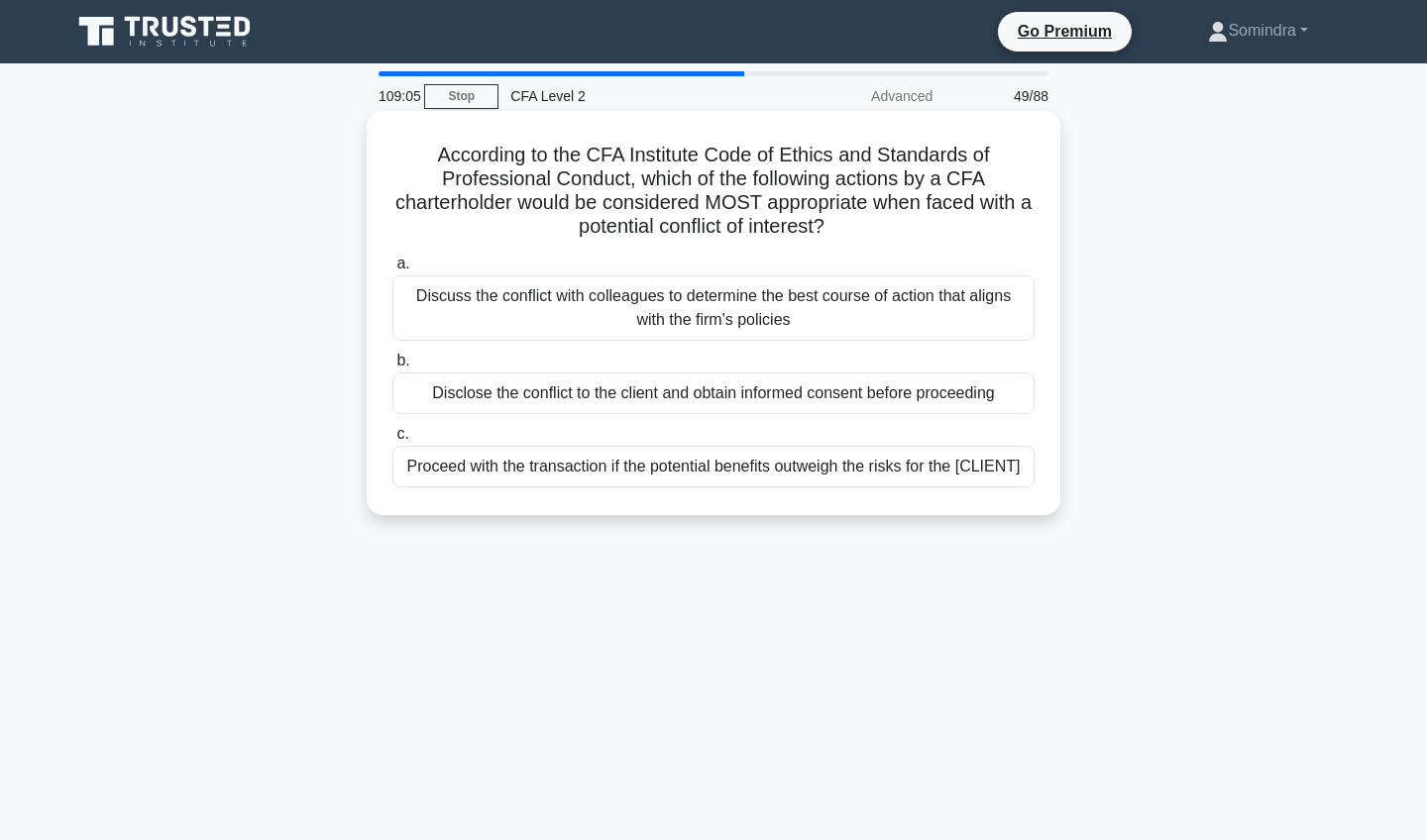 click on "Disclose the conflict to the client and obtain informed consent before proceeding" at bounding box center [714, 393] 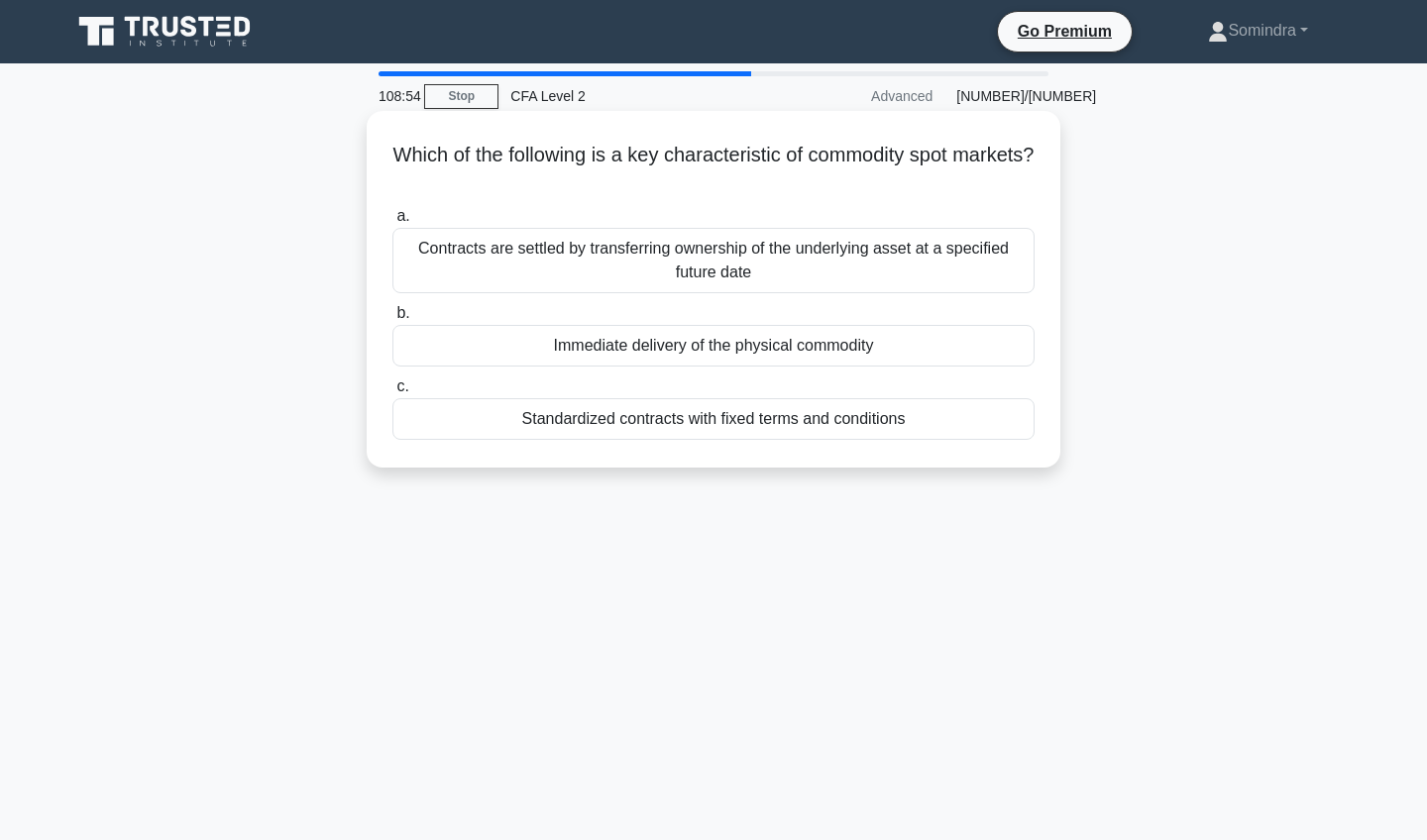 click on "Standardized contracts with fixed terms and conditions" at bounding box center [714, 419] 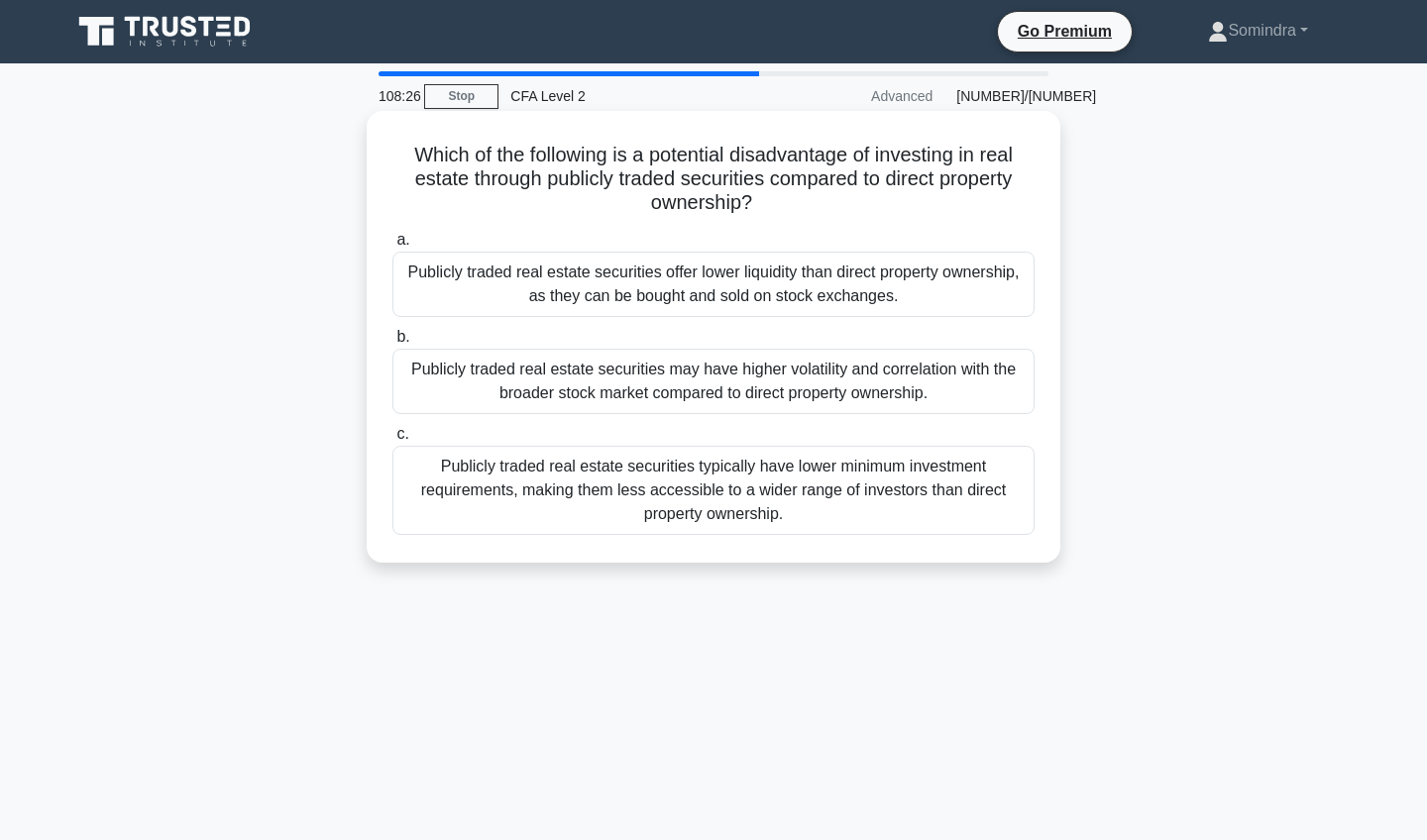 click on "Publicly traded real estate securities may have higher volatility and correlation with the broader stock market compared to direct property ownership." at bounding box center [714, 381] 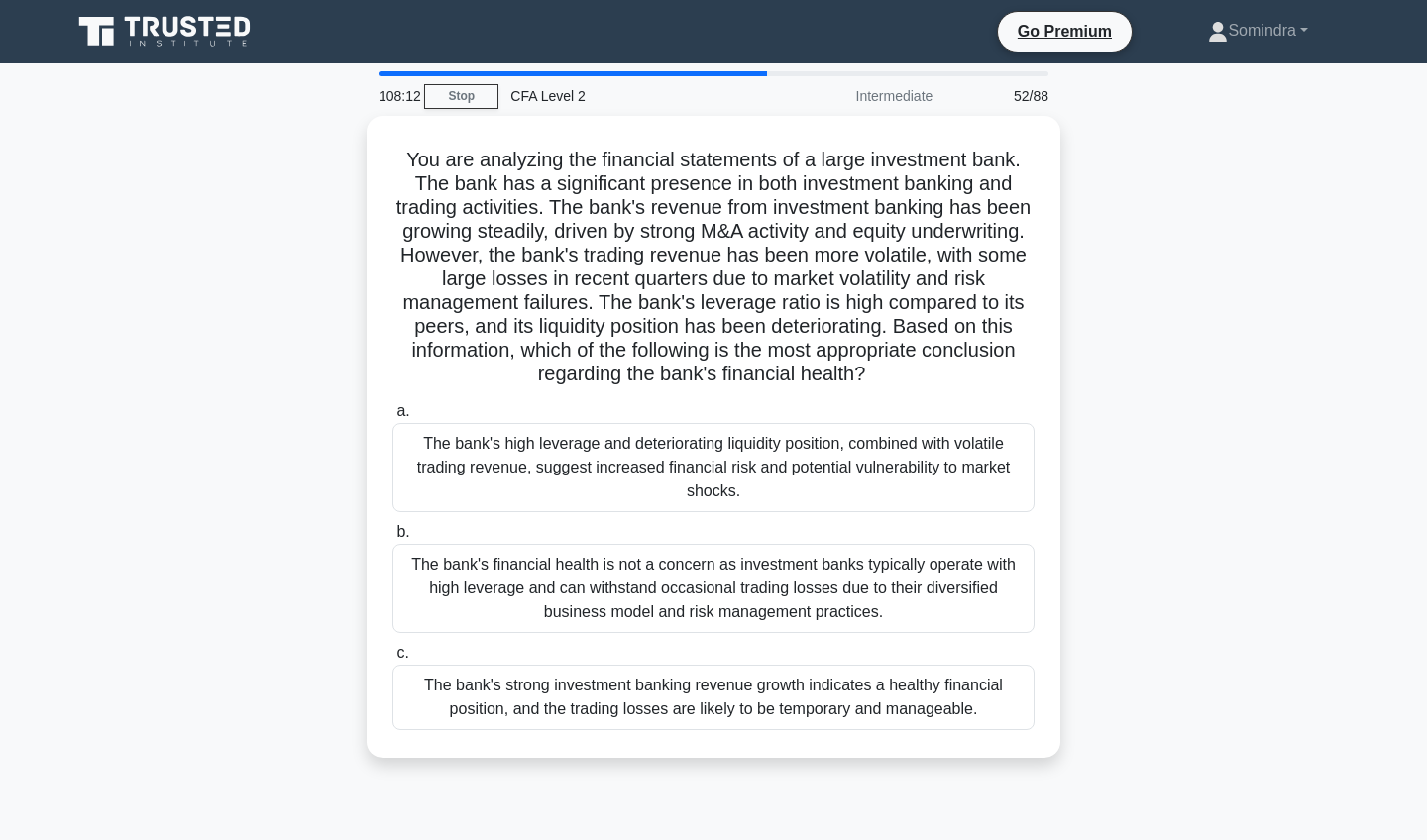scroll, scrollTop: 30, scrollLeft: 0, axis: vertical 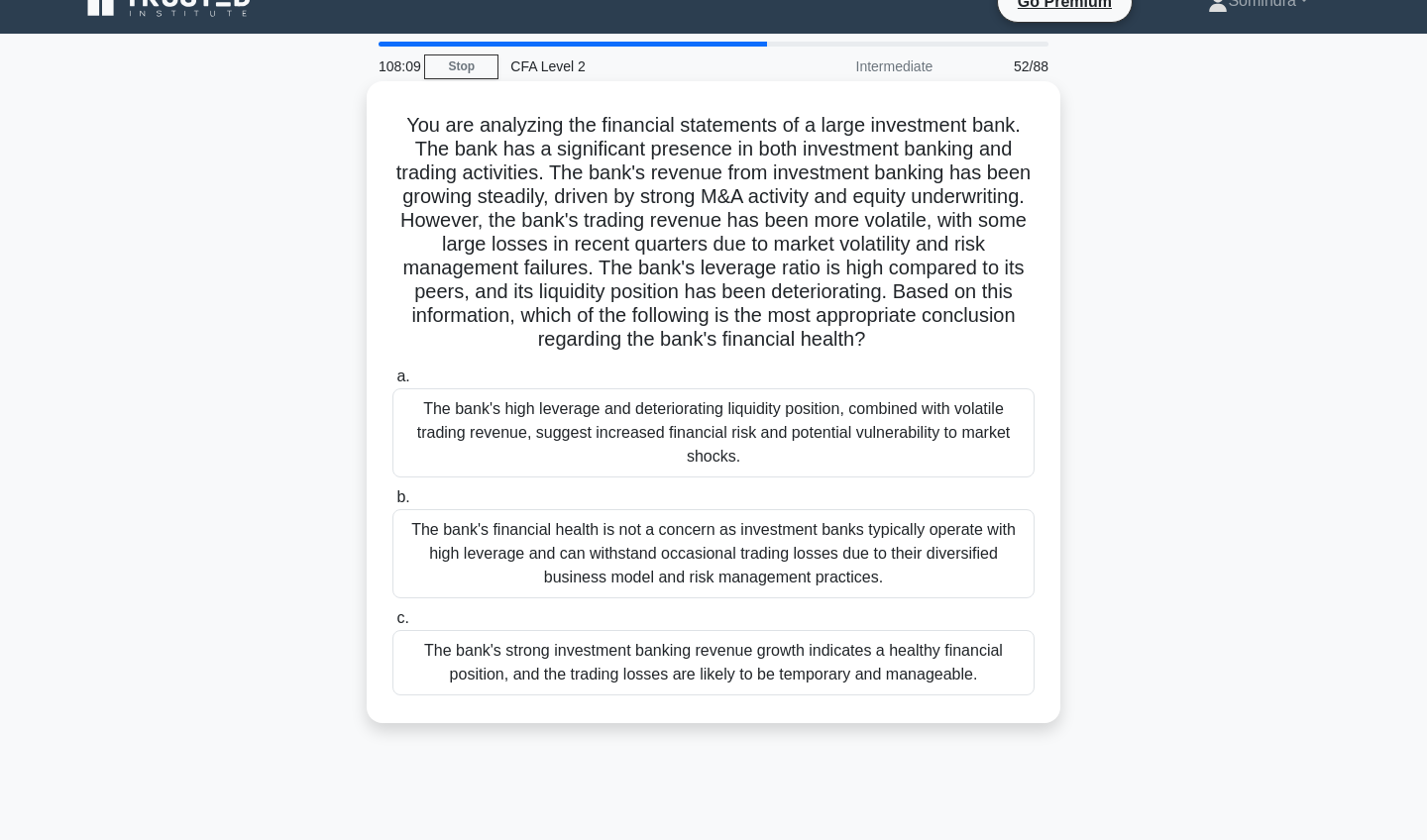 click on "The bank's high leverage and deteriorating liquidity position, combined with volatile trading revenue, suggest increased financial risk and potential vulnerability to market shocks." at bounding box center [714, 433] 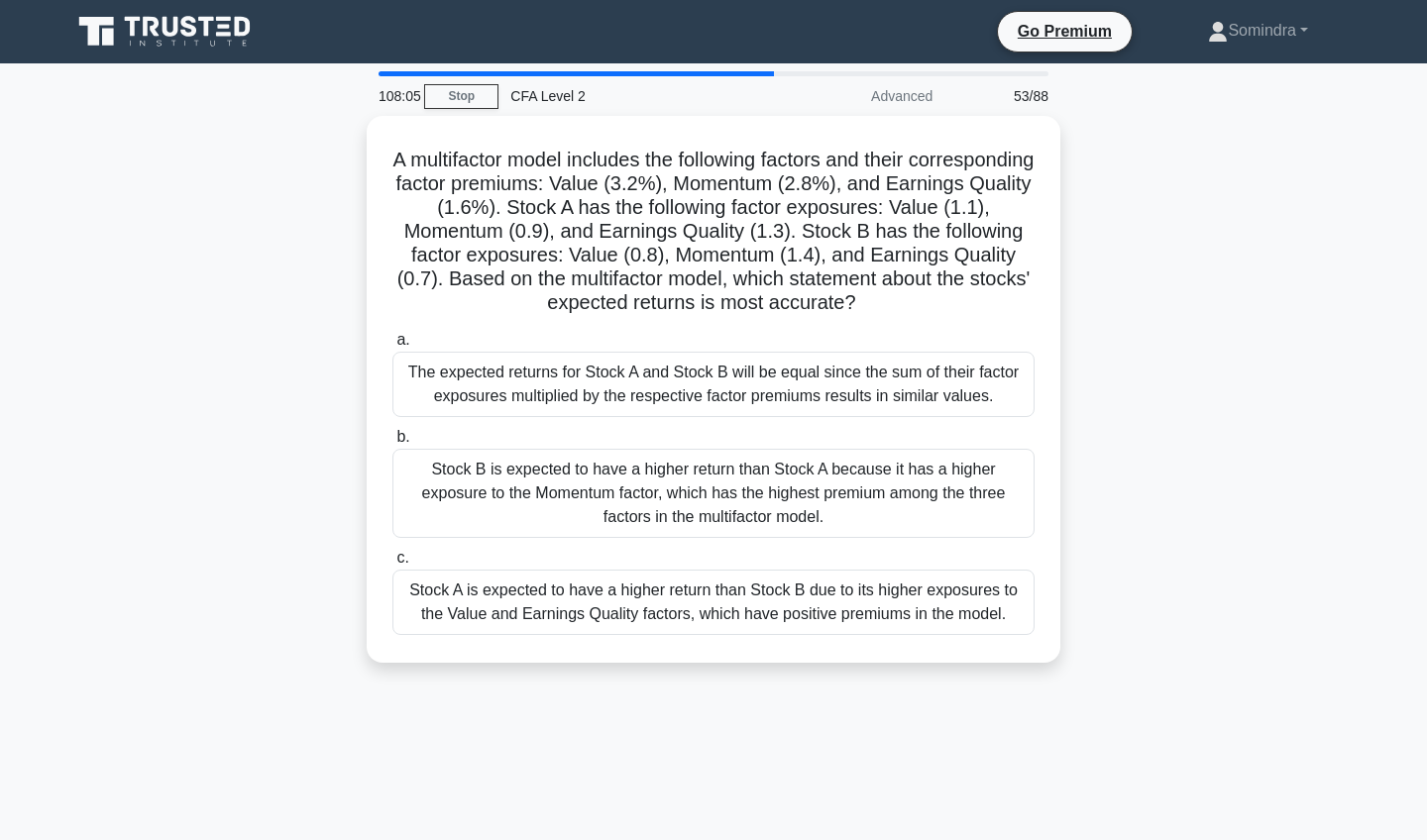 scroll, scrollTop: 0, scrollLeft: 0, axis: both 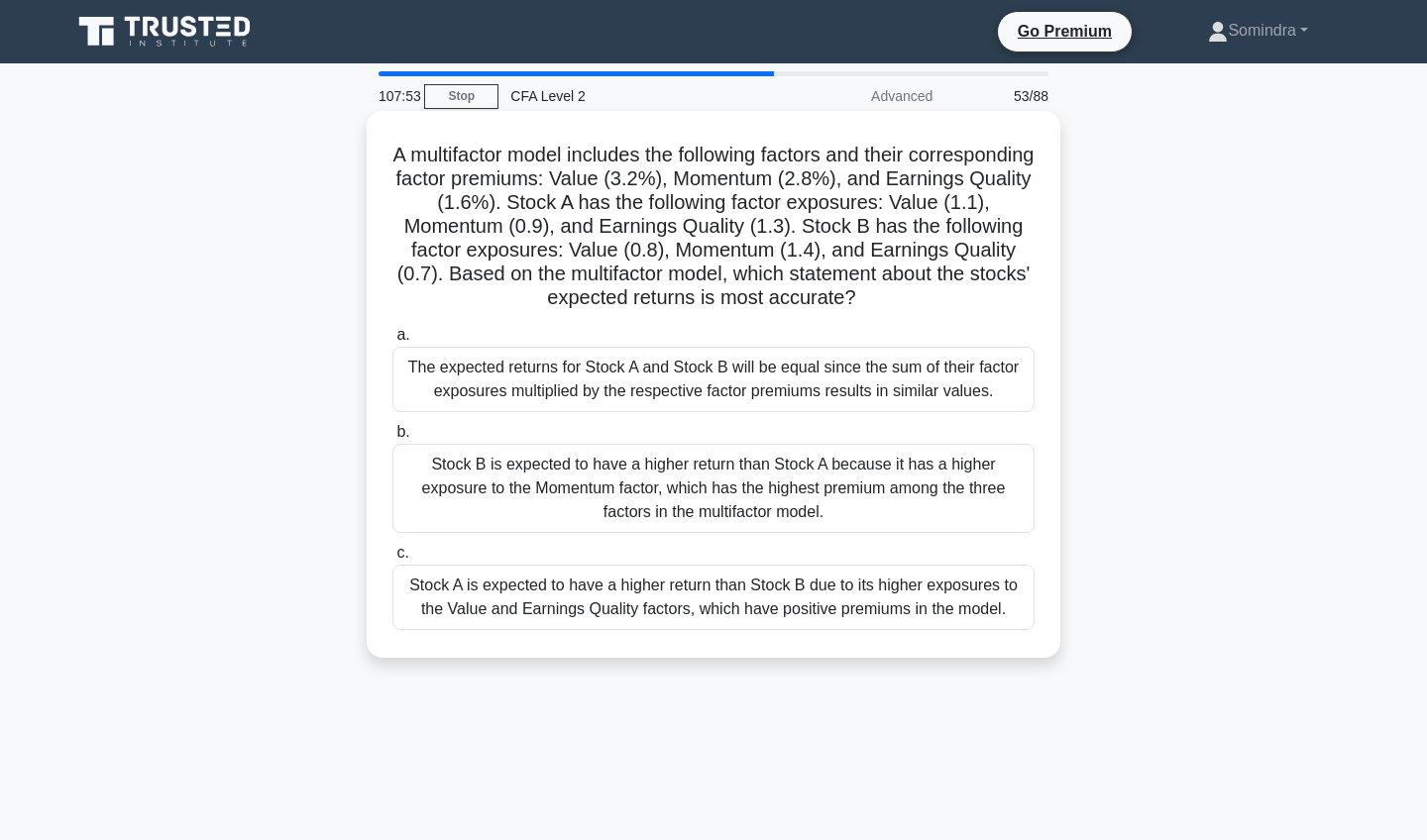 click on "Stock B is expected to have a higher return than Stock A because it has a higher exposure to the Momentum factor, which has the highest premium among the three factors in the multifactor model." at bounding box center [714, 488] 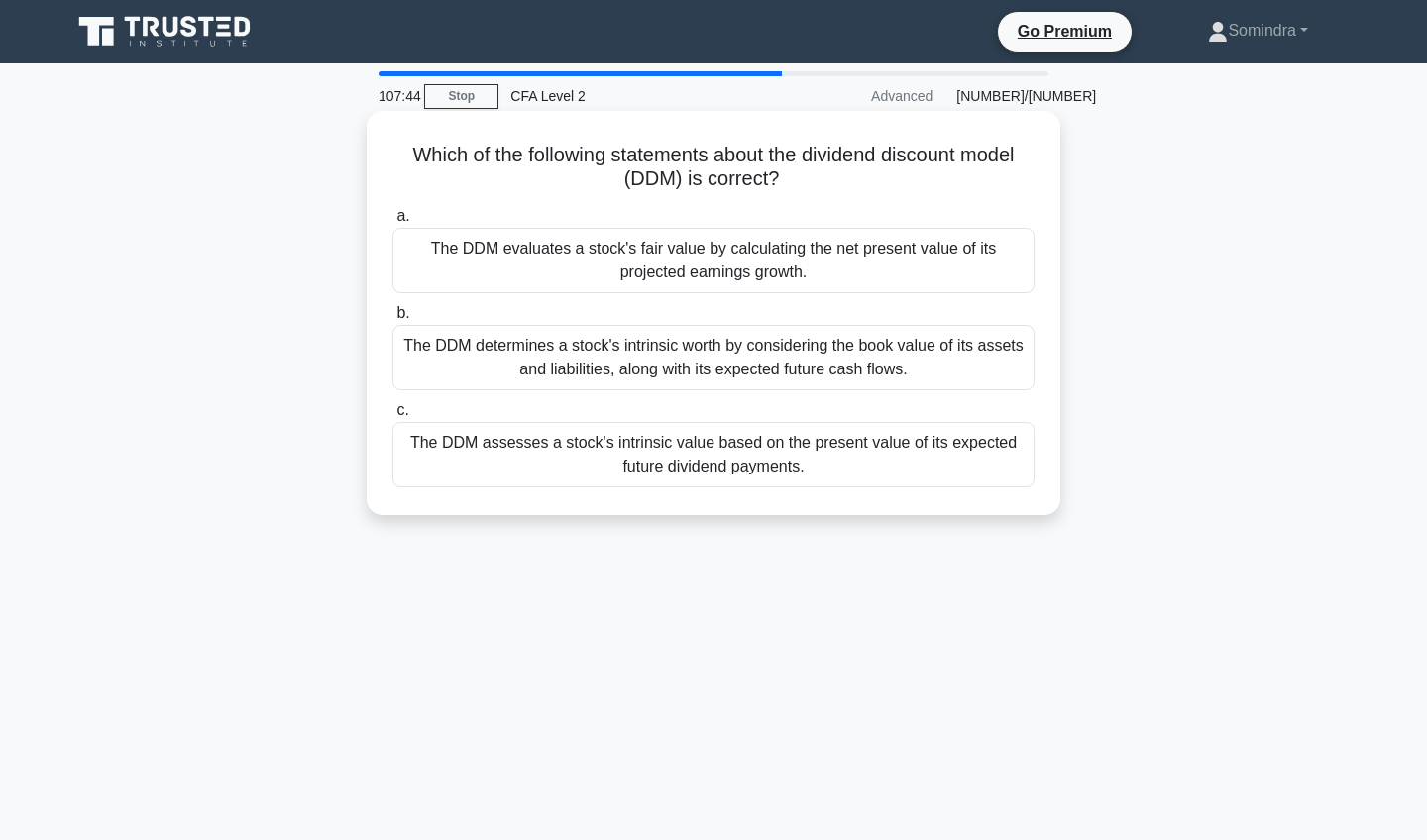 click on "The DDM assesses a stock's intrinsic value based on the present value of its expected future dividend payments." at bounding box center (714, 455) 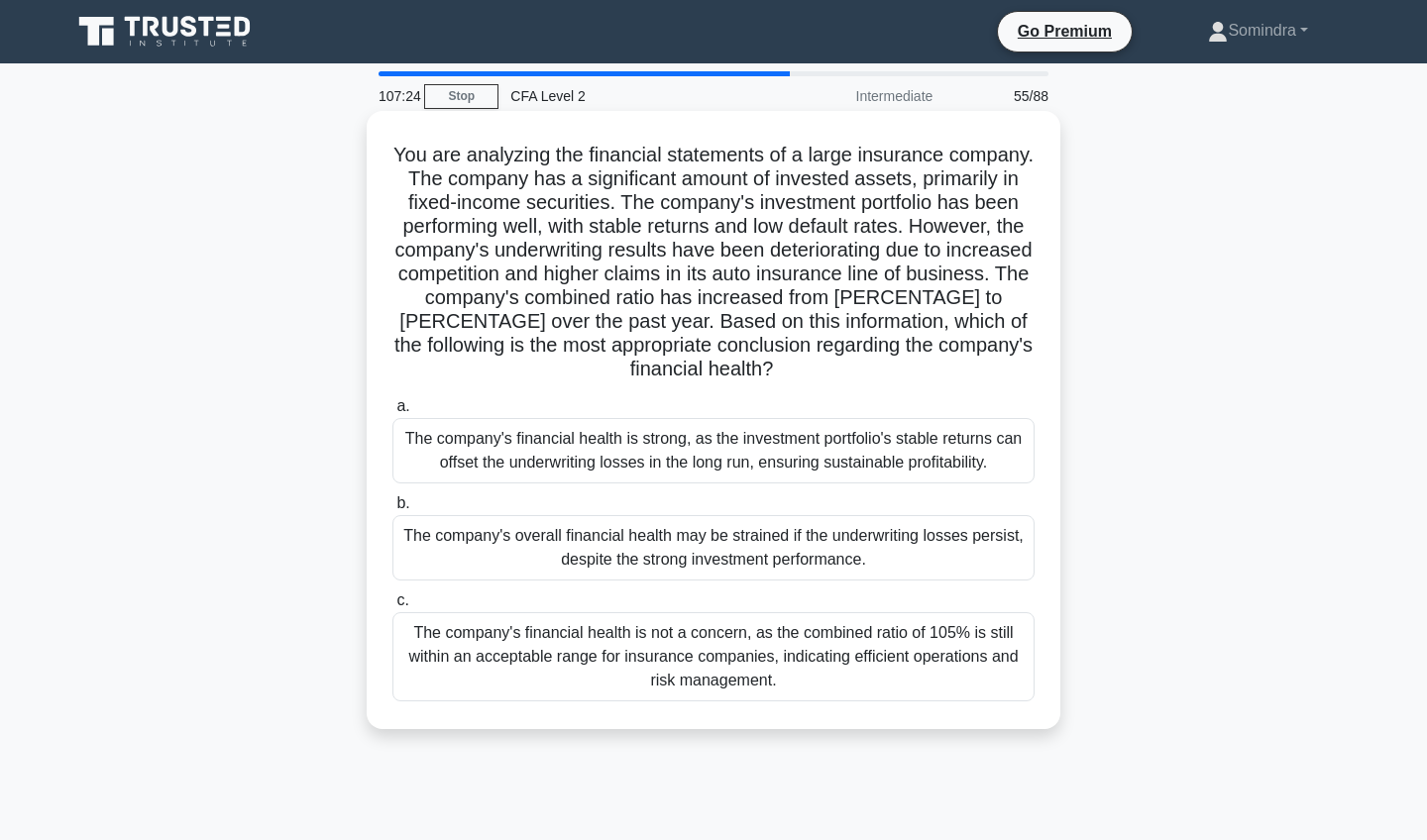 click on "c.
The company's financial health is not a concern, as the combined ratio of 105% is still within an acceptable range for insurance companies, indicating efficient operations and risk management." at bounding box center [392, 600] 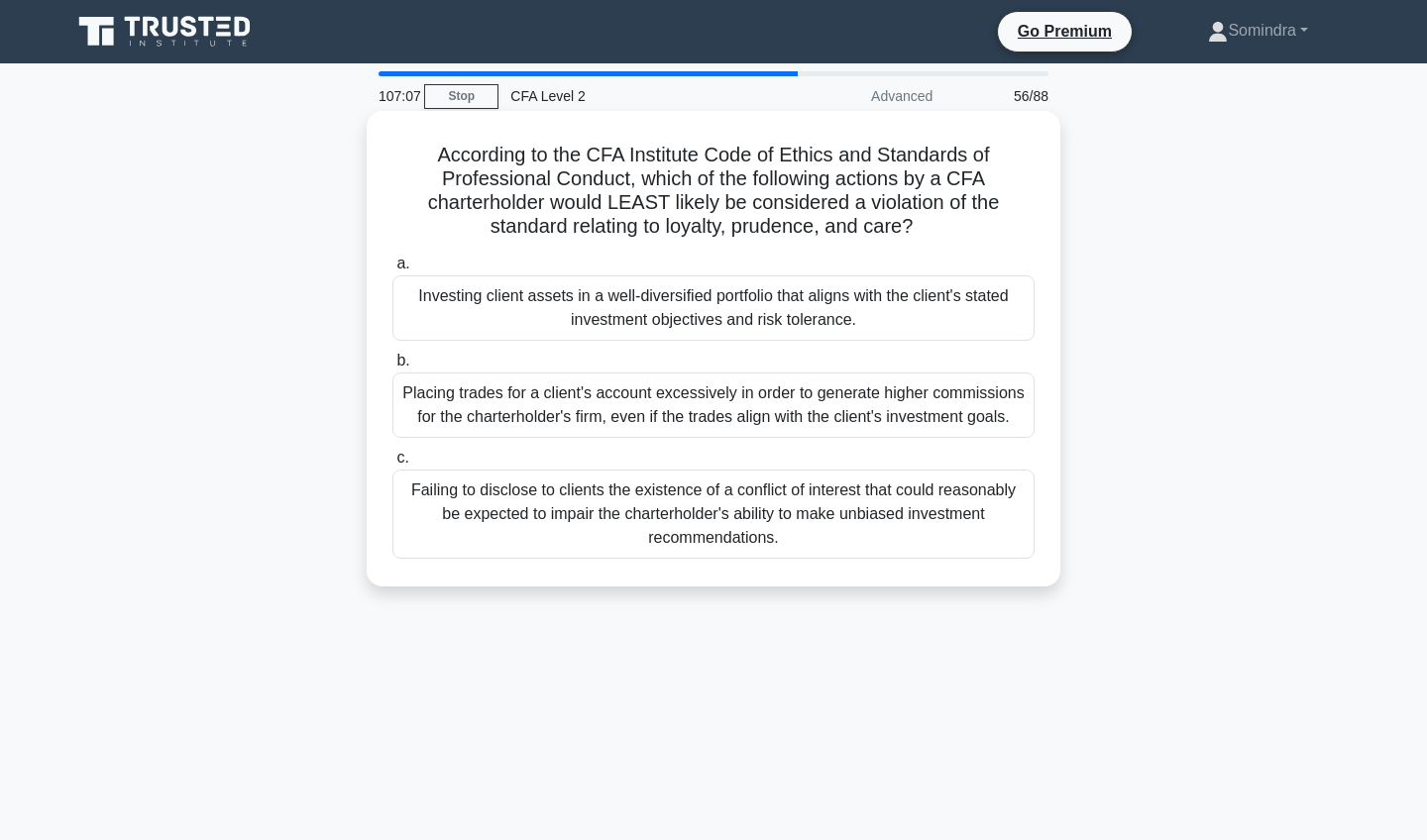 click on "Investing client assets in a well-diversified portfolio that aligns with the client's stated investment objectives and risk tolerance." at bounding box center (714, 308) 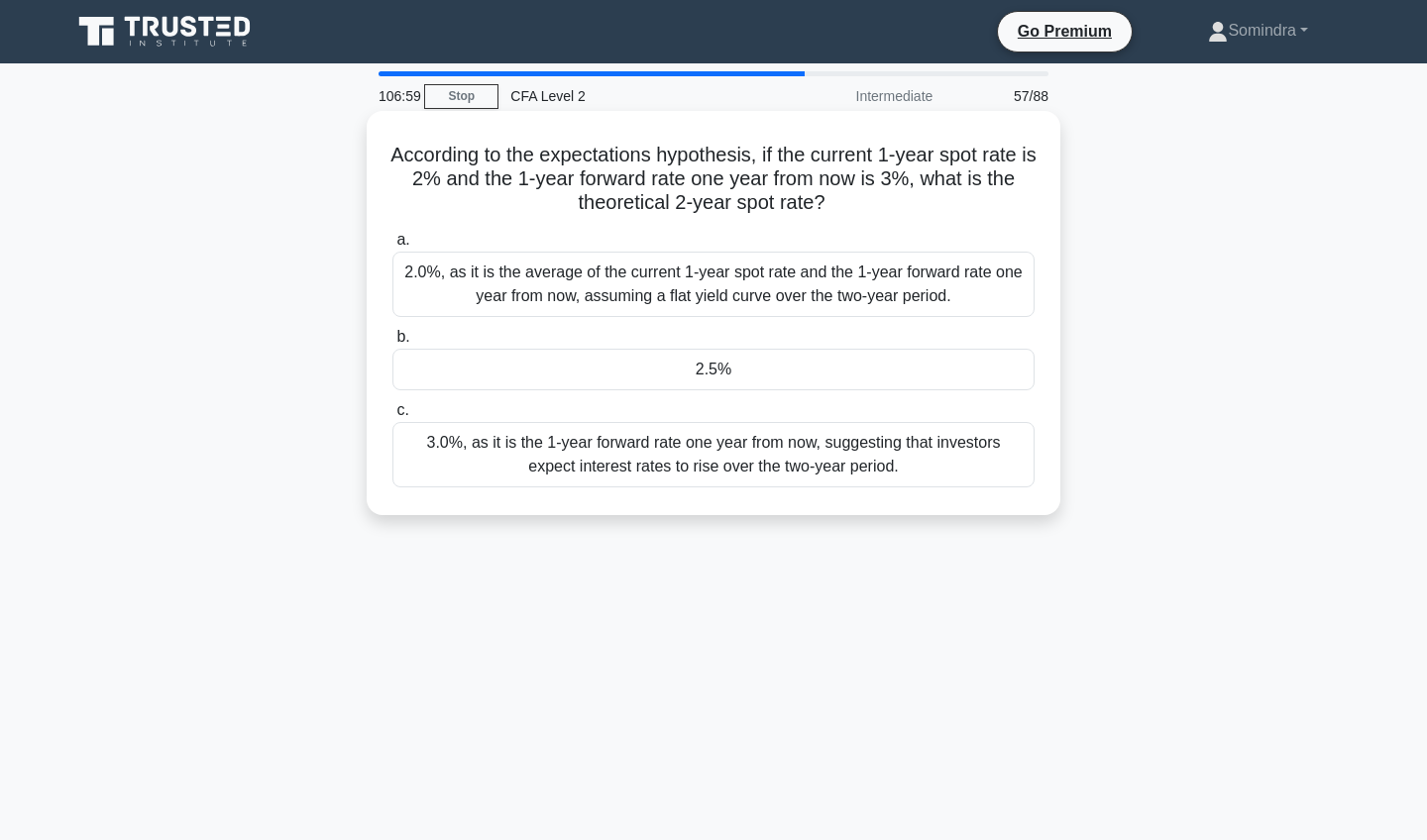 click on "3.0%, as it is the 1-year forward rate one year from now, suggesting that investors expect interest rates to rise over the two-year period." at bounding box center (714, 455) 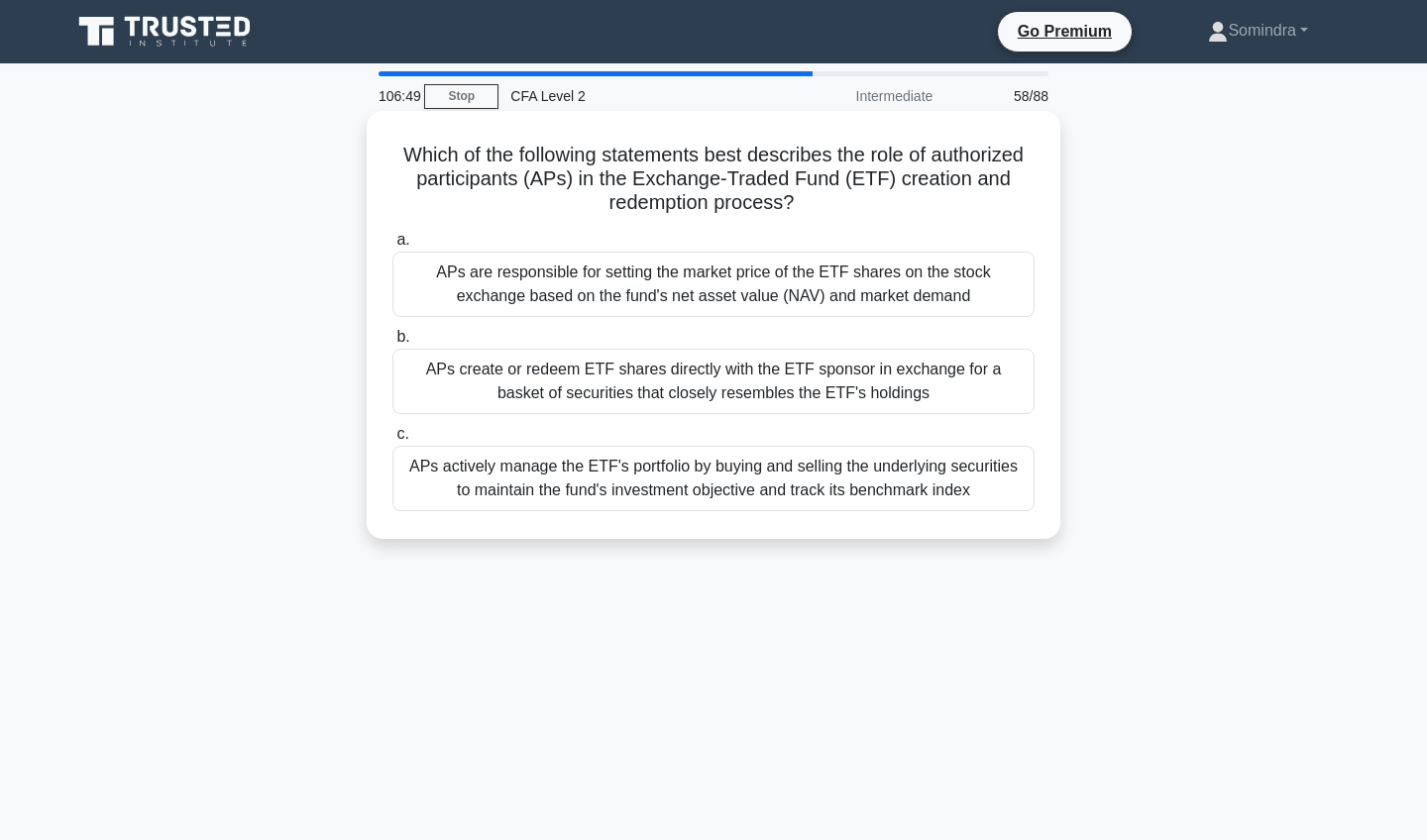 click on "APs actively manage the ETF's portfolio by buying and selling the underlying securities to maintain the fund's investment objective and track its benchmark index" at bounding box center (714, 478) 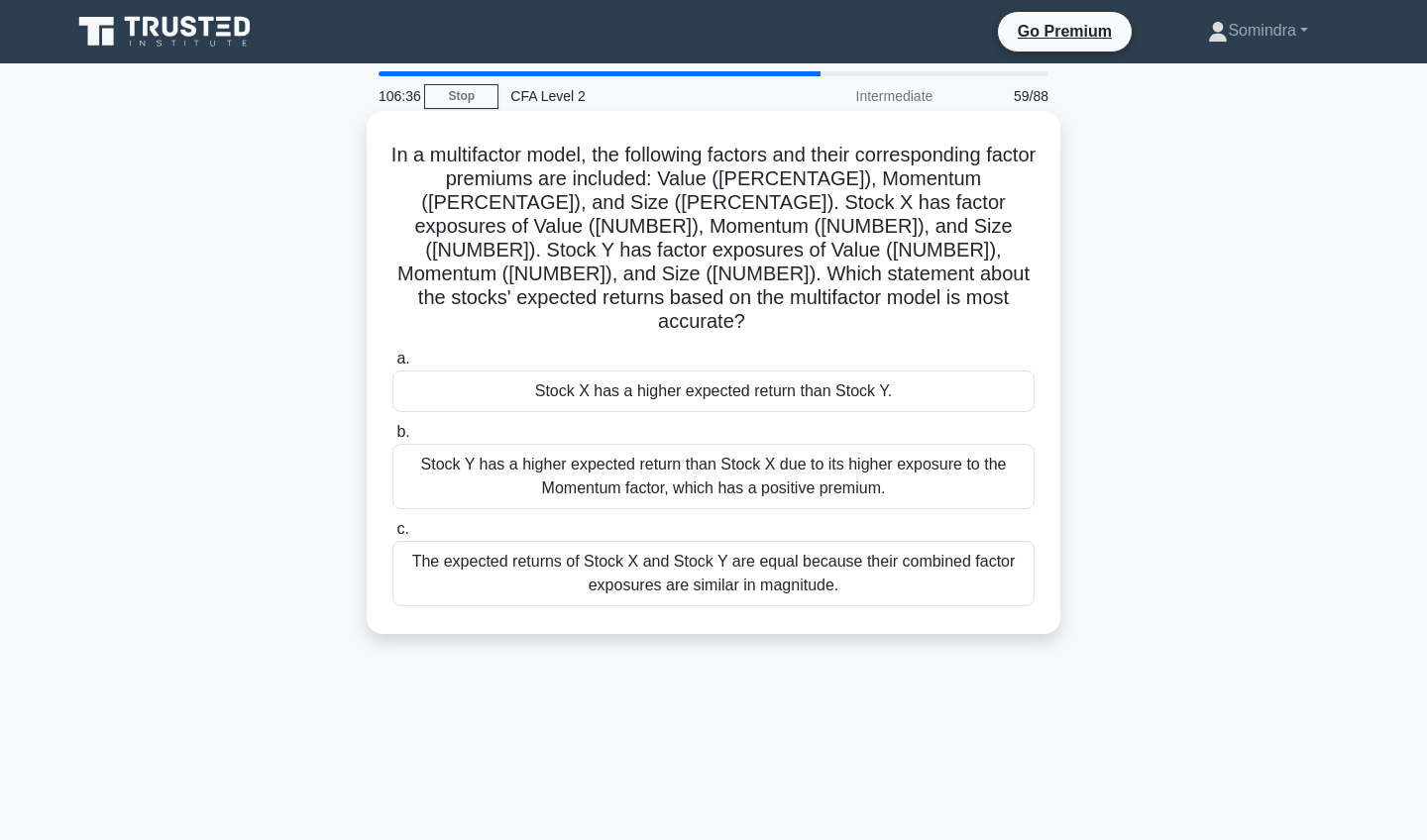 click on "The expected returns of Stock X and Stock Y are equal because their combined factor exposures are similar in magnitude." at bounding box center (714, 574) 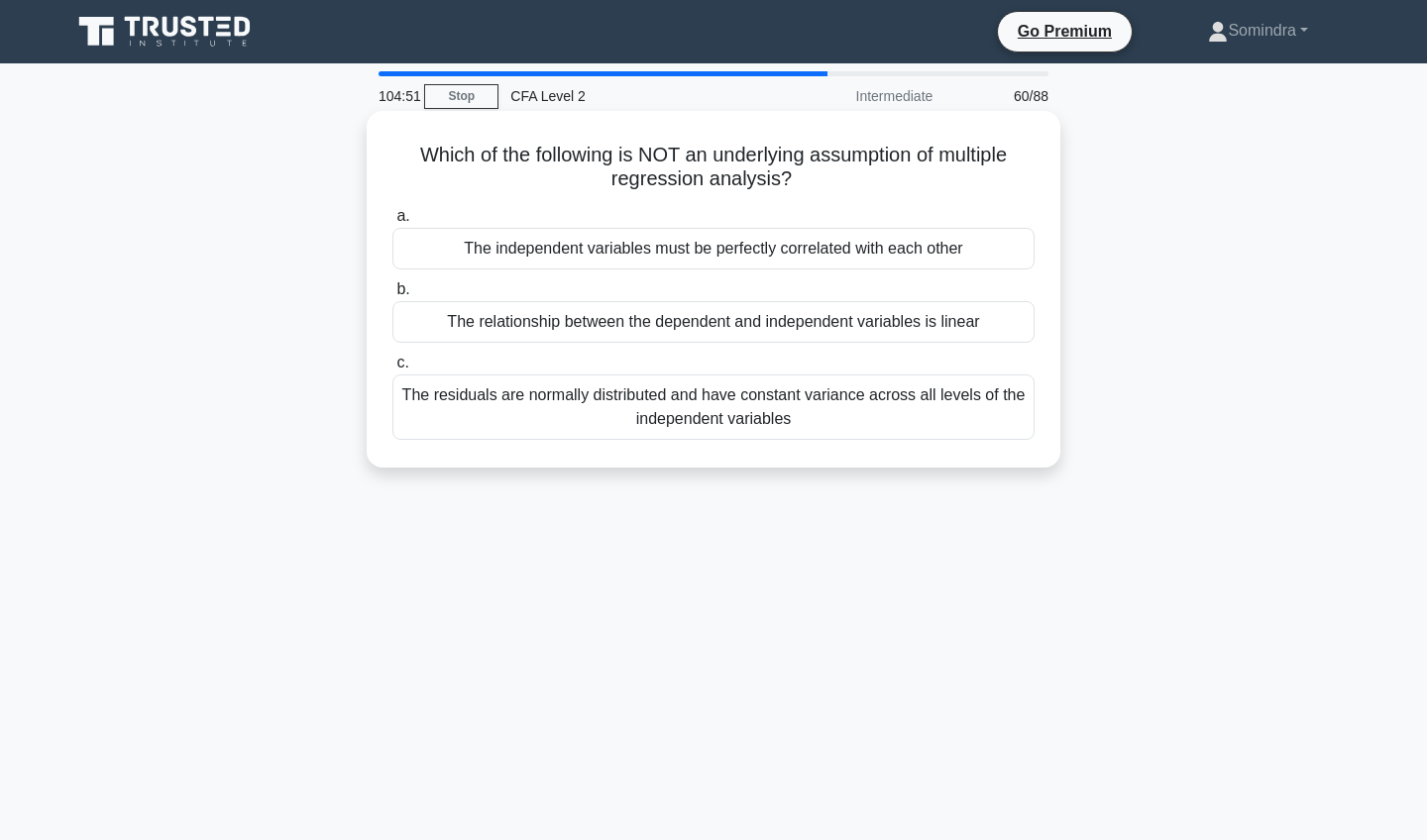 click on "The relationship between the dependent and independent variables is linear" at bounding box center [714, 322] 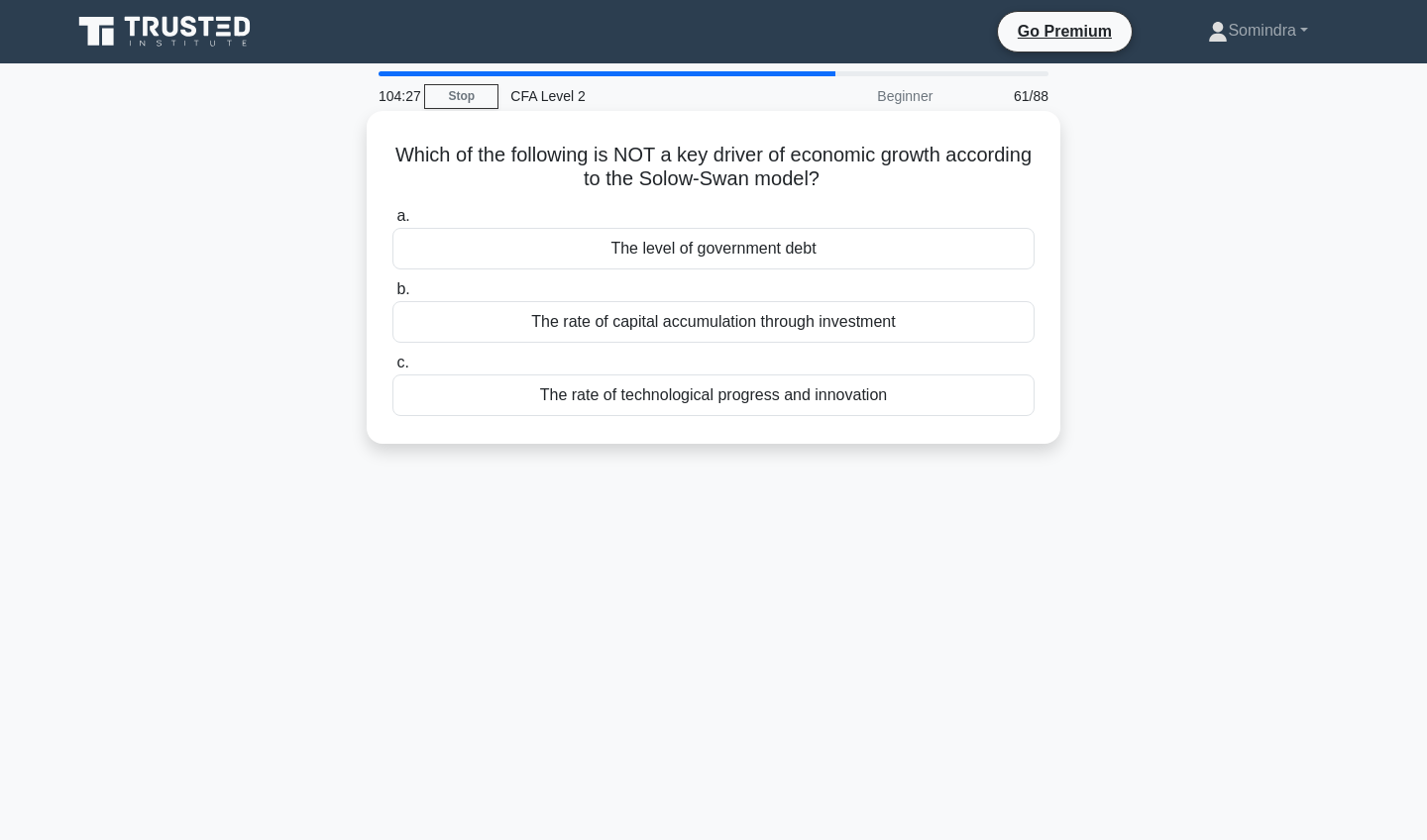 click on "The level of government debt" at bounding box center [714, 249] 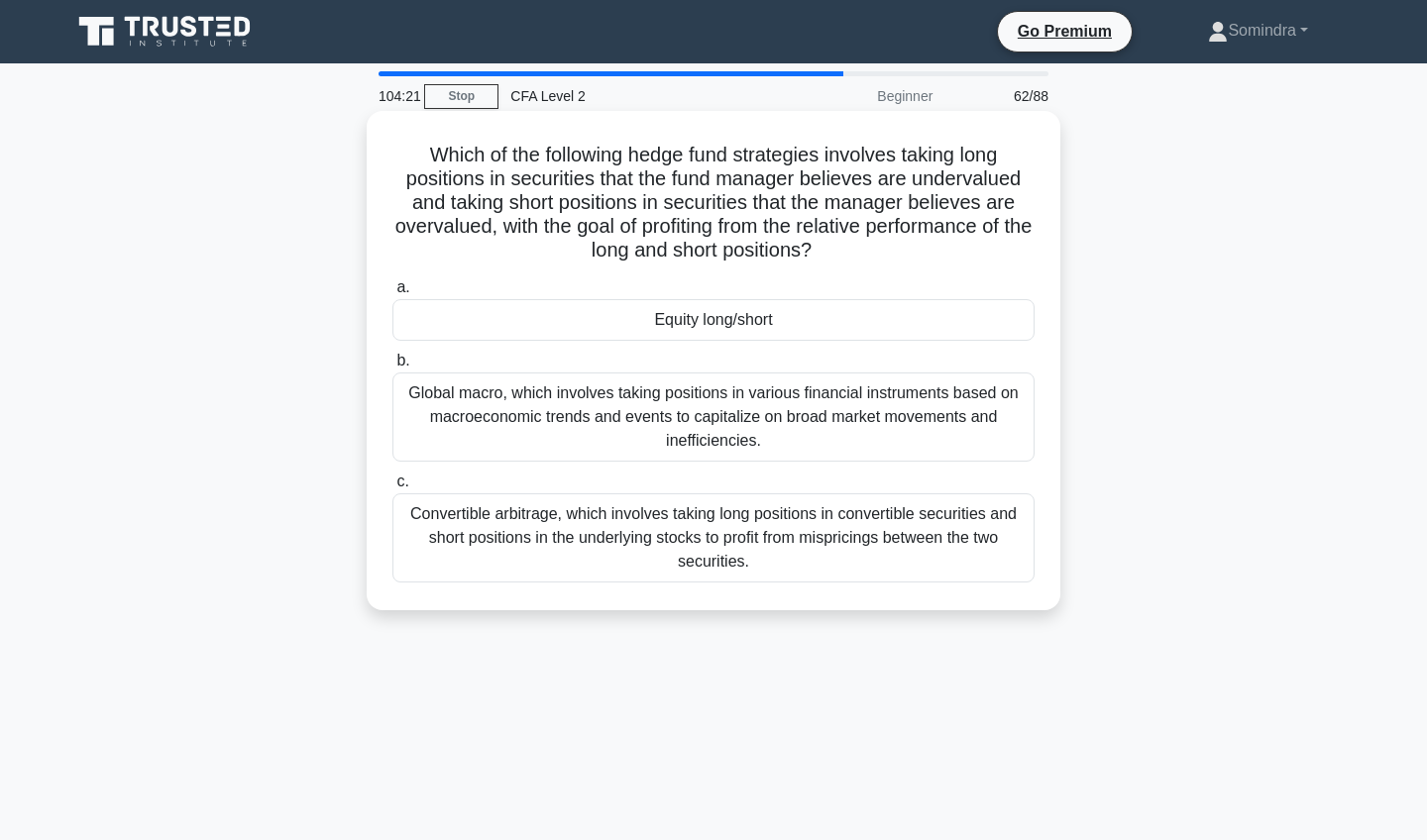 click on "Equity long/short" at bounding box center (714, 320) 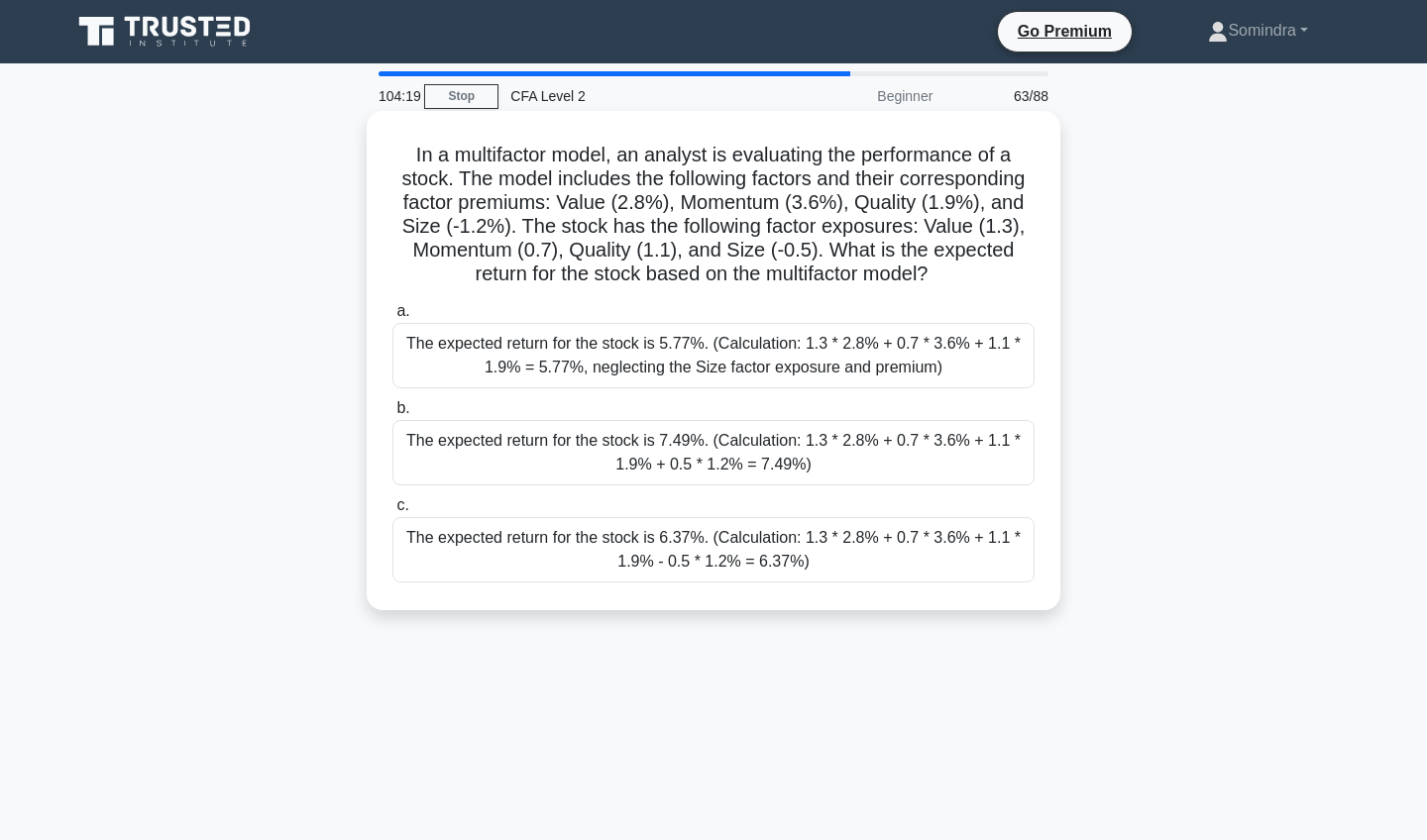 click on "The expected return for the stock is 7.49%. (Calculation: 1.3 * 2.8% + 0.7 * 3.6% + 1.1 * 1.9% + 0.5 * 1.2% = 7.49%)" at bounding box center [714, 453] 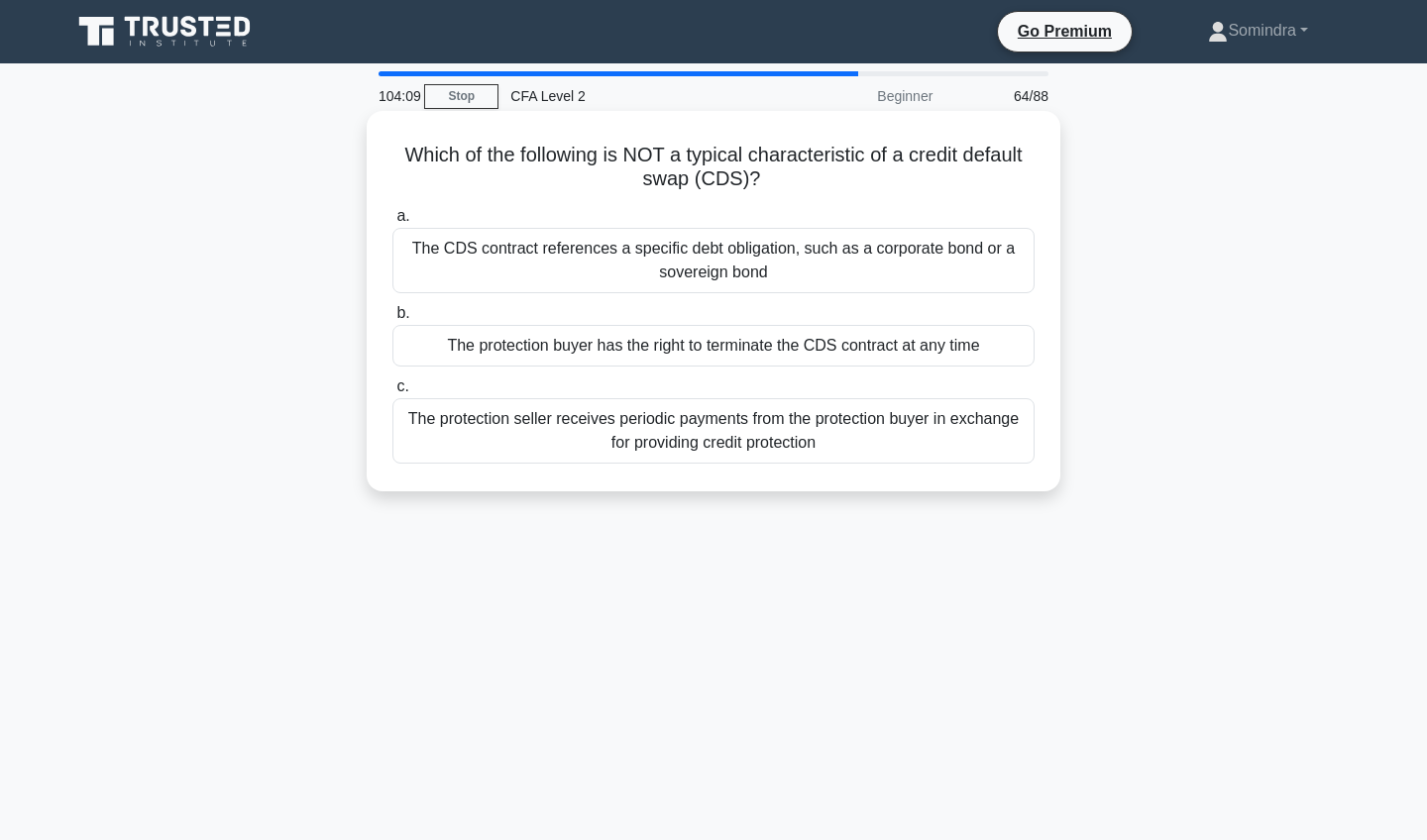 click on "The protection buyer has the right to terminate the CDS contract at any time" at bounding box center [714, 346] 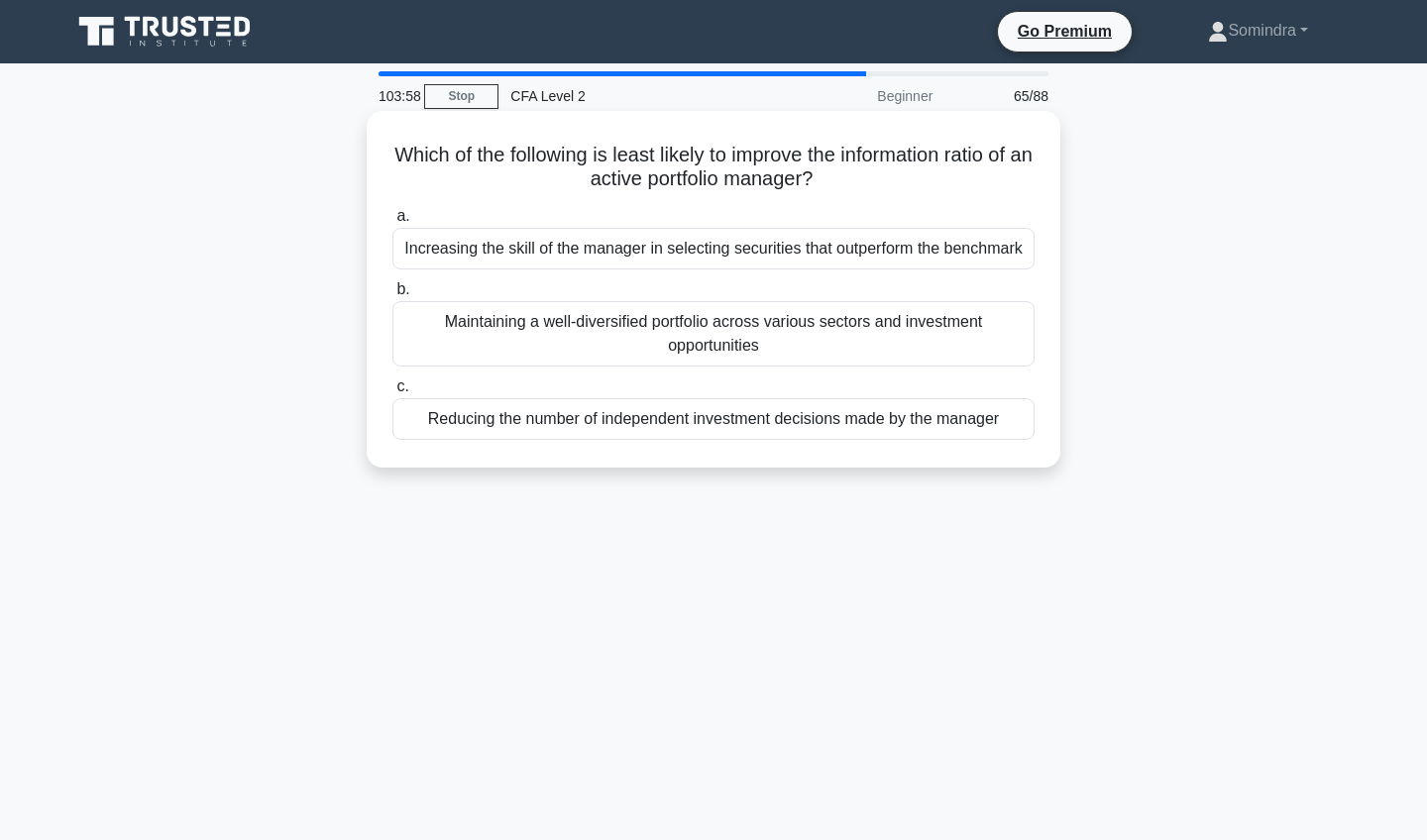 click on "Reducing the number of independent investment decisions made by the manager" at bounding box center [714, 419] 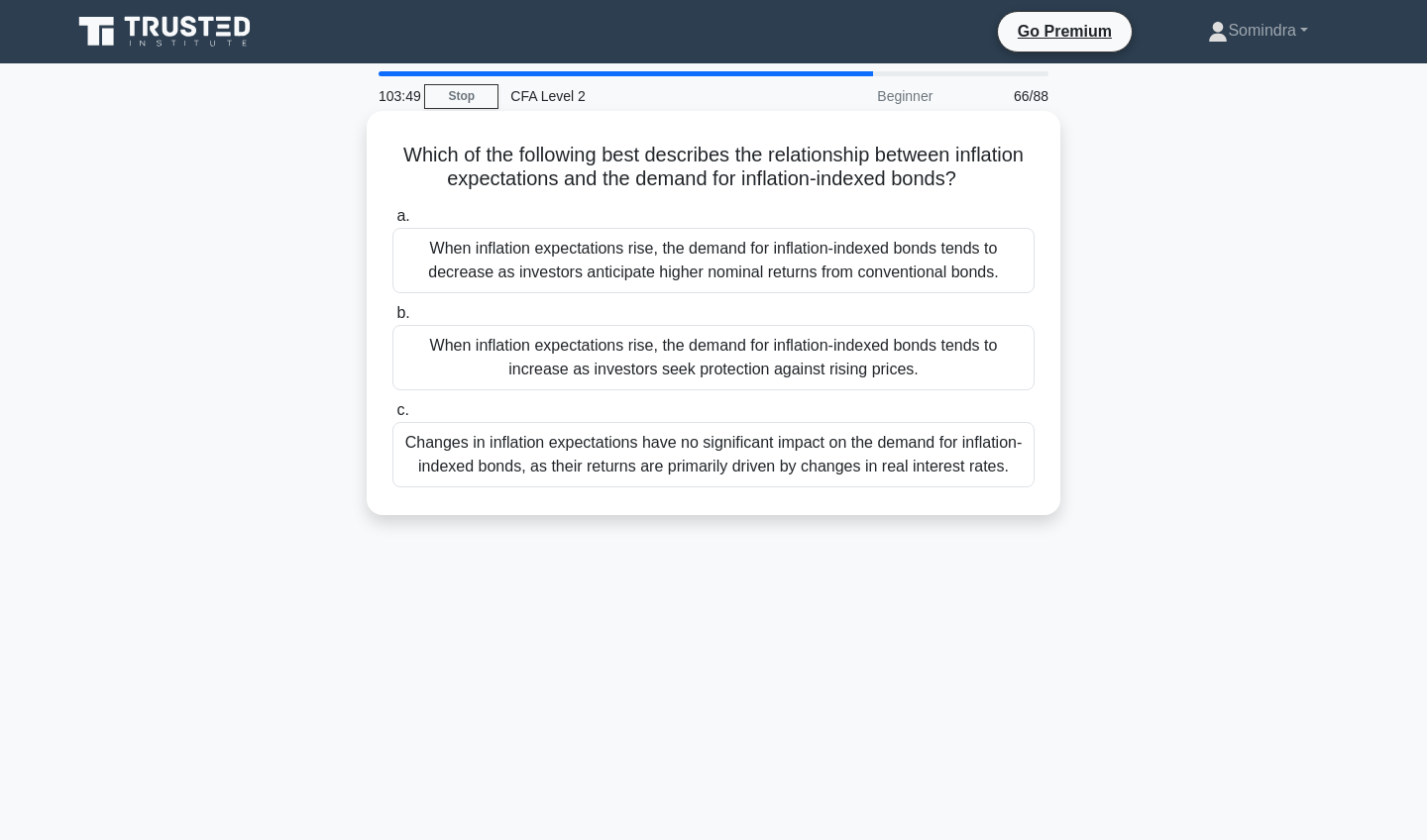 click on "When inflation expectations rise, the demand for inflation-indexed bonds tends to increase as investors seek protection against rising prices." at bounding box center (714, 358) 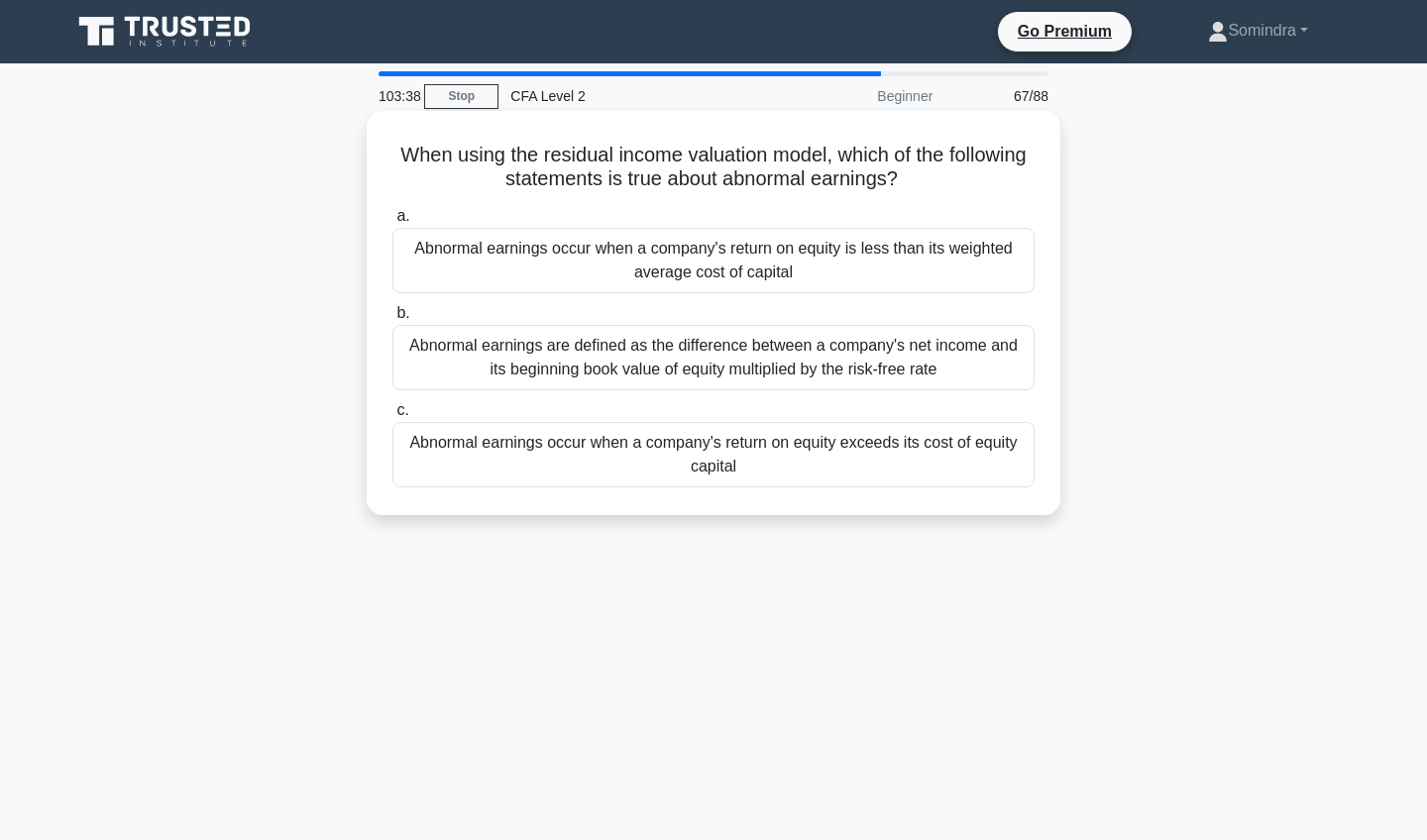click on "Abnormal earnings occur when a company's return on equity exceeds its cost of equity capital" at bounding box center [714, 455] 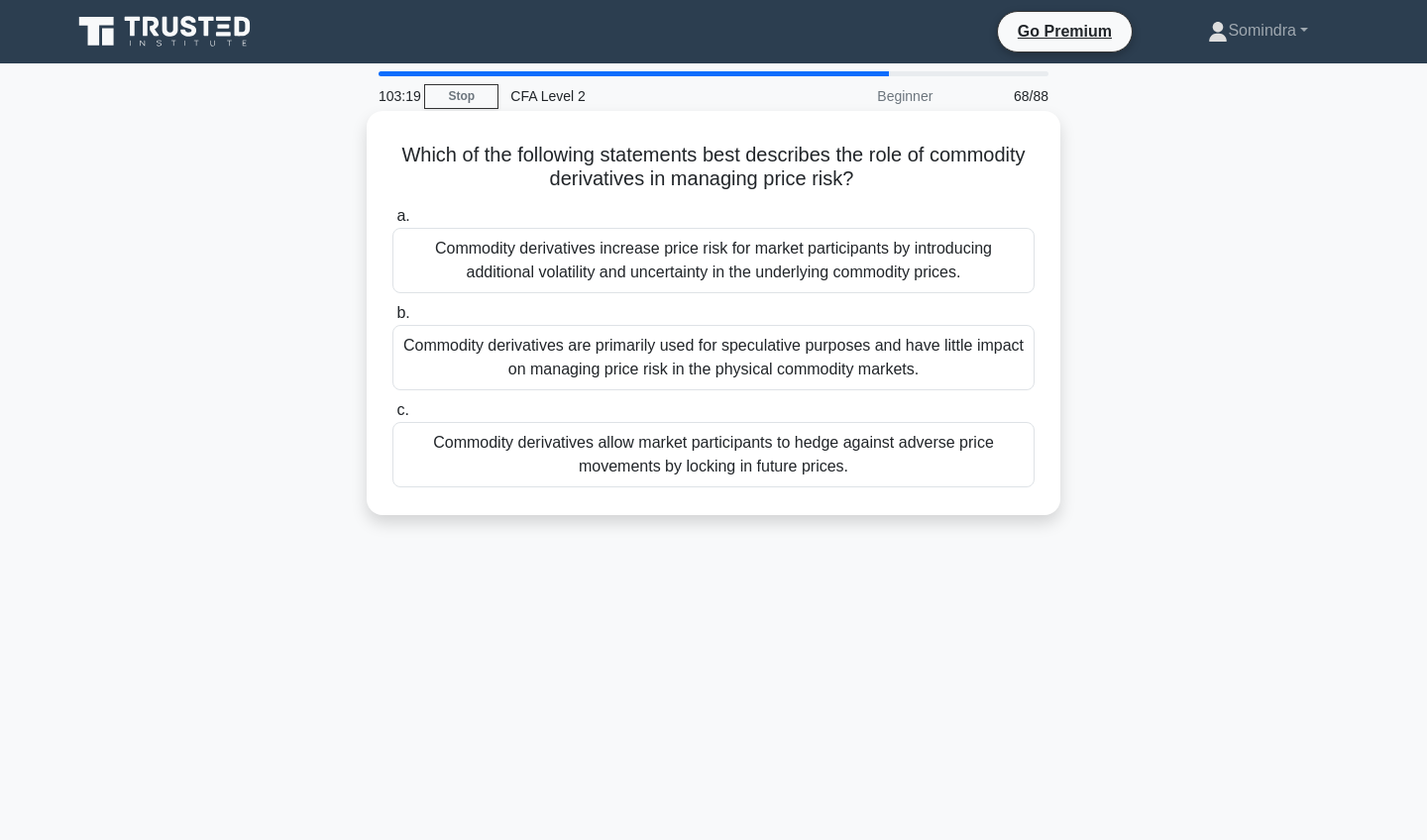 click on "Commodity derivatives allow market participants to hedge against adverse price movements by locking in future prices." at bounding box center [714, 455] 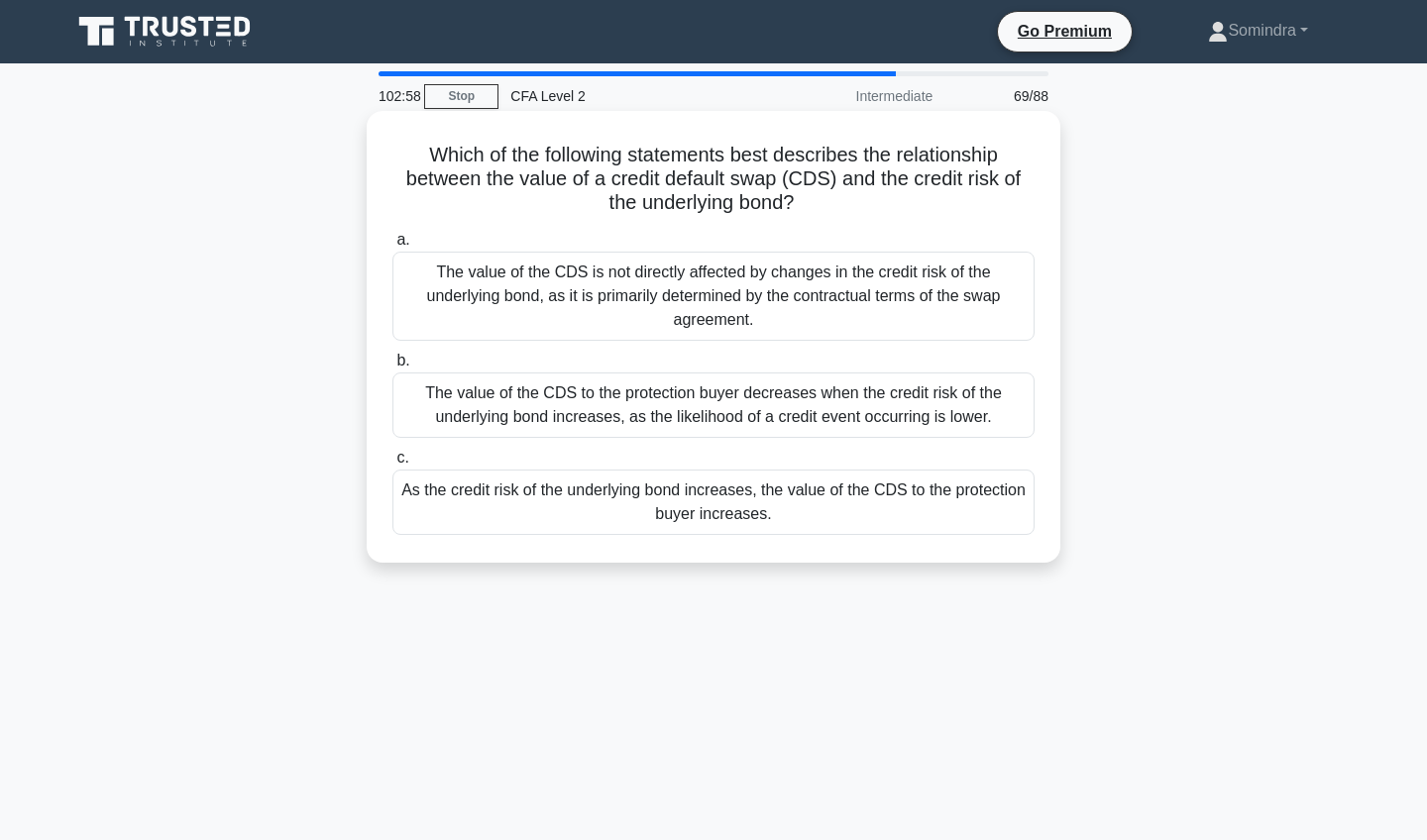 click on "As the credit risk of the underlying bond increases, the value of the CDS to the protection buyer increases." at bounding box center (714, 502) 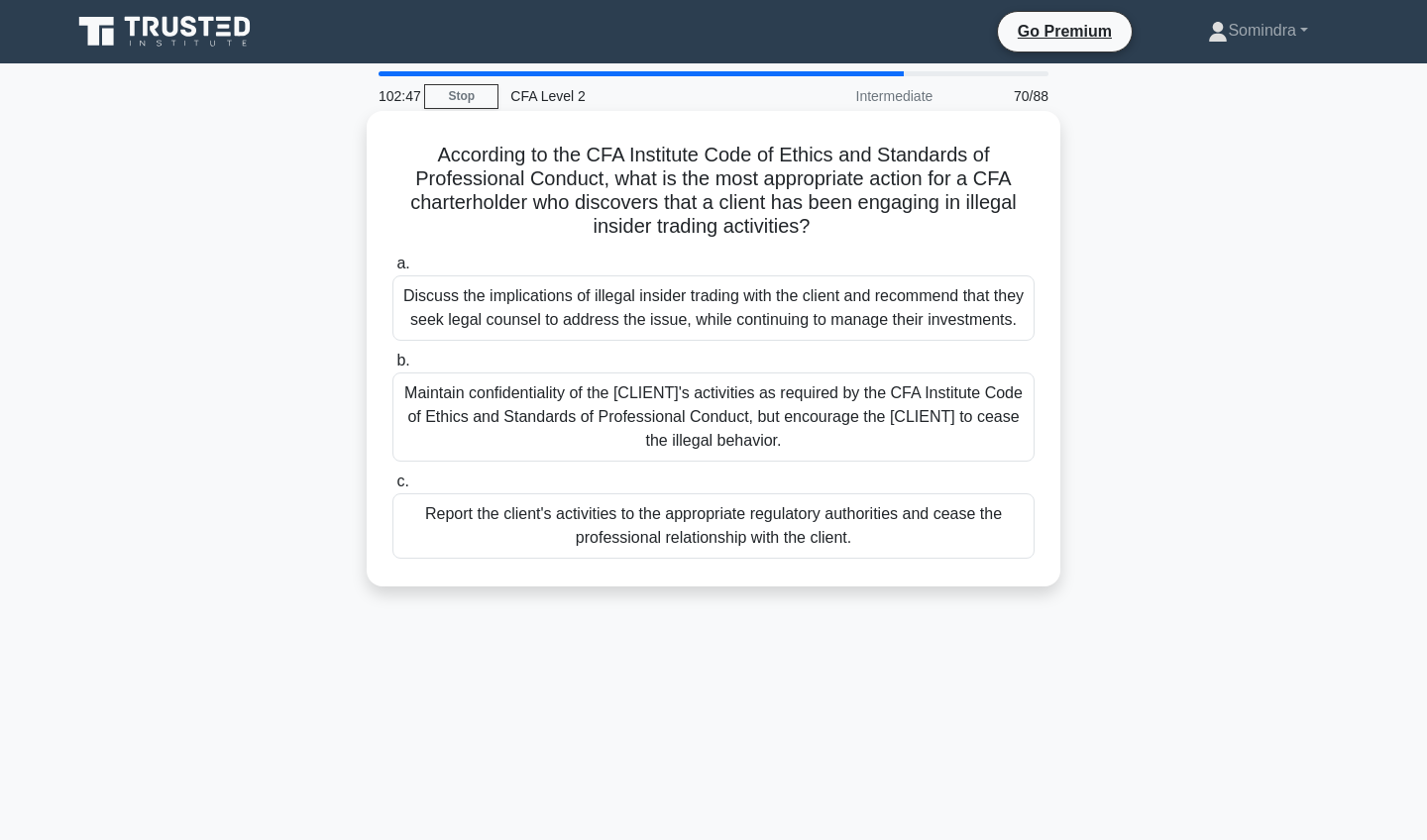 click on "Report the client's activities to the appropriate regulatory authorities and cease the professional relationship with the client." at bounding box center (714, 526) 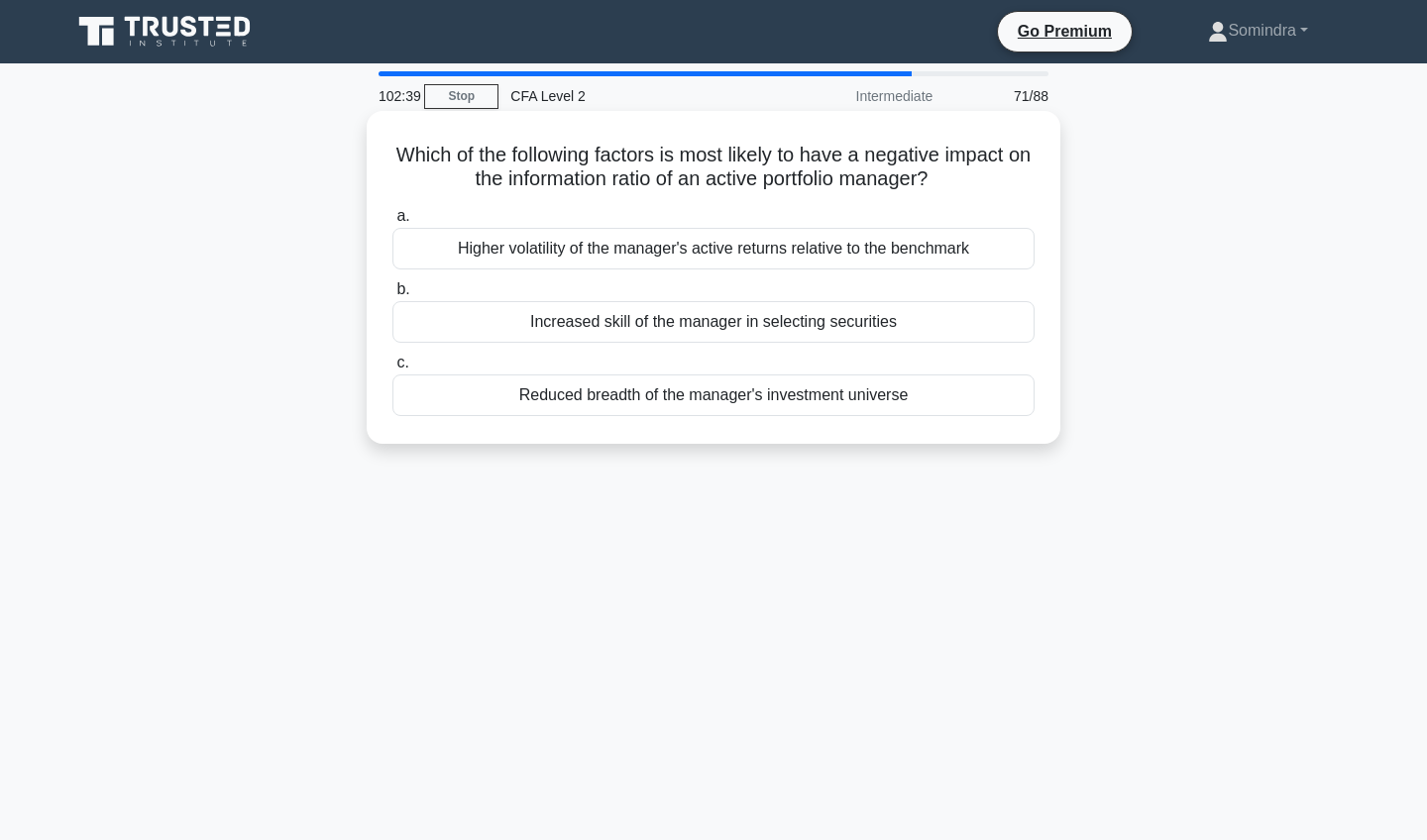 click on "Reduced breadth of the manager's investment universe" at bounding box center (714, 395) 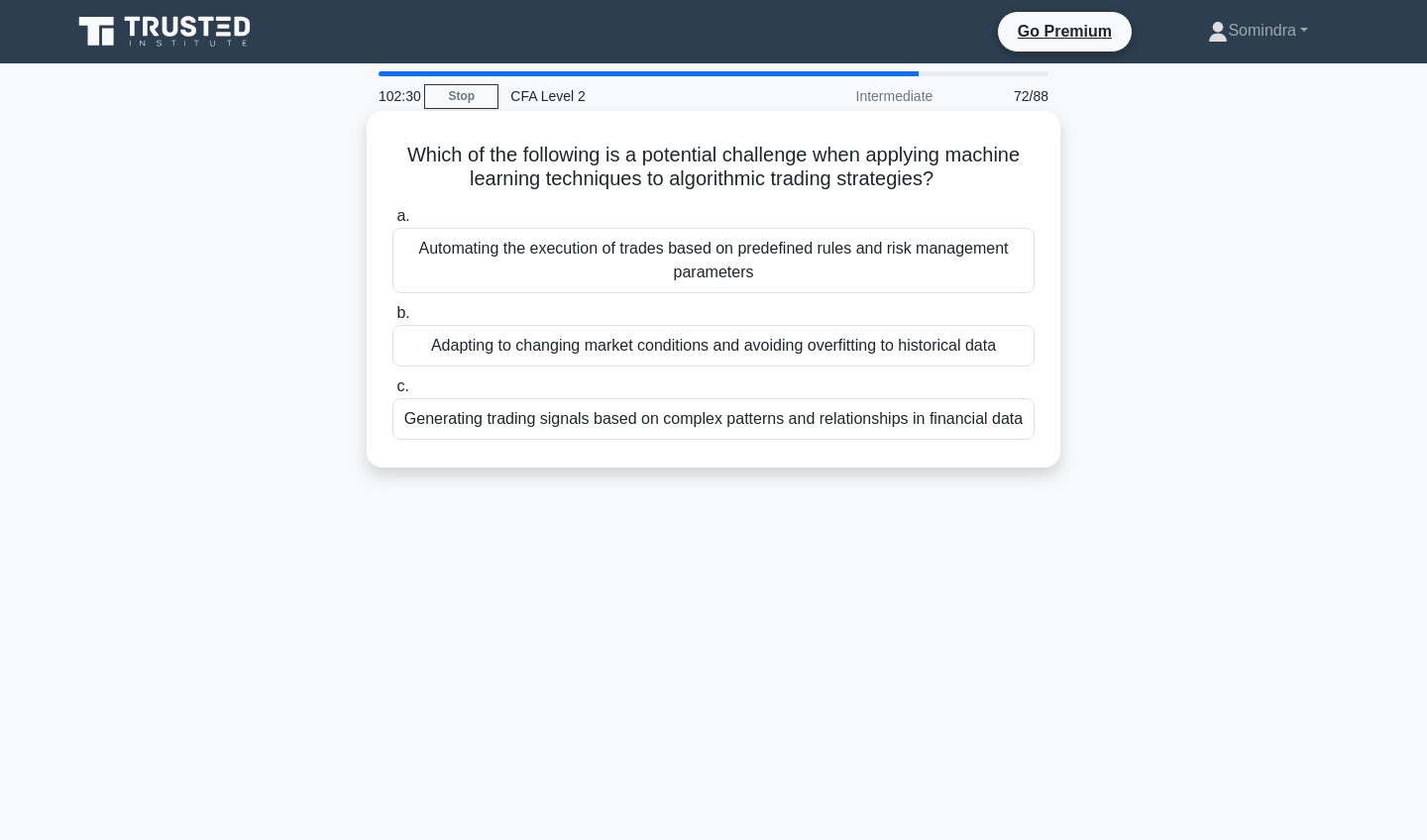 click on "Adapting to changing market conditions and avoiding overfitting to historical data" at bounding box center [714, 346] 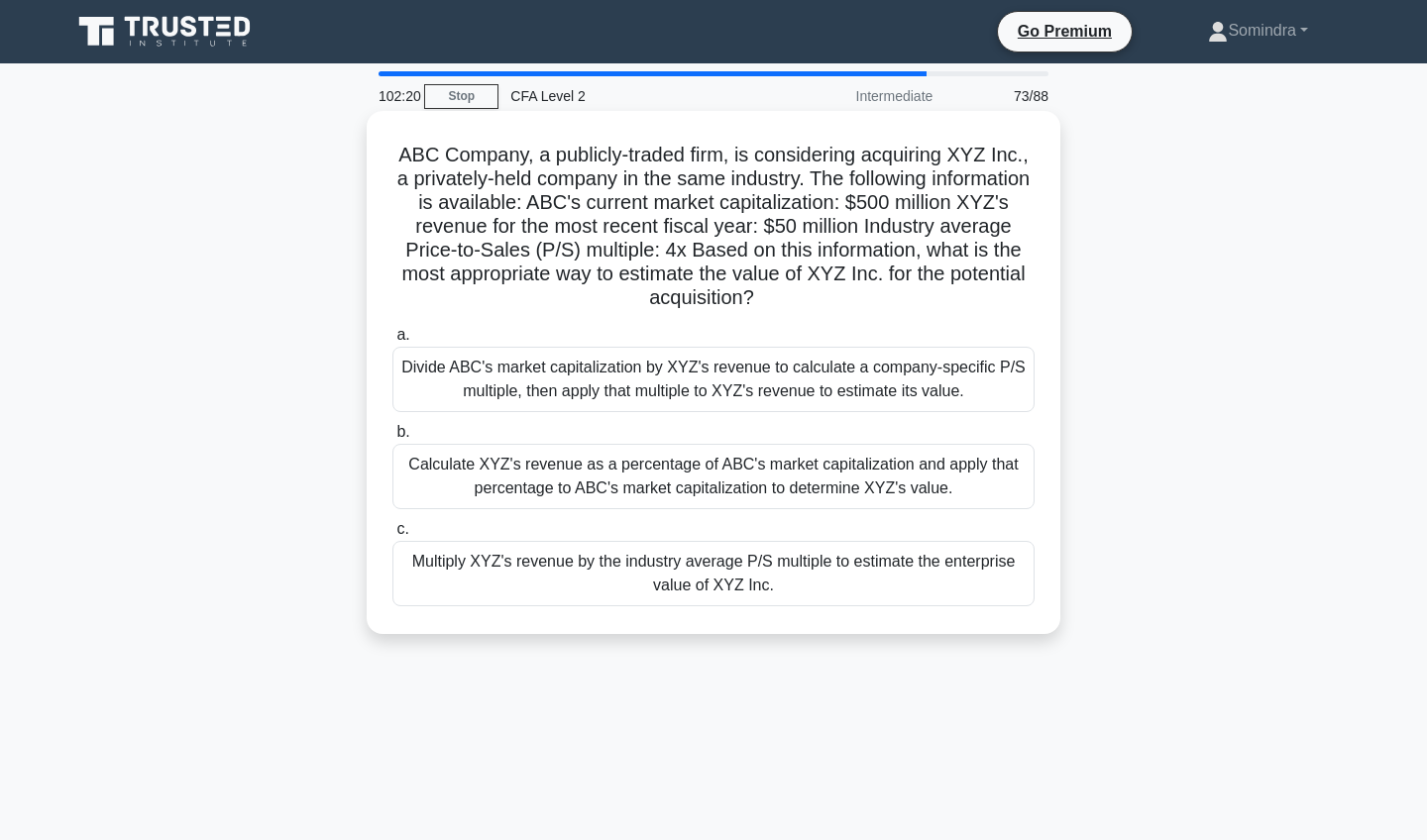 click on "Divide ABC's market capitalization by XYZ's revenue to calculate a company-specific P/S multiple, then apply that multiple to XYZ's revenue to estimate its value." at bounding box center [714, 379] 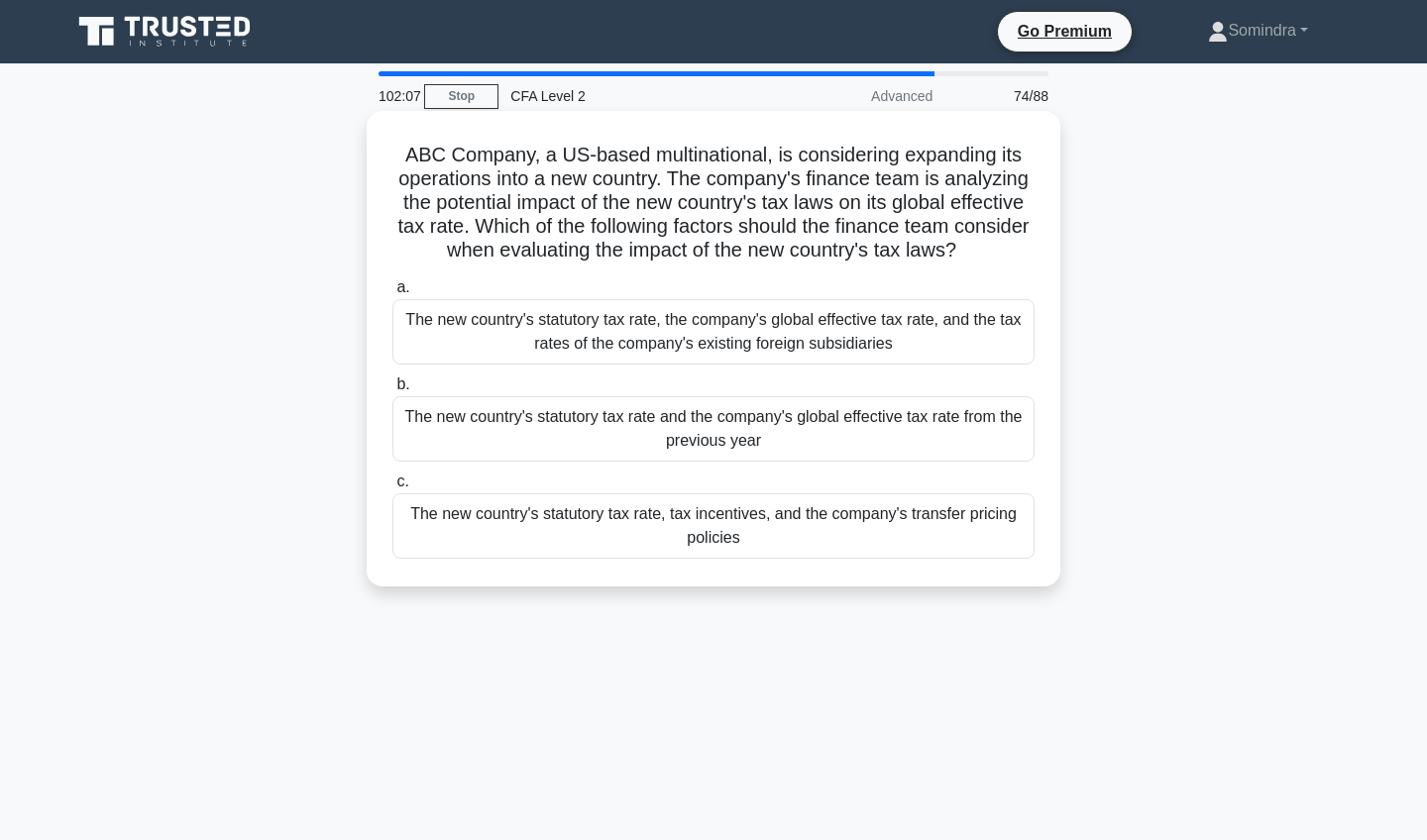 click on "The new country's statutory tax rate, tax incentives, and the company's transfer pricing policies" at bounding box center (714, 526) 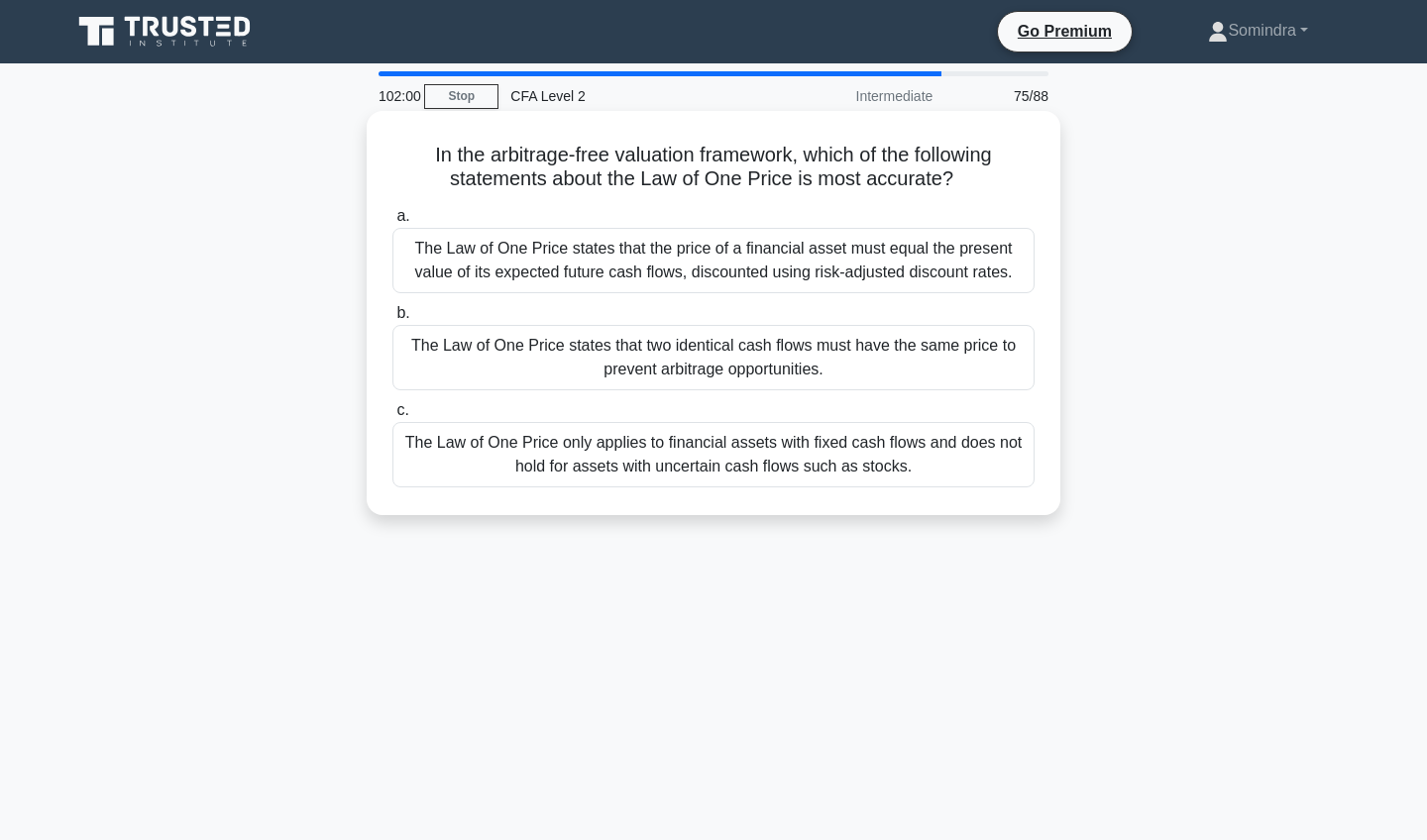 click on "The Law of One Price states that two identical cash flows must have the same price to prevent arbitrage opportunities." at bounding box center [714, 358] 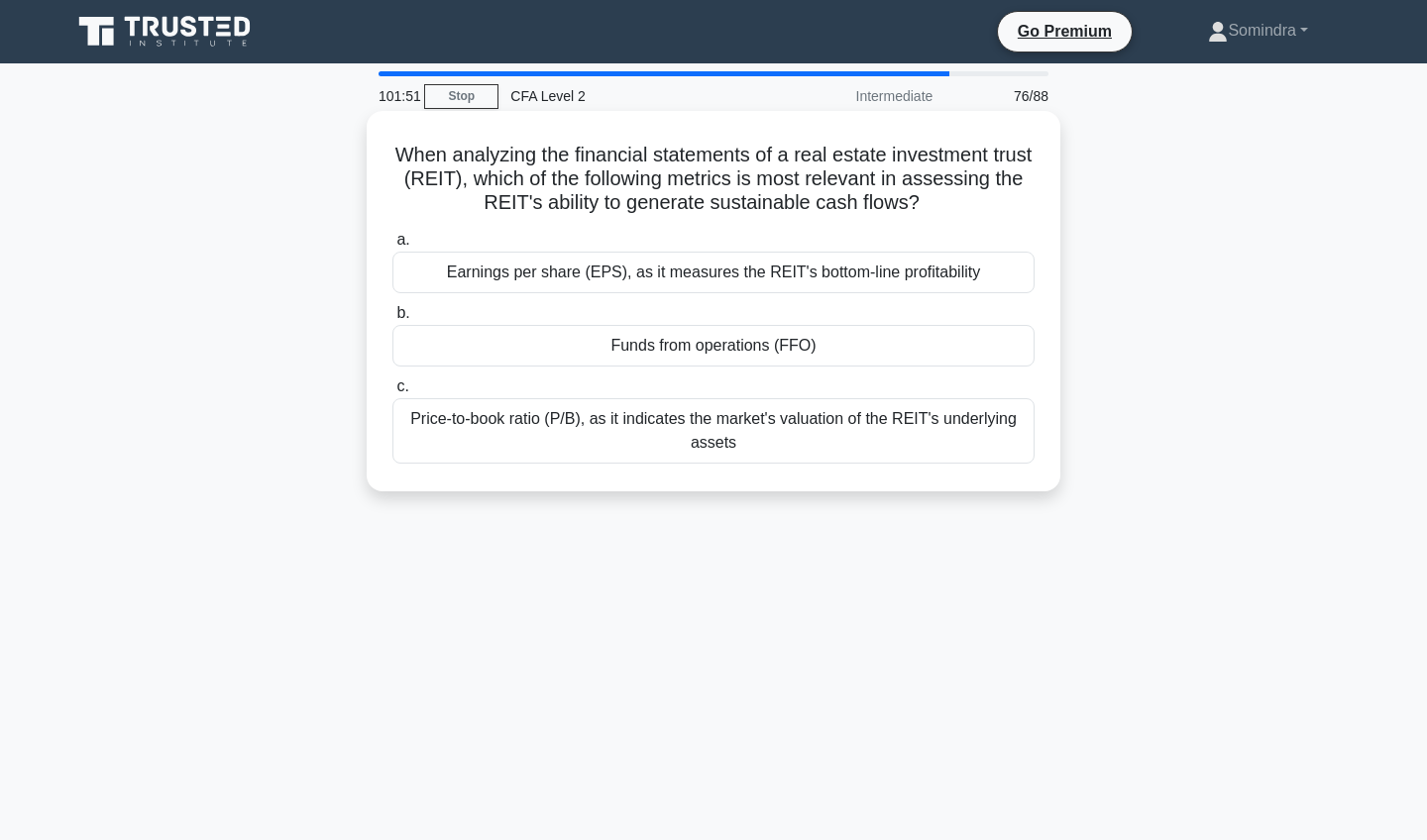 click on "Funds from operations (FFO)" at bounding box center [714, 346] 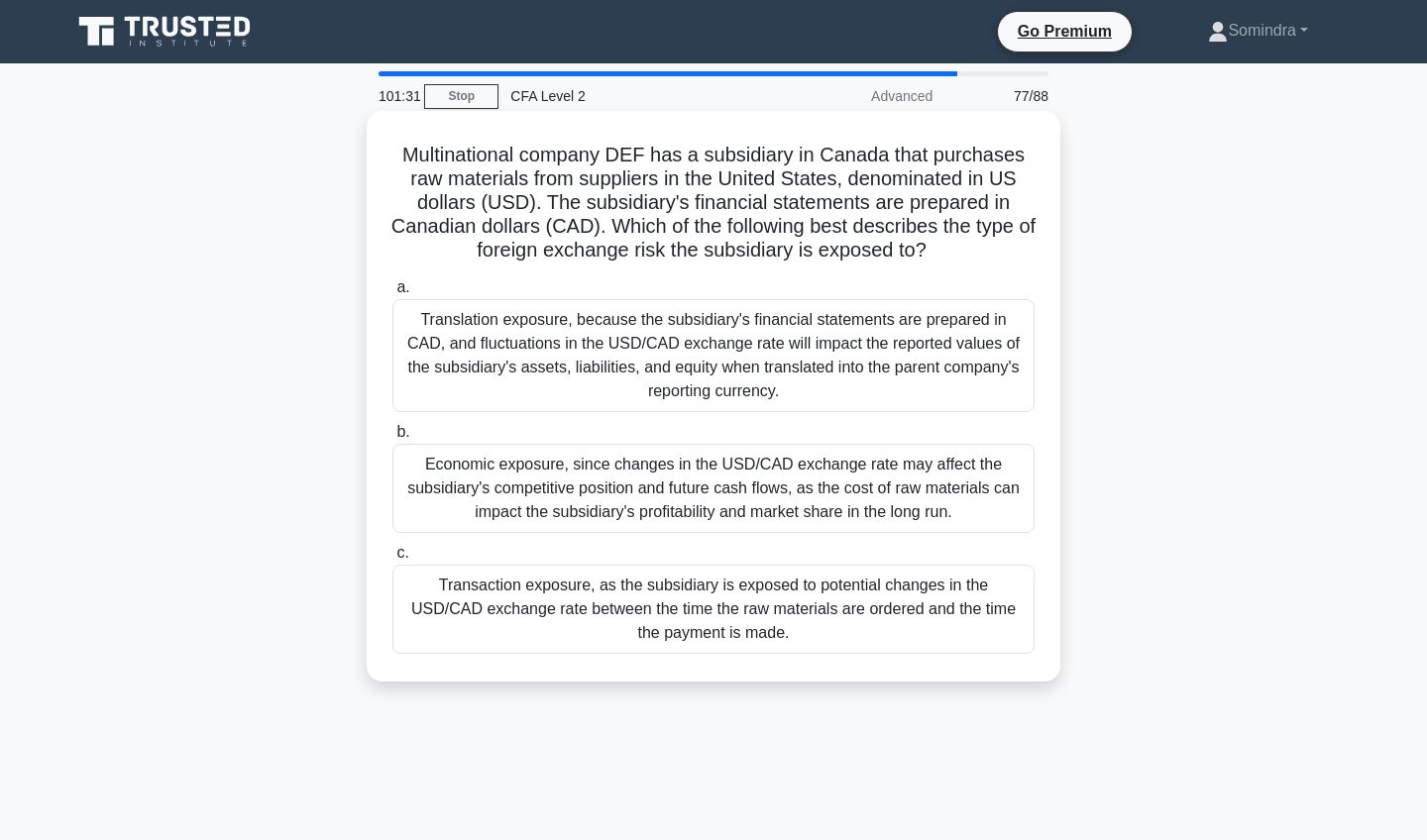click on "Translation exposure, because the subsidiary's financial statements are prepared in CAD, and fluctuations in the USD/CAD exchange rate will impact the reported values of the subsidiary's assets, liabilities, and equity when translated into the parent company's reporting currency." at bounding box center [714, 356] 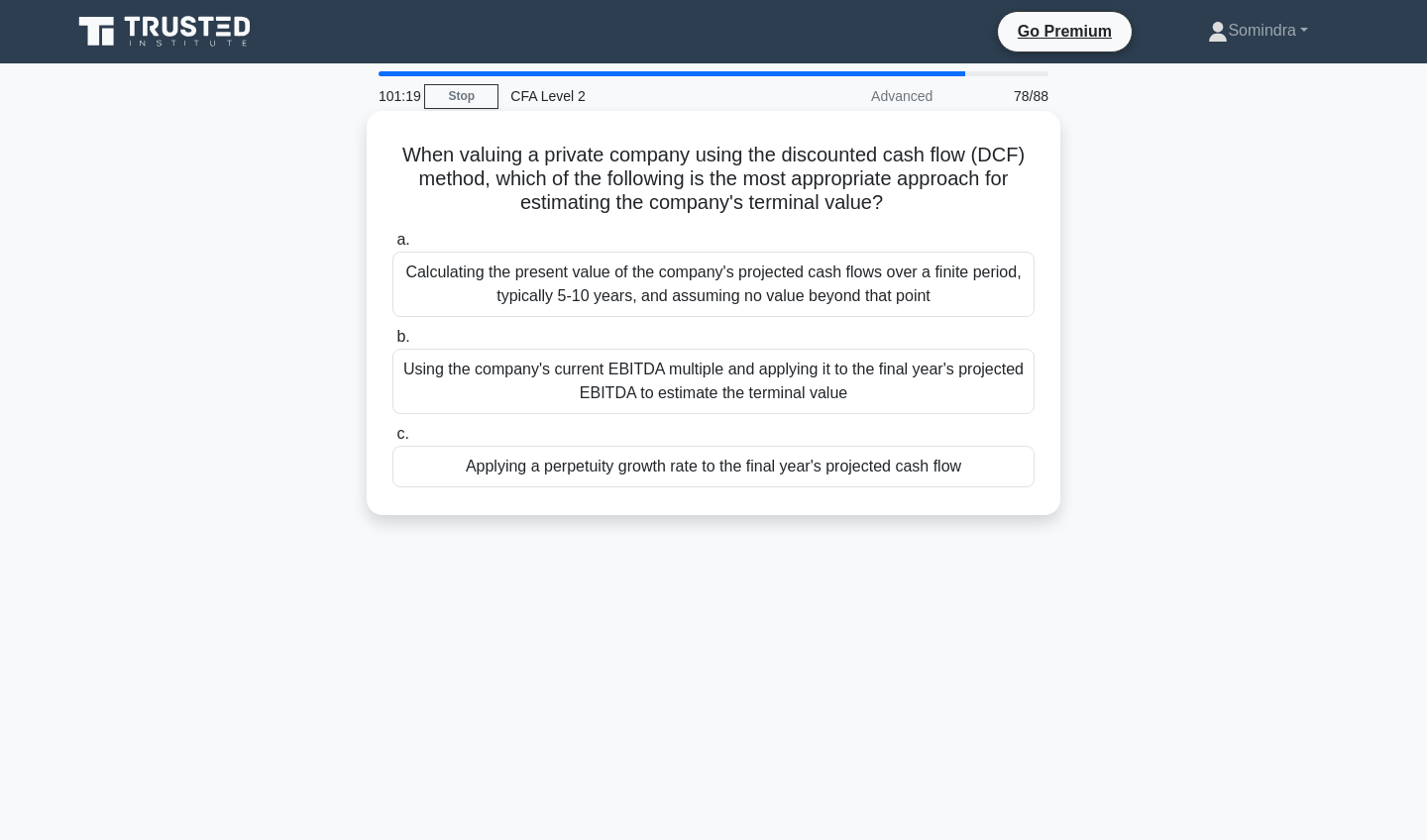 click on "Calculating the present value of the company's projected cash flows over a finite period, typically 5-10 years, and assuming no value beyond that point" at bounding box center (714, 284) 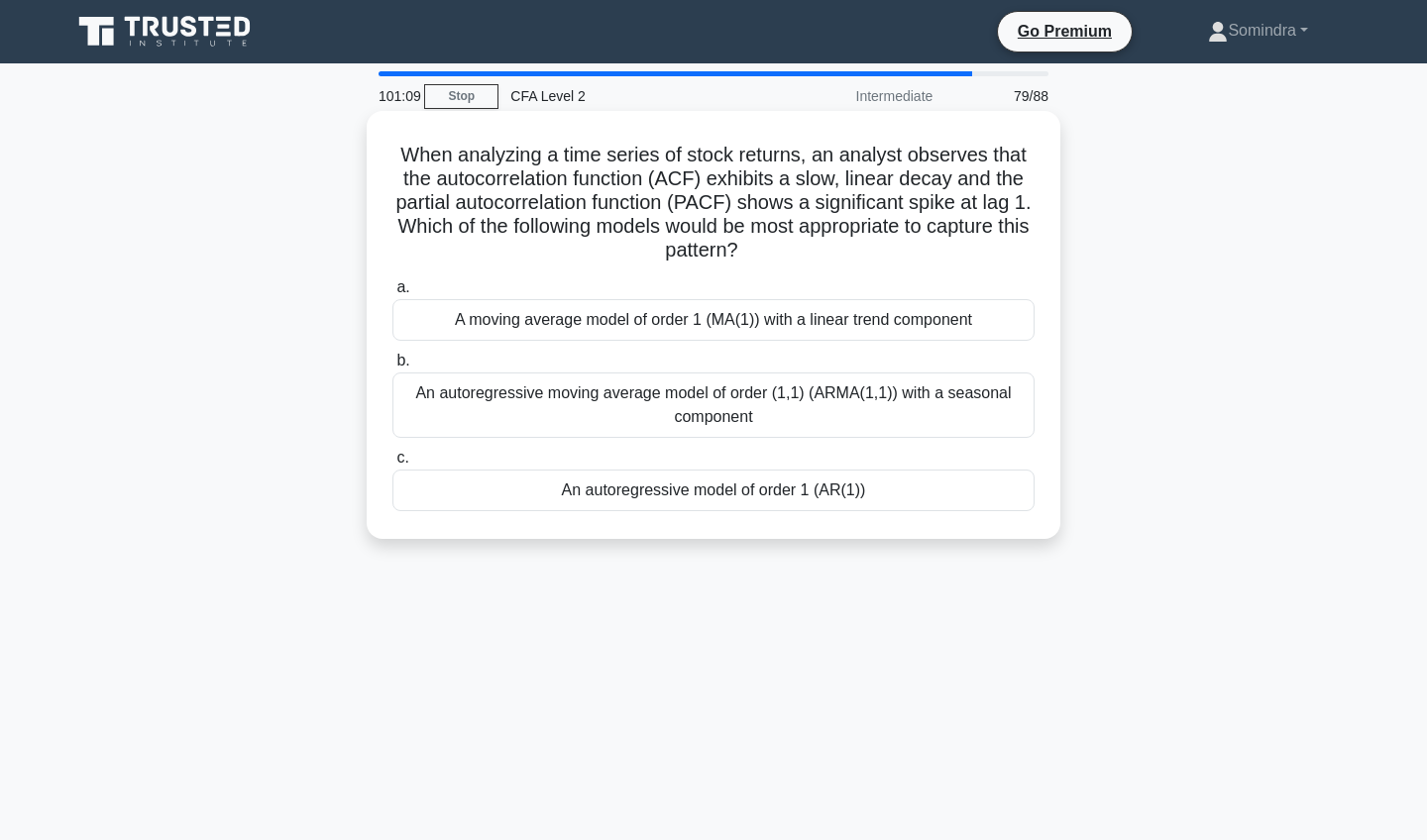 click on "An autoregressive moving average model of order (1,1) (ARMA(1,1)) with a seasonal component" at bounding box center [714, 405] 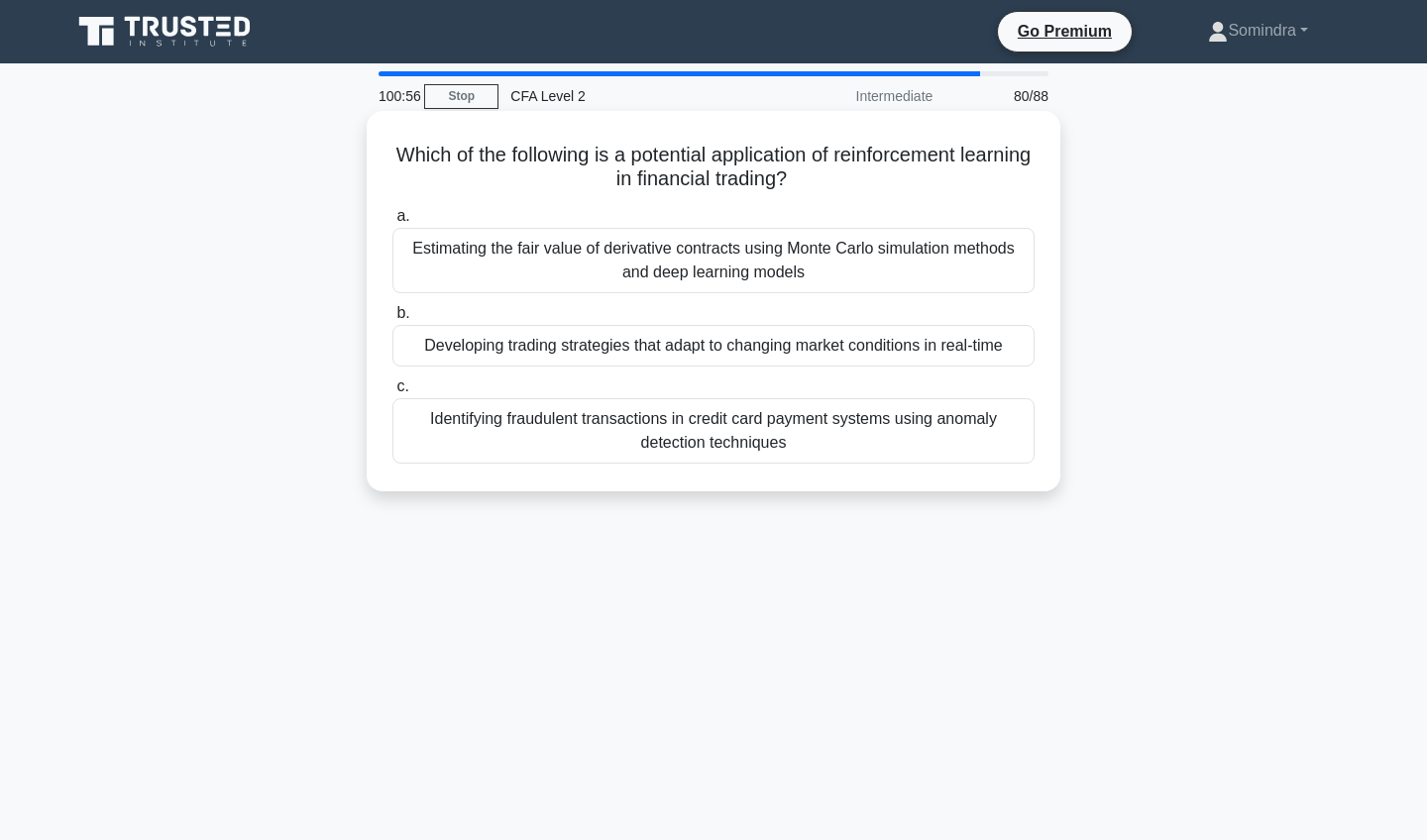 click on "Developing trading strategies that adapt to changing market conditions in real-time" at bounding box center (714, 346) 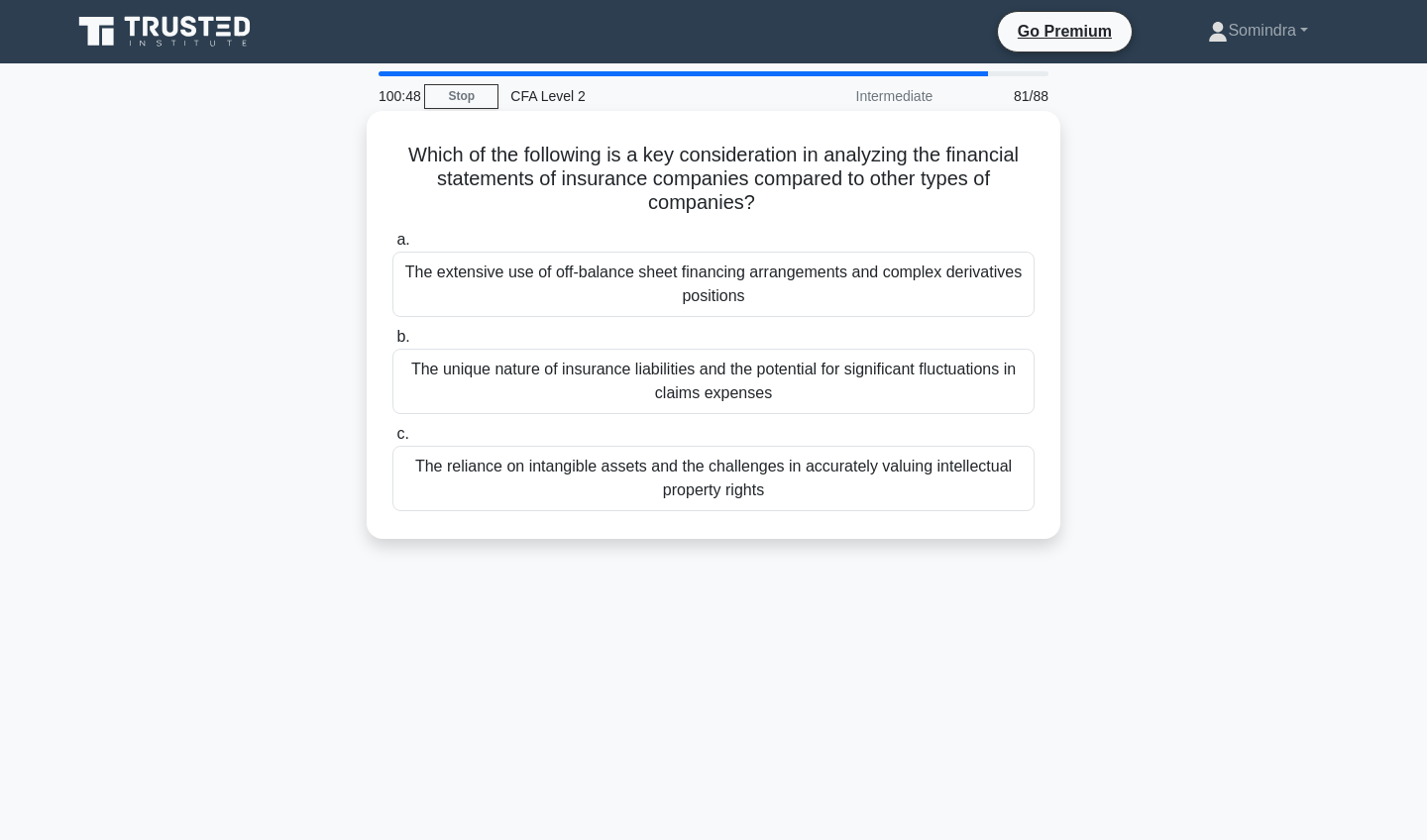 click on "The unique nature of insurance liabilities and the potential for significant fluctuations in claims expenses" at bounding box center [714, 381] 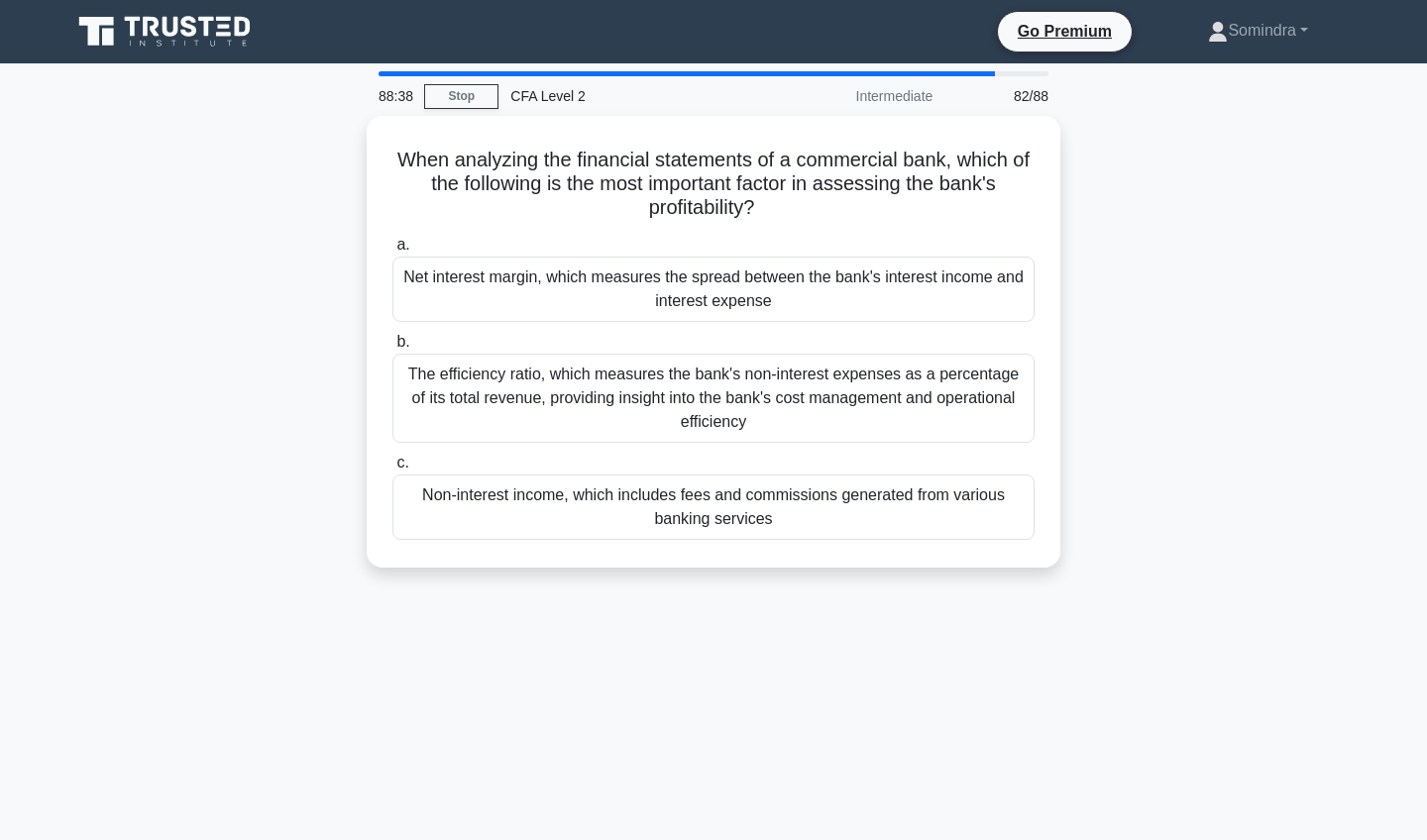 scroll, scrollTop: 0, scrollLeft: 0, axis: both 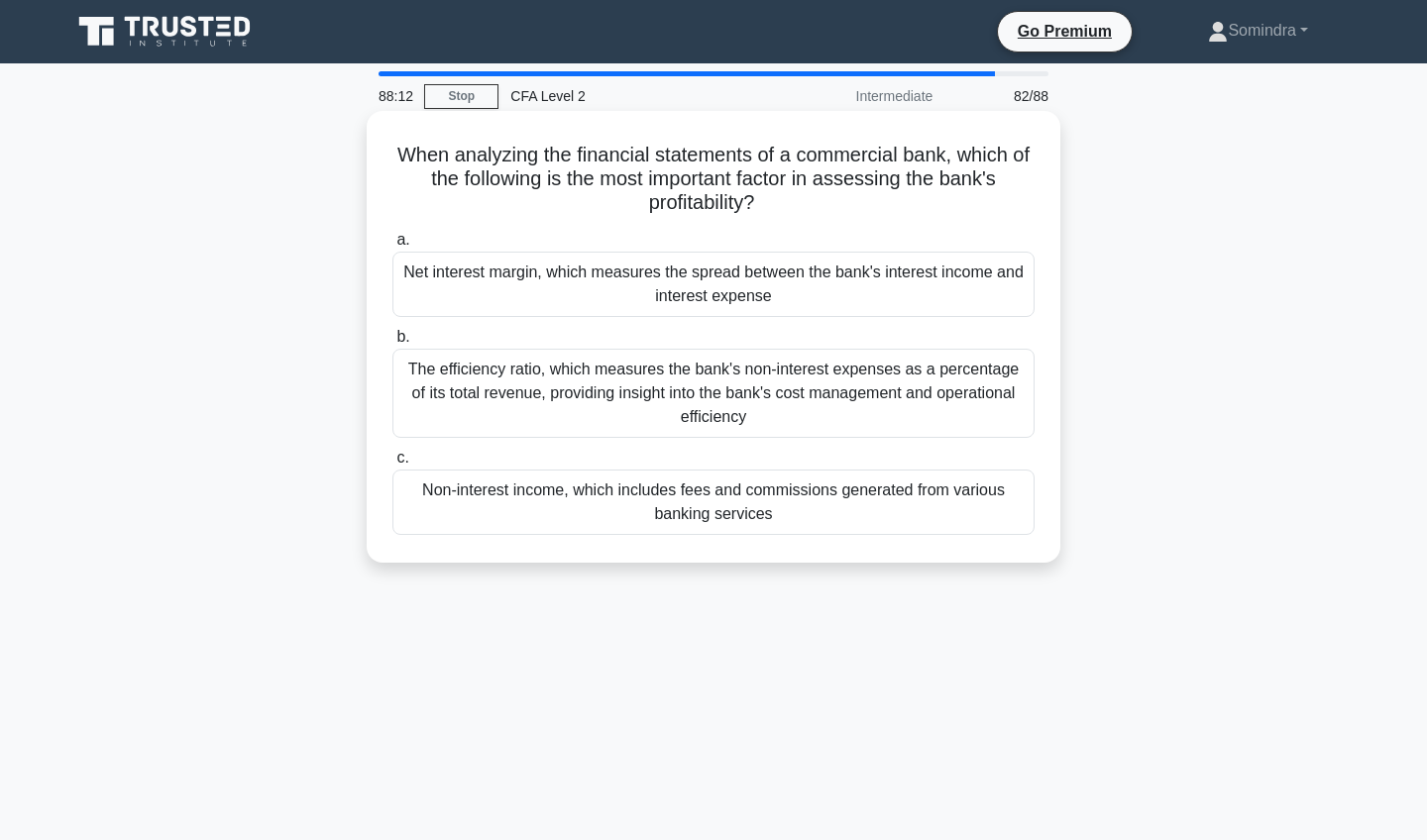 click on "Net interest margin, which measures the spread between the bank's interest income and interest expense" at bounding box center [714, 284] 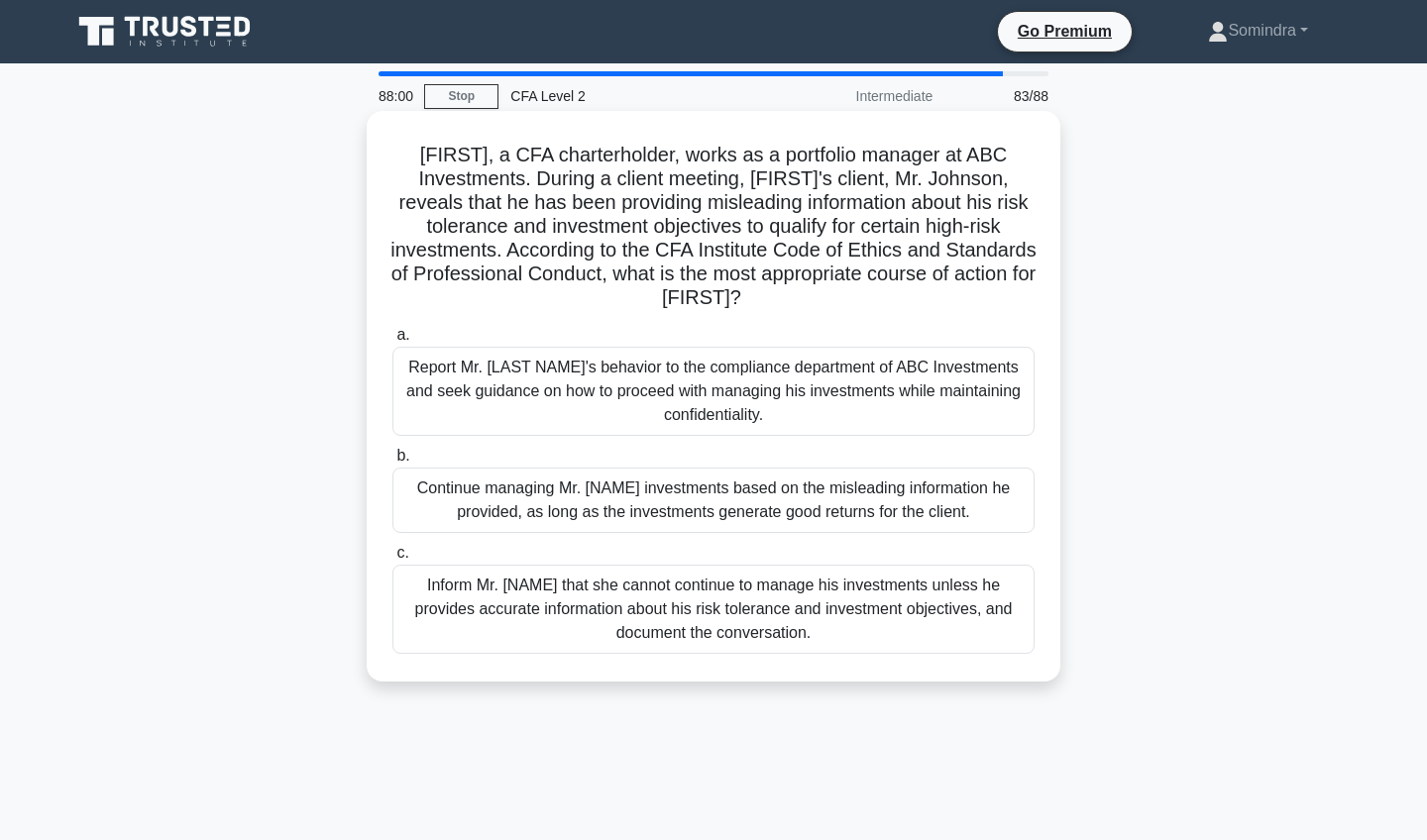 click on "Inform Mr. [NAME] that she cannot continue to manage his investments unless he provides accurate information about his risk tolerance and investment objectives, and document the conversation." at bounding box center (714, 609) 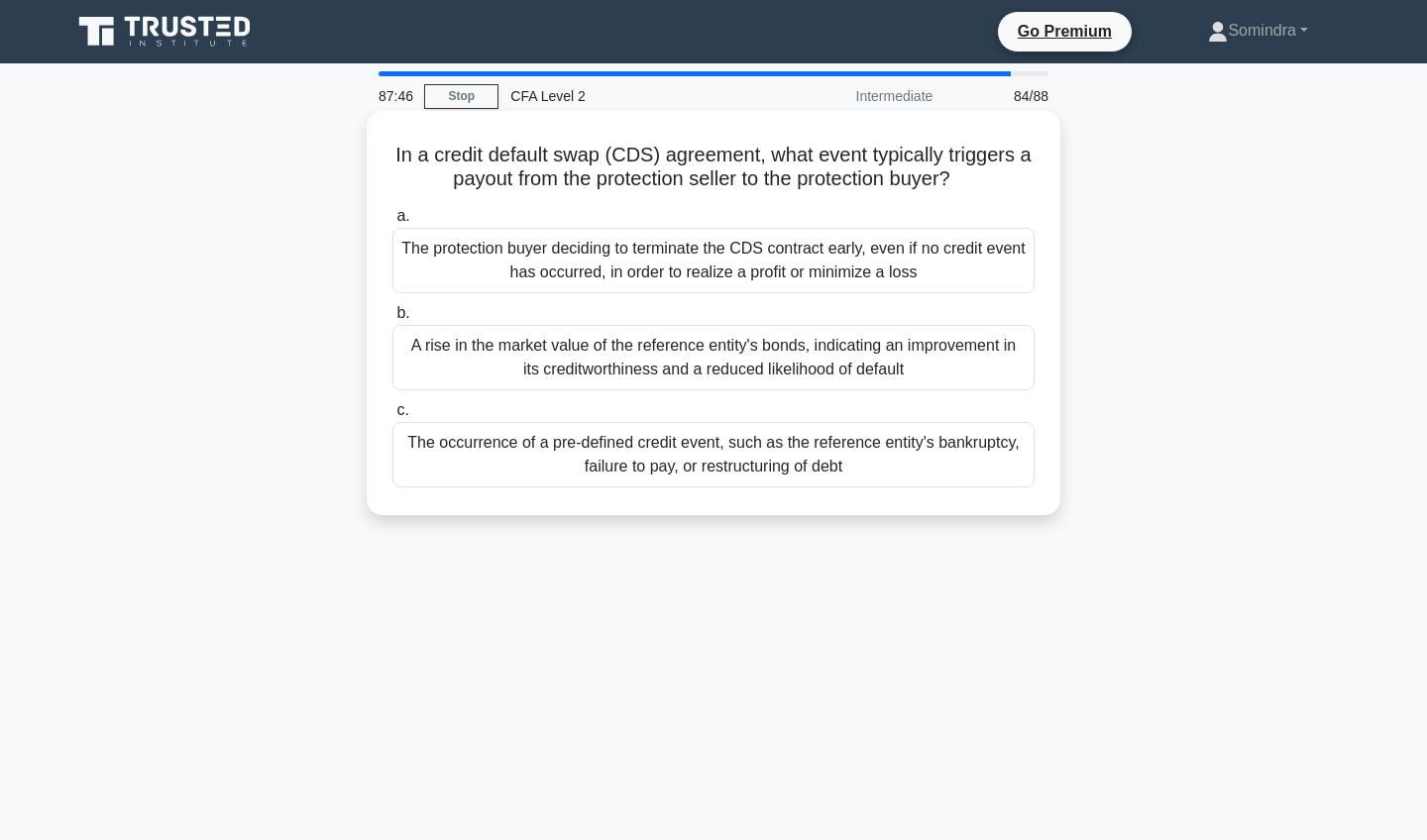 click on "A rise in the market value of the reference entity's bonds, indicating an improvement in its creditworthiness and a reduced likelihood of default" at bounding box center [714, 358] 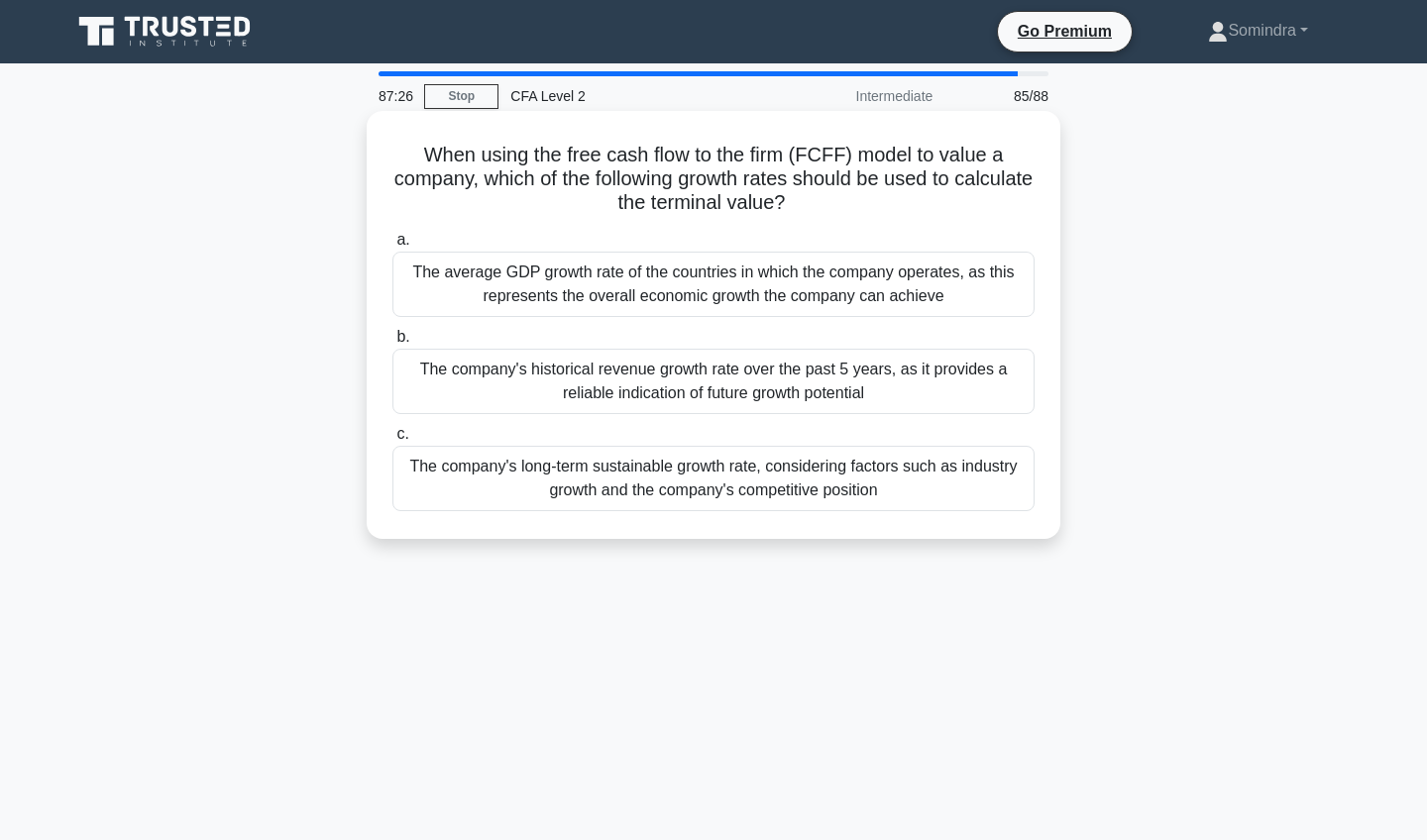 click on "The company's long-term sustainable growth rate, considering factors such as industry growth and the company's competitive position" at bounding box center (714, 478) 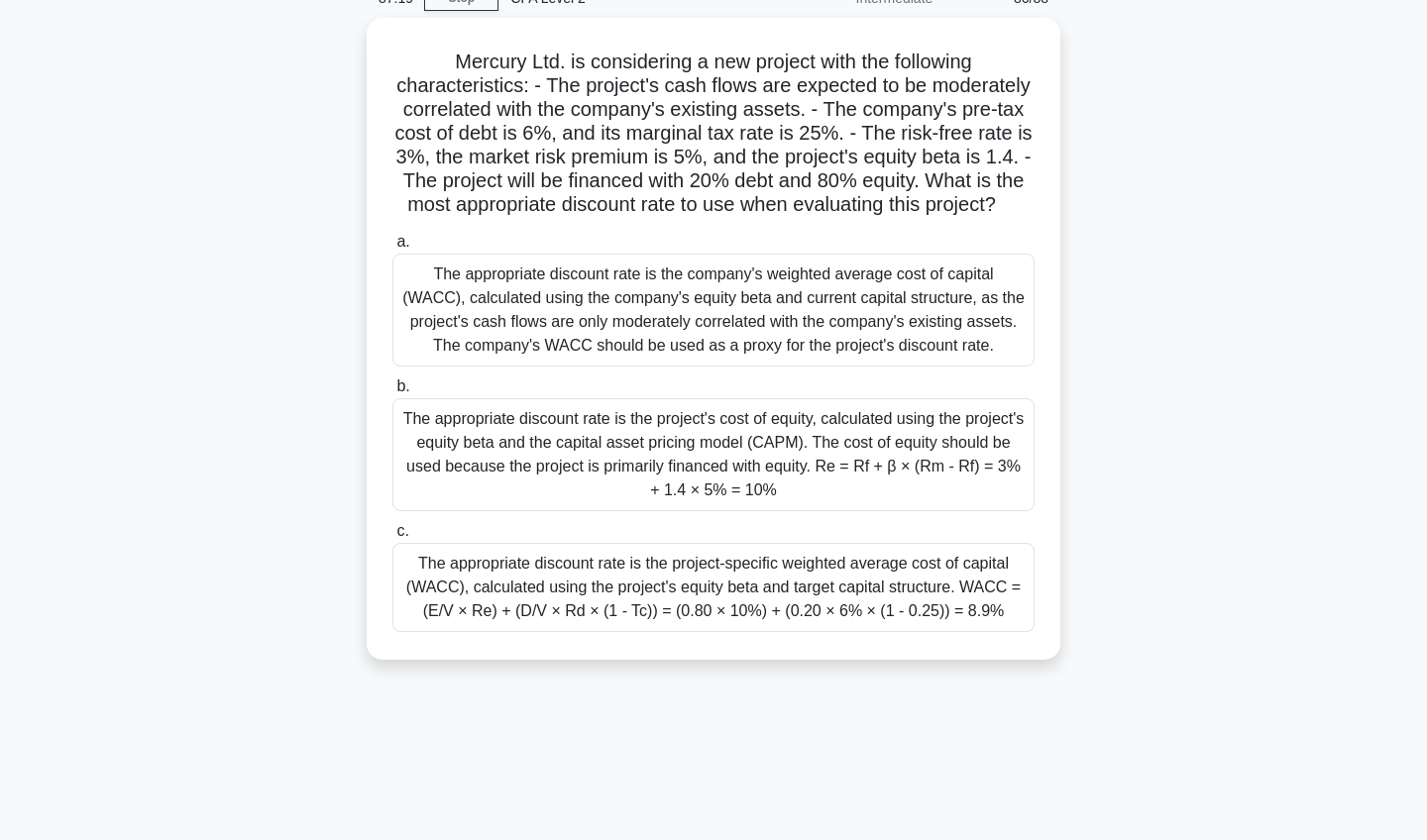 scroll, scrollTop: 98, scrollLeft: 0, axis: vertical 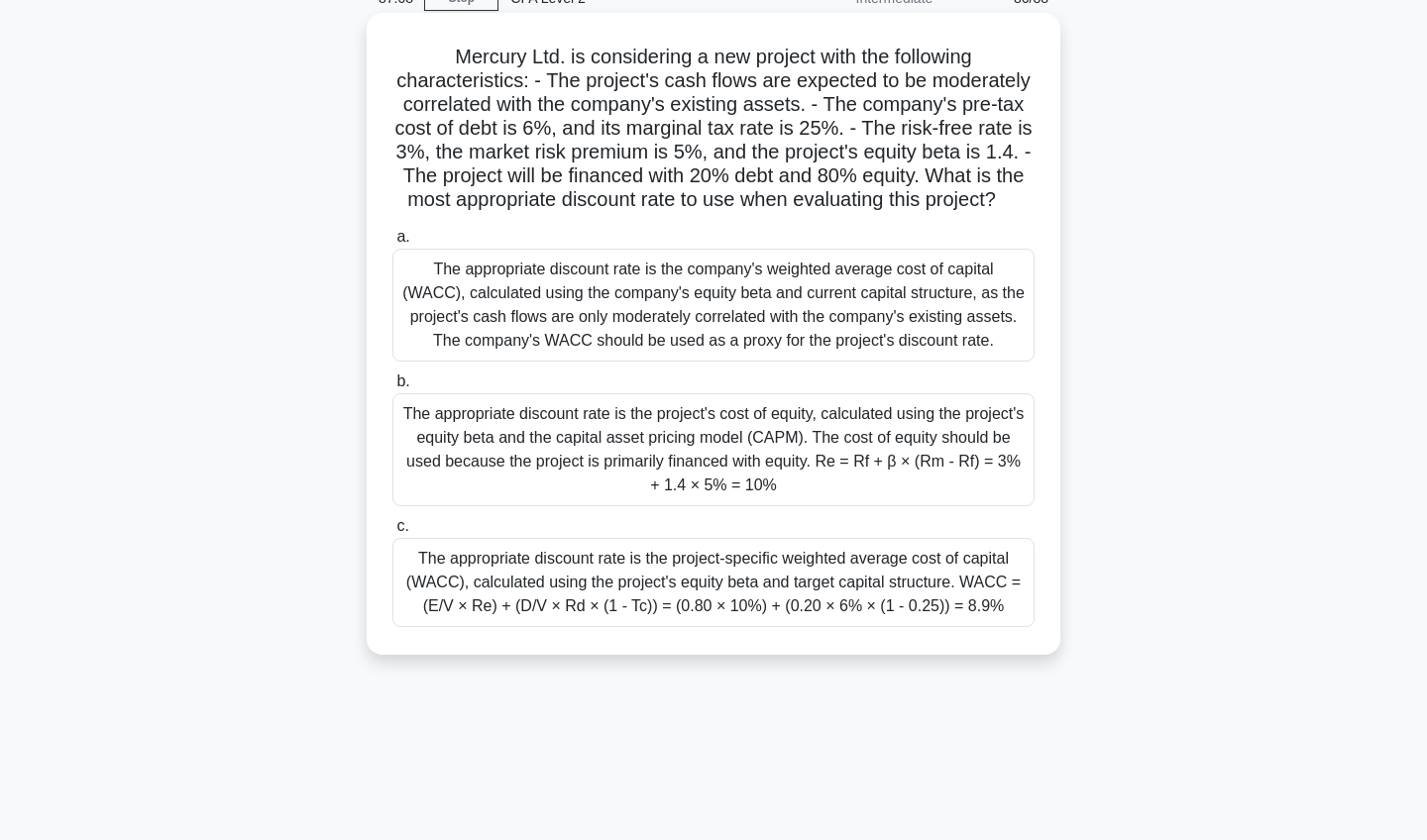 click on "The appropriate discount rate is the project-specific weighted average cost of capital (WACC), calculated using the project's equity beta and target capital structure. WACC = (E/V × Re) + (D/V × Rd × (1 - Tc)) = (0.80 × 10%) + (0.20 × 6% × (1 - 0.25)) = 8.9%" at bounding box center (714, 582) 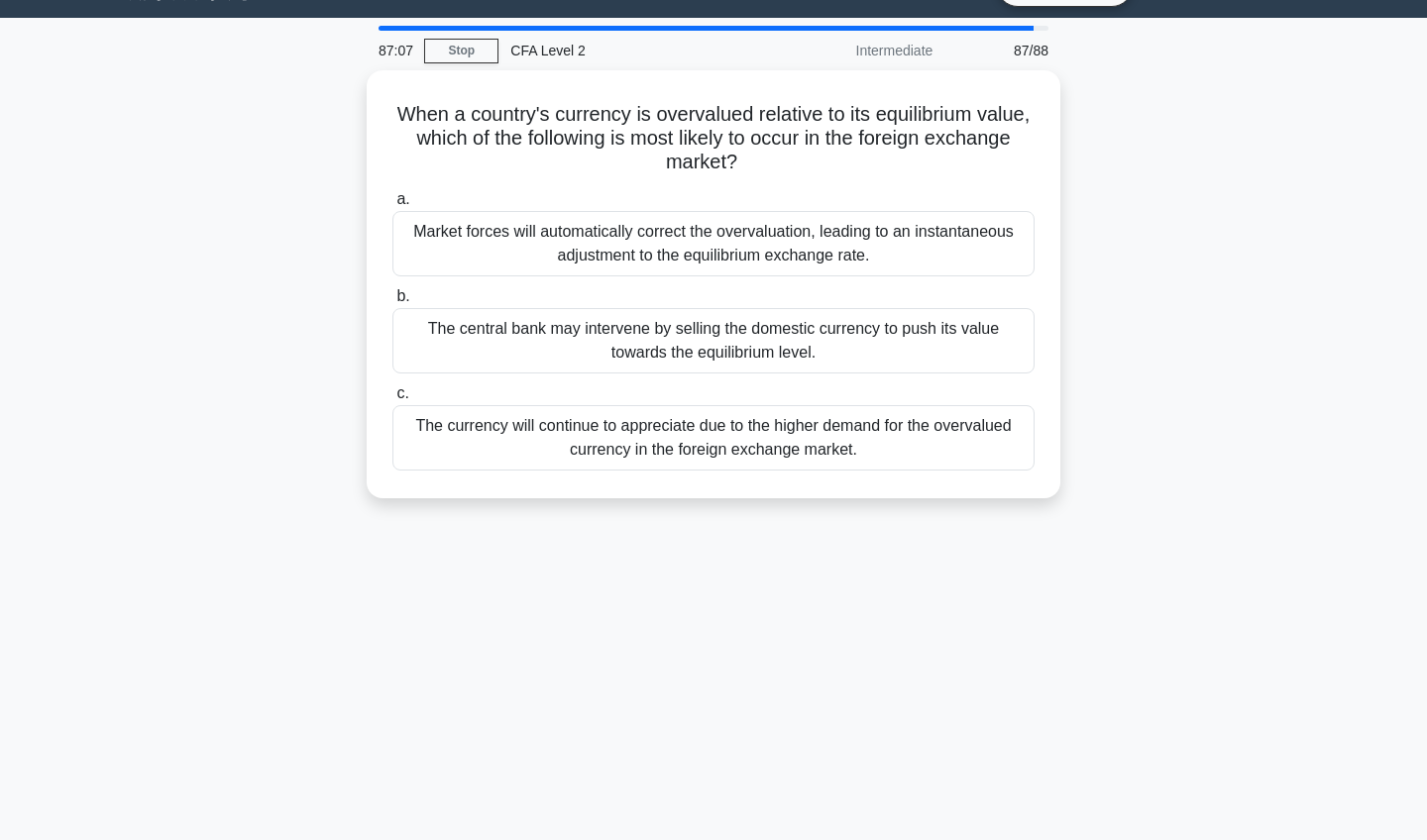 scroll, scrollTop: 0, scrollLeft: 0, axis: both 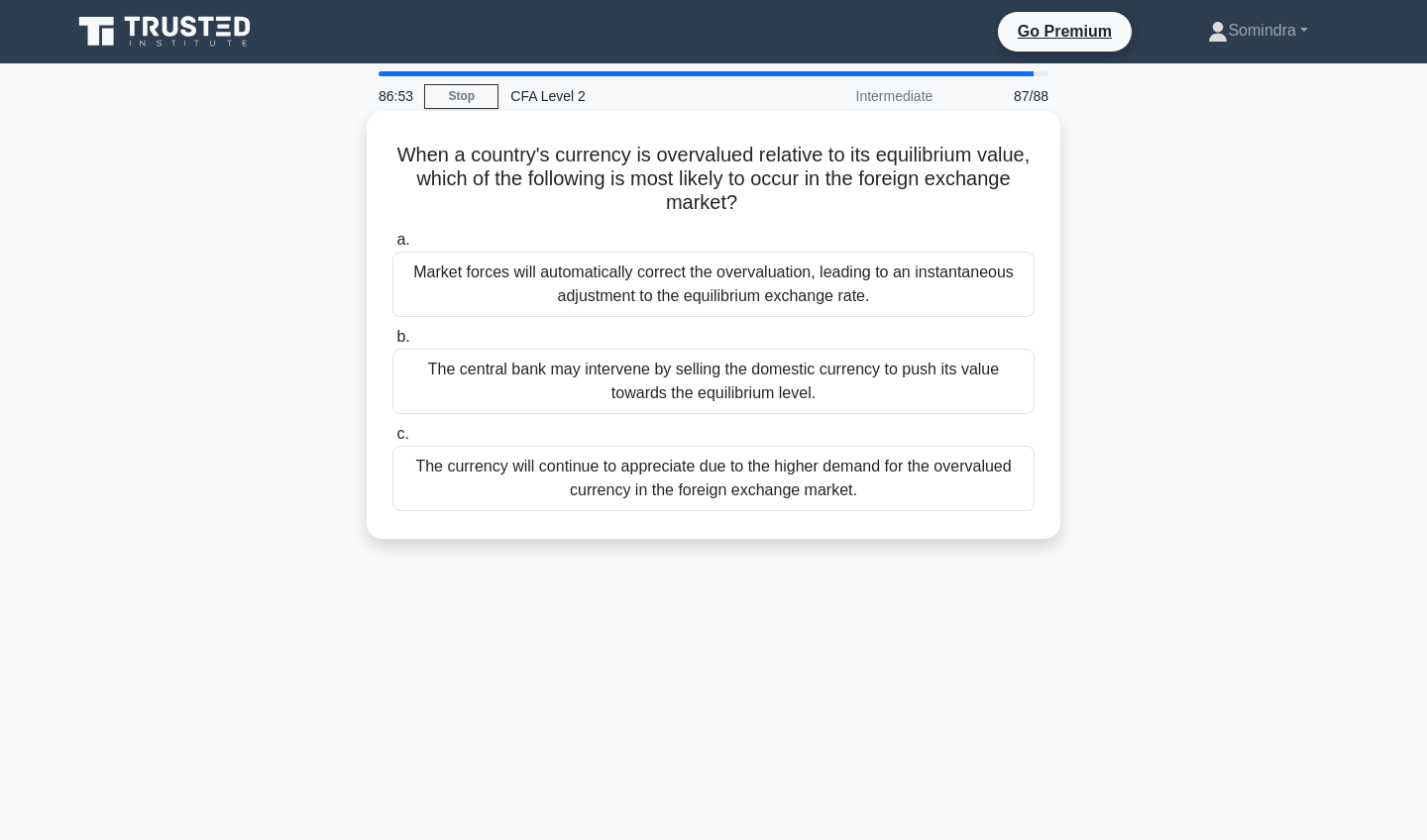click on "Market forces will automatically correct the overvaluation, leading to an instantaneous adjustment to the equilibrium exchange rate." at bounding box center [714, 284] 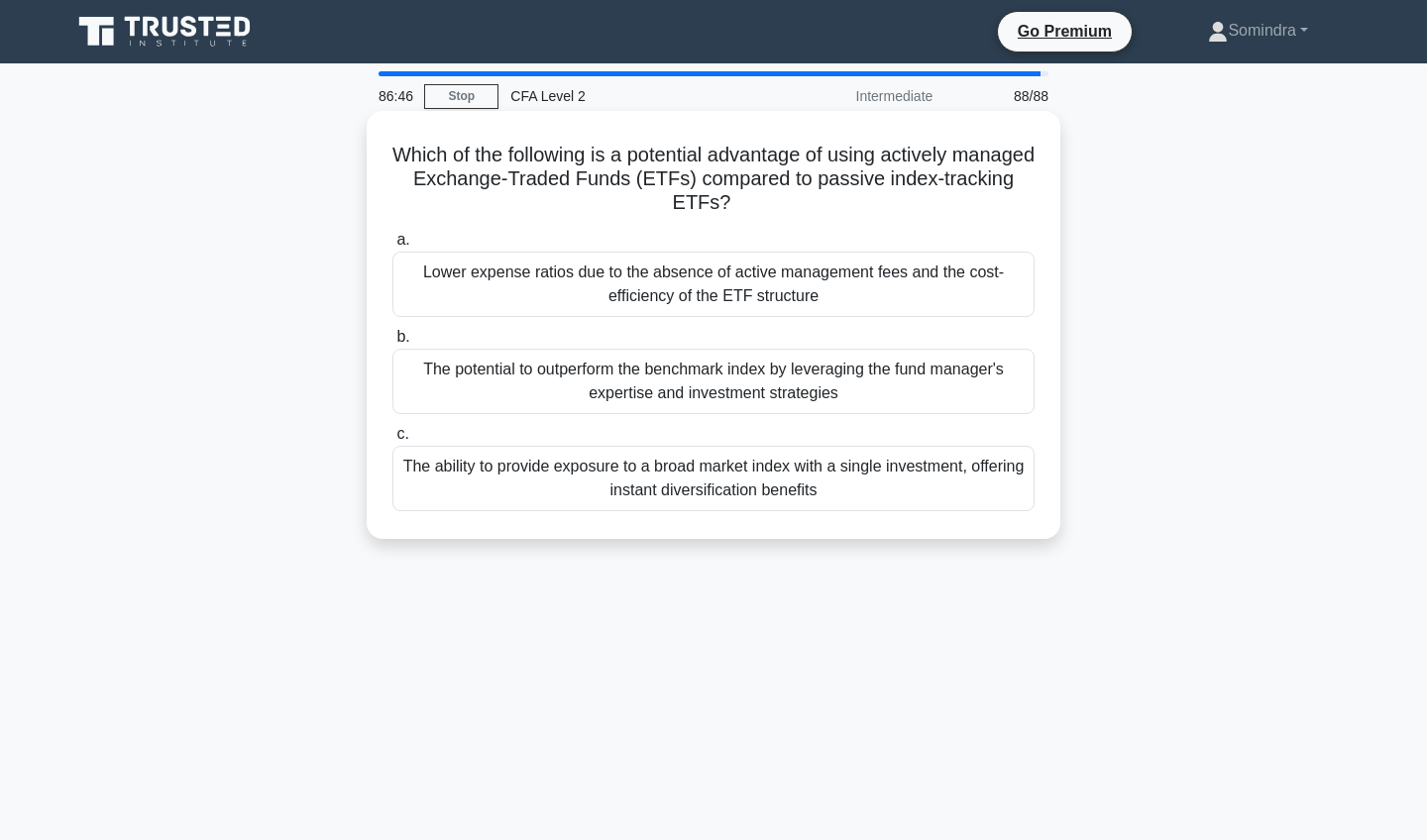 click on "The potential to outperform the benchmark index by leveraging the fund manager's expertise and investment strategies" at bounding box center [714, 381] 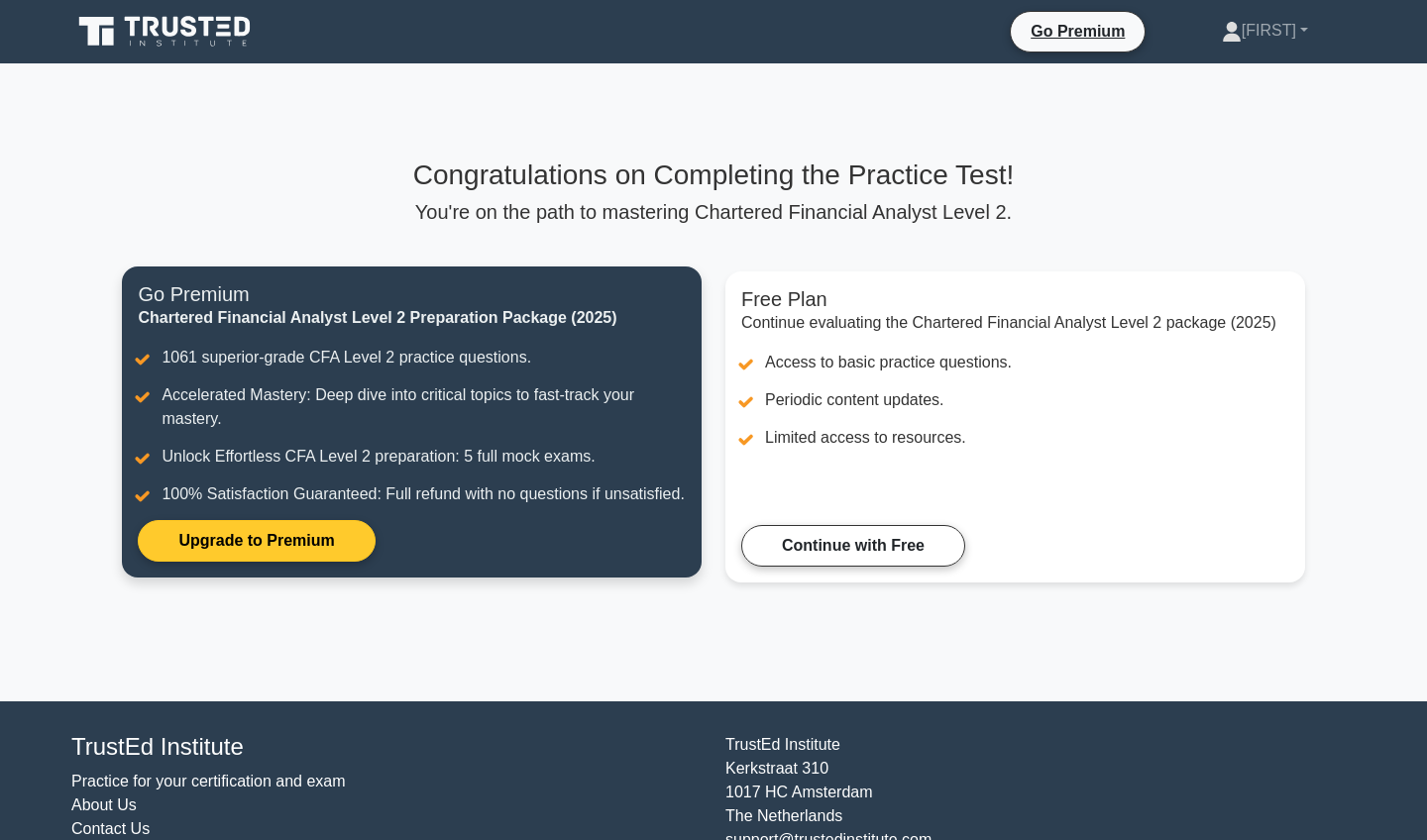 scroll, scrollTop: 0, scrollLeft: 0, axis: both 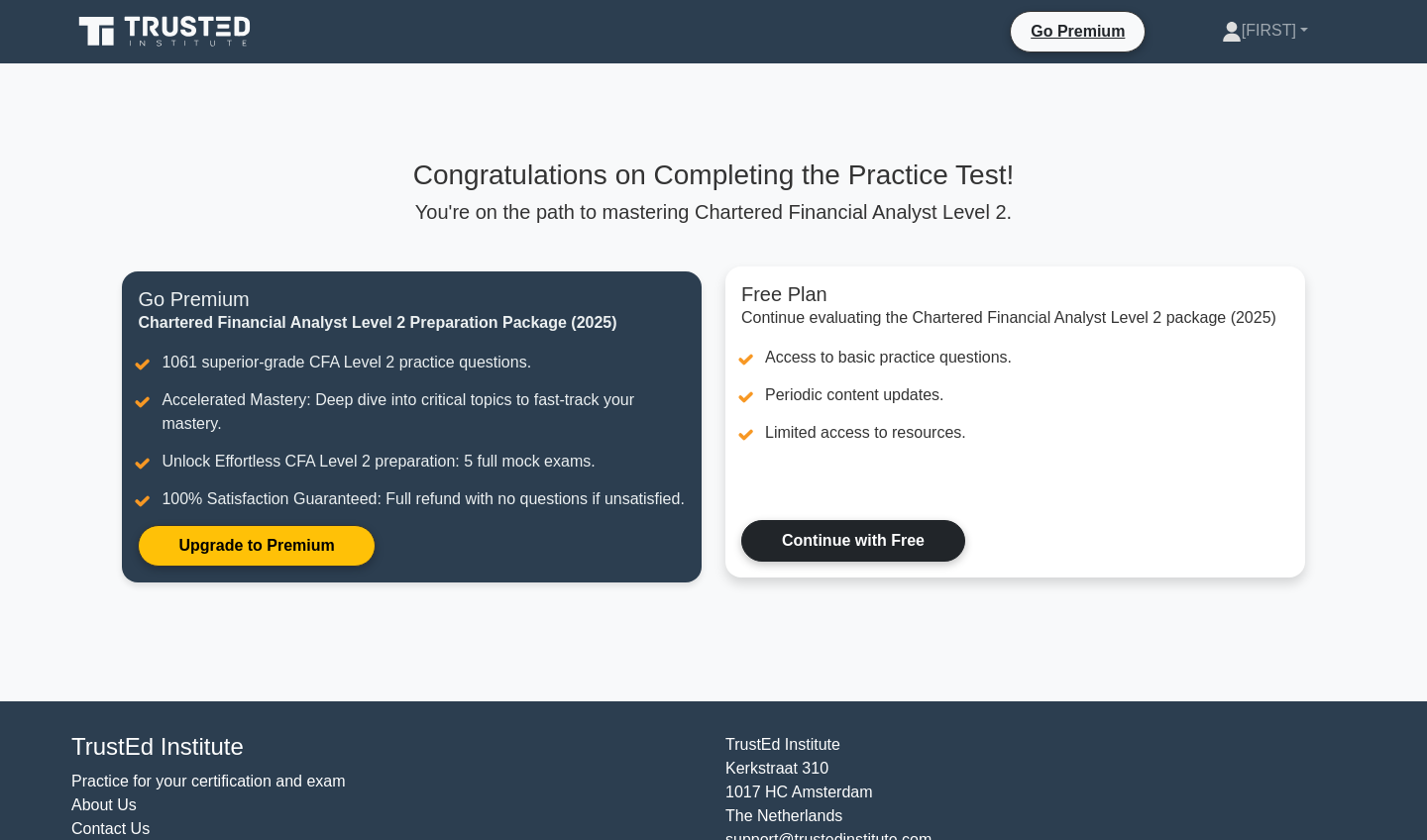 click on "Continue with Free" at bounding box center (853, 541) 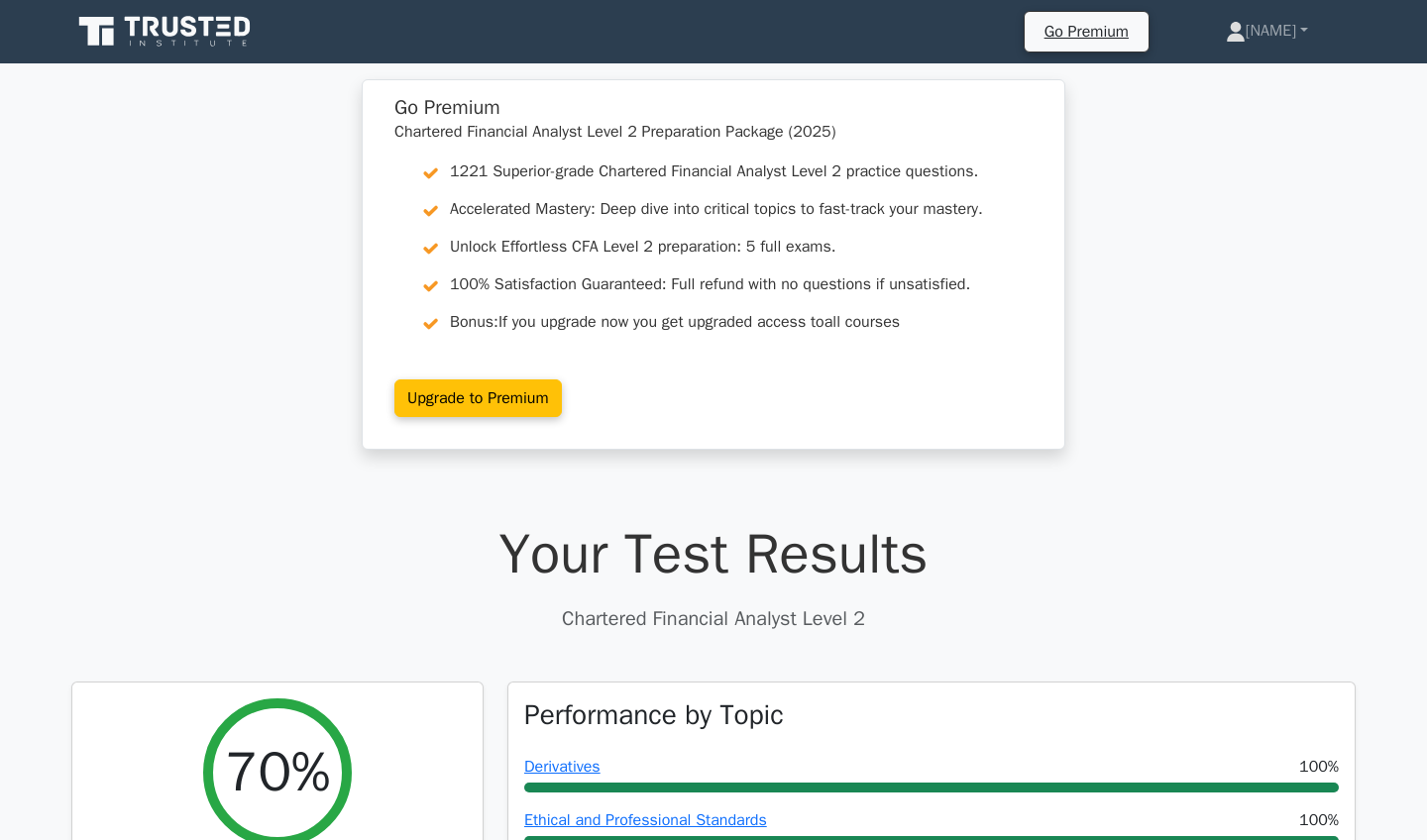 scroll, scrollTop: 0, scrollLeft: 0, axis: both 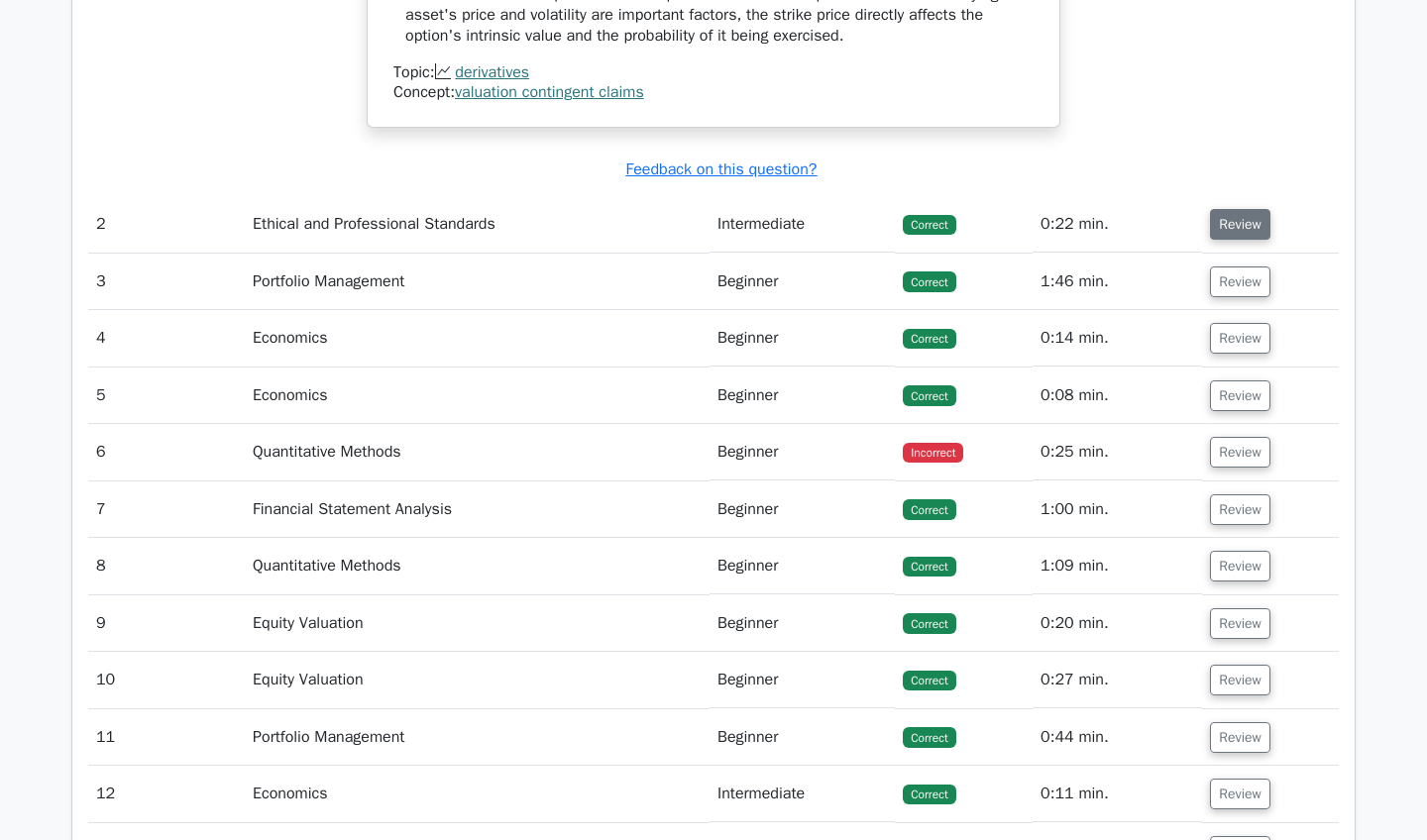 click on "Review" at bounding box center (1240, 224) 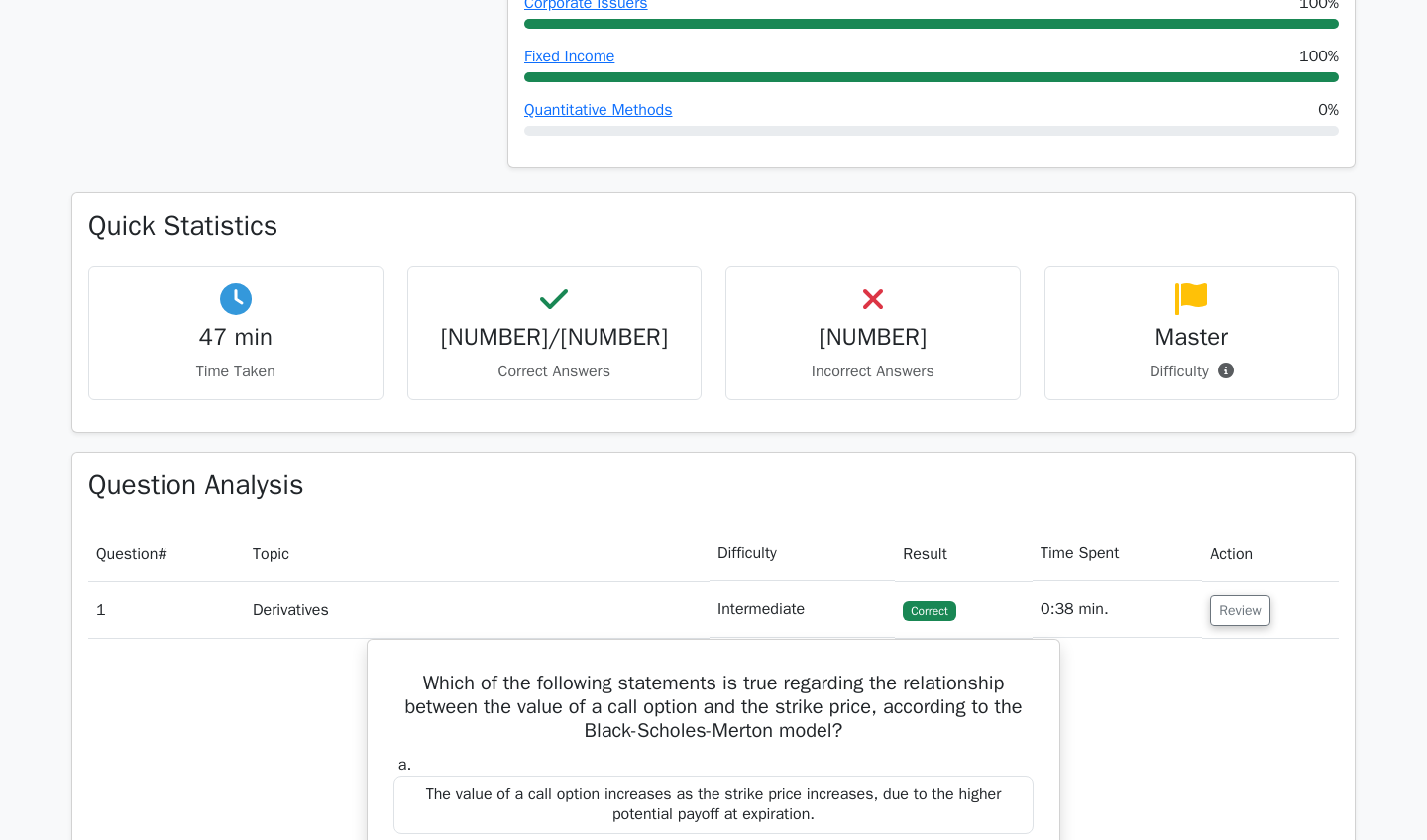 scroll, scrollTop: 1152, scrollLeft: 0, axis: vertical 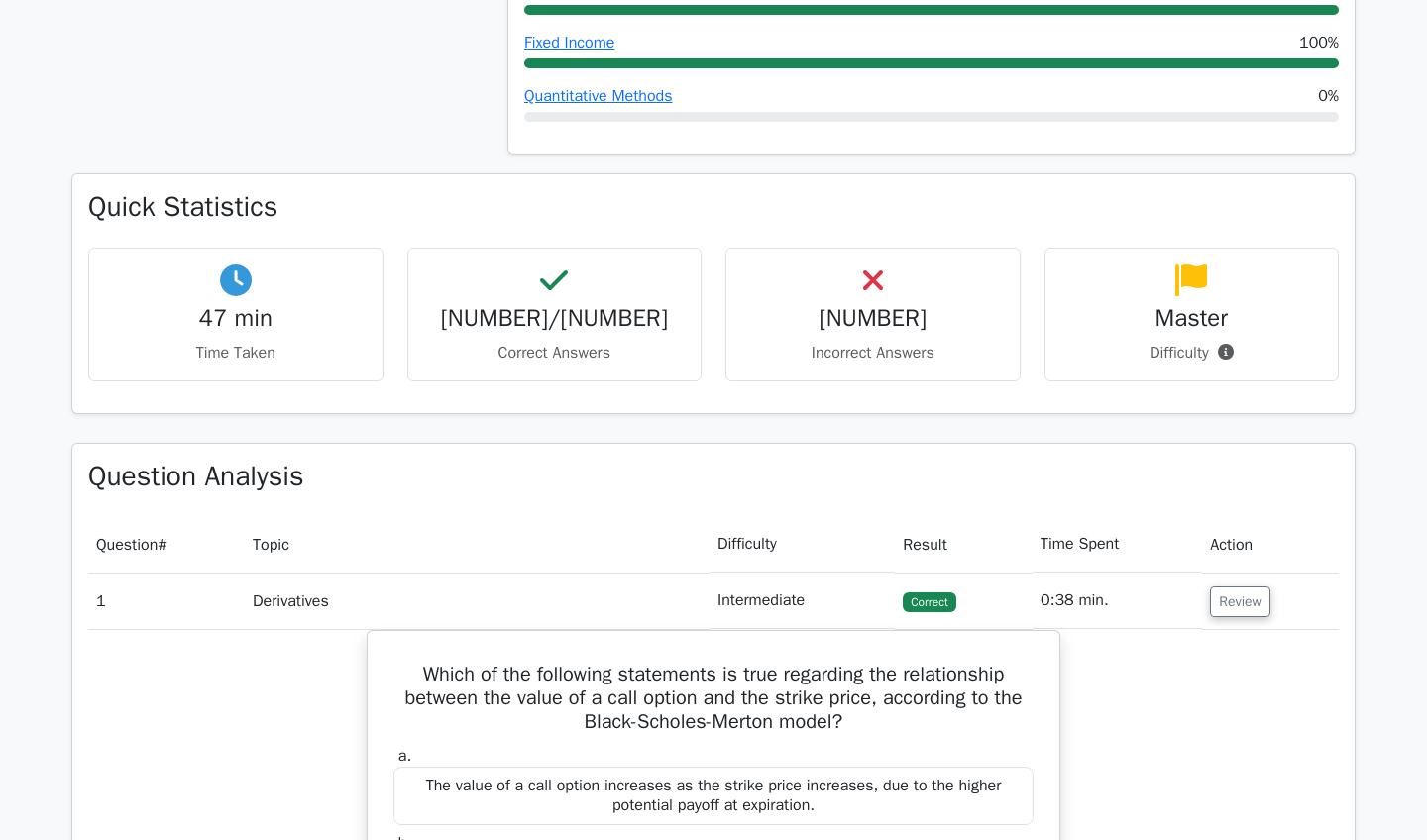 click on "Go Premium
Somindra" at bounding box center (714, 3642) 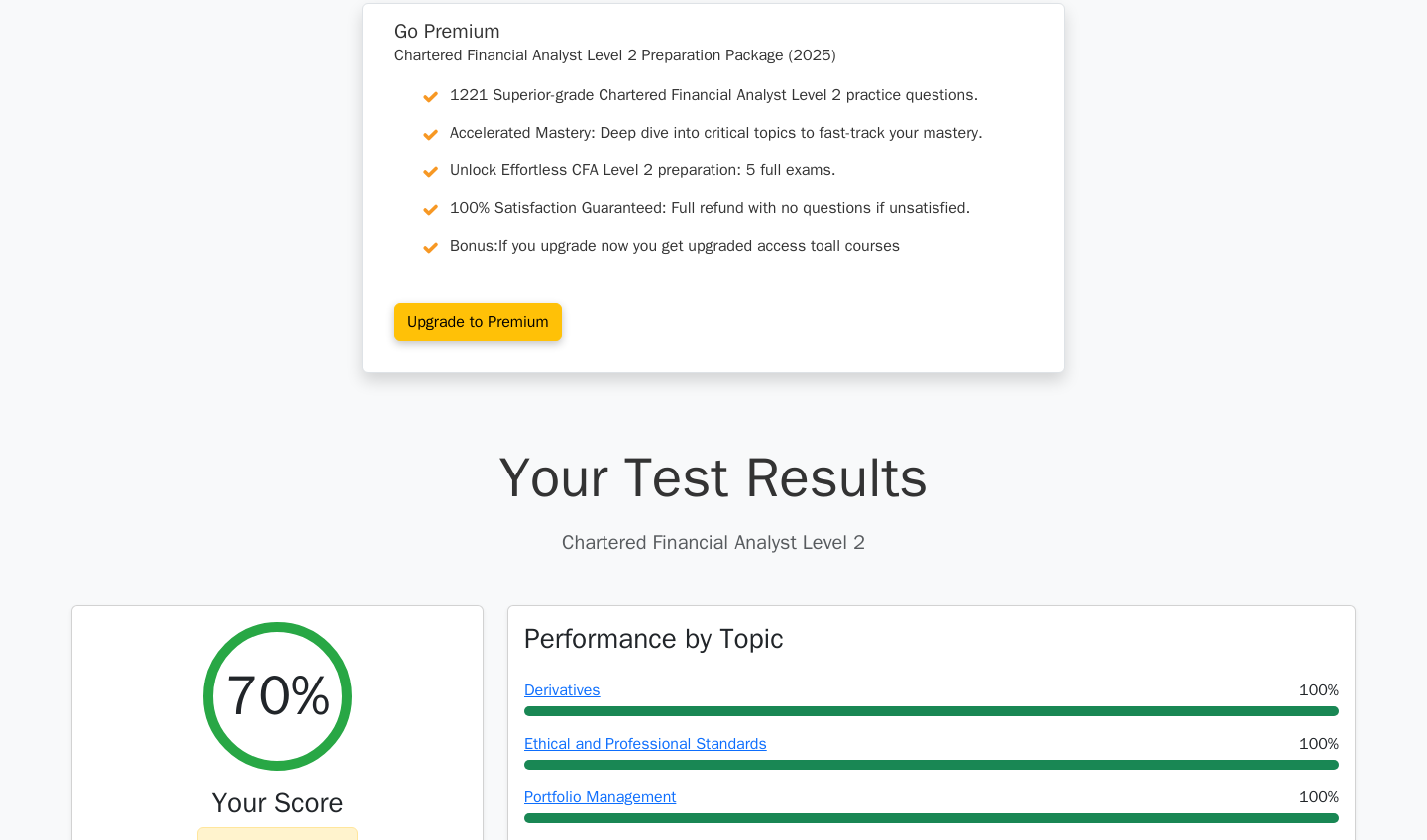 scroll, scrollTop: 62, scrollLeft: 0, axis: vertical 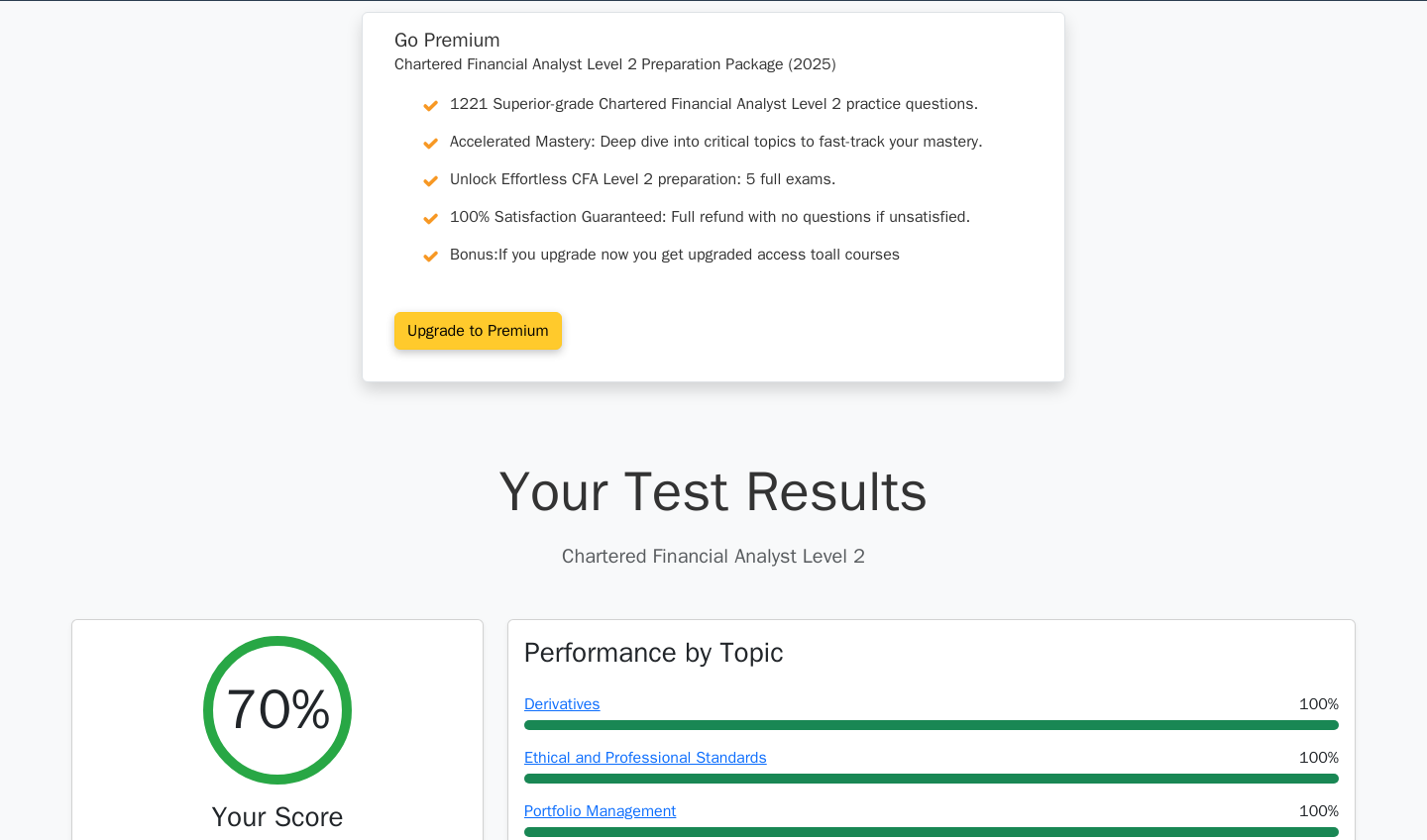 click on "Upgrade to Premium" at bounding box center (478, 331) 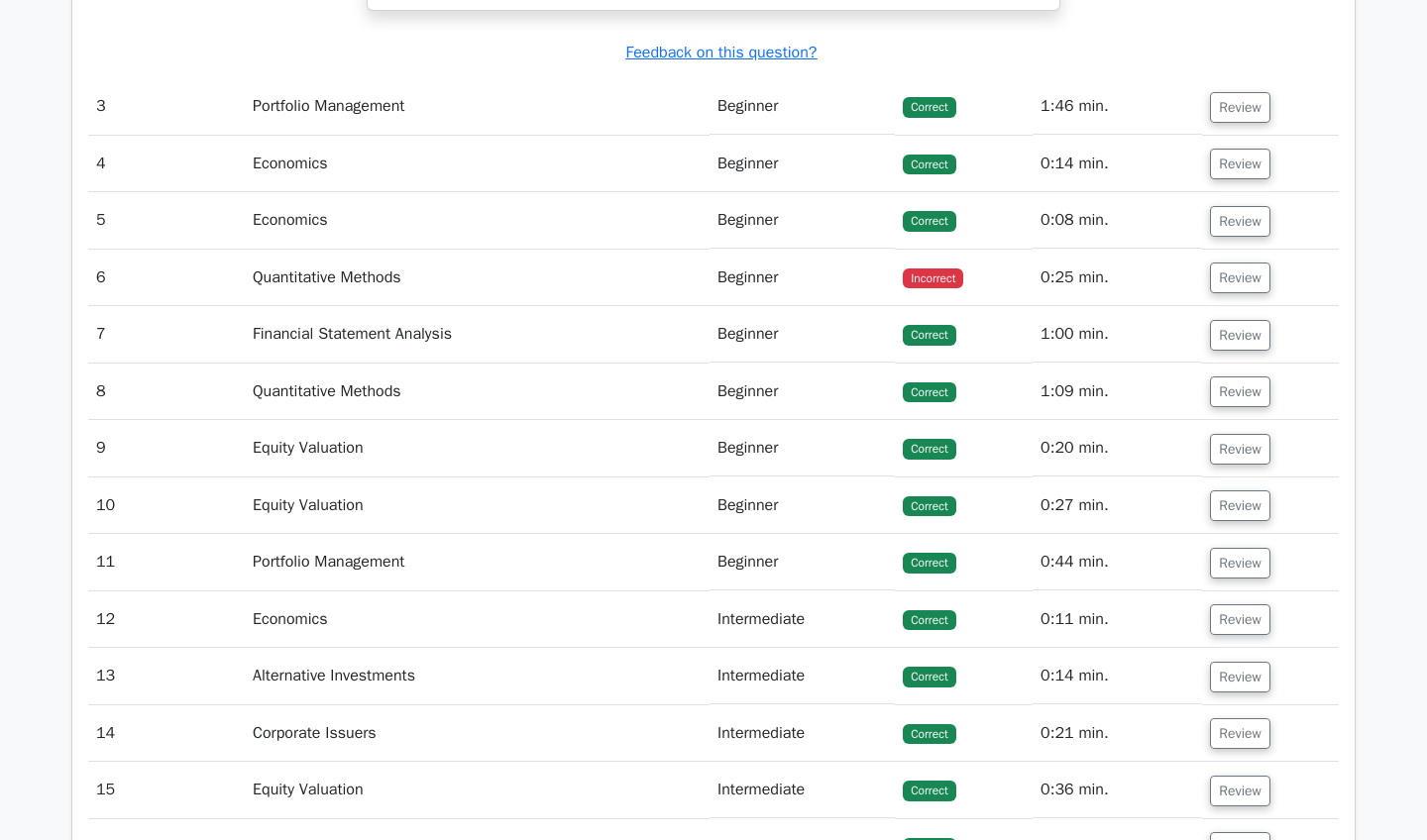 scroll, scrollTop: 3743, scrollLeft: 0, axis: vertical 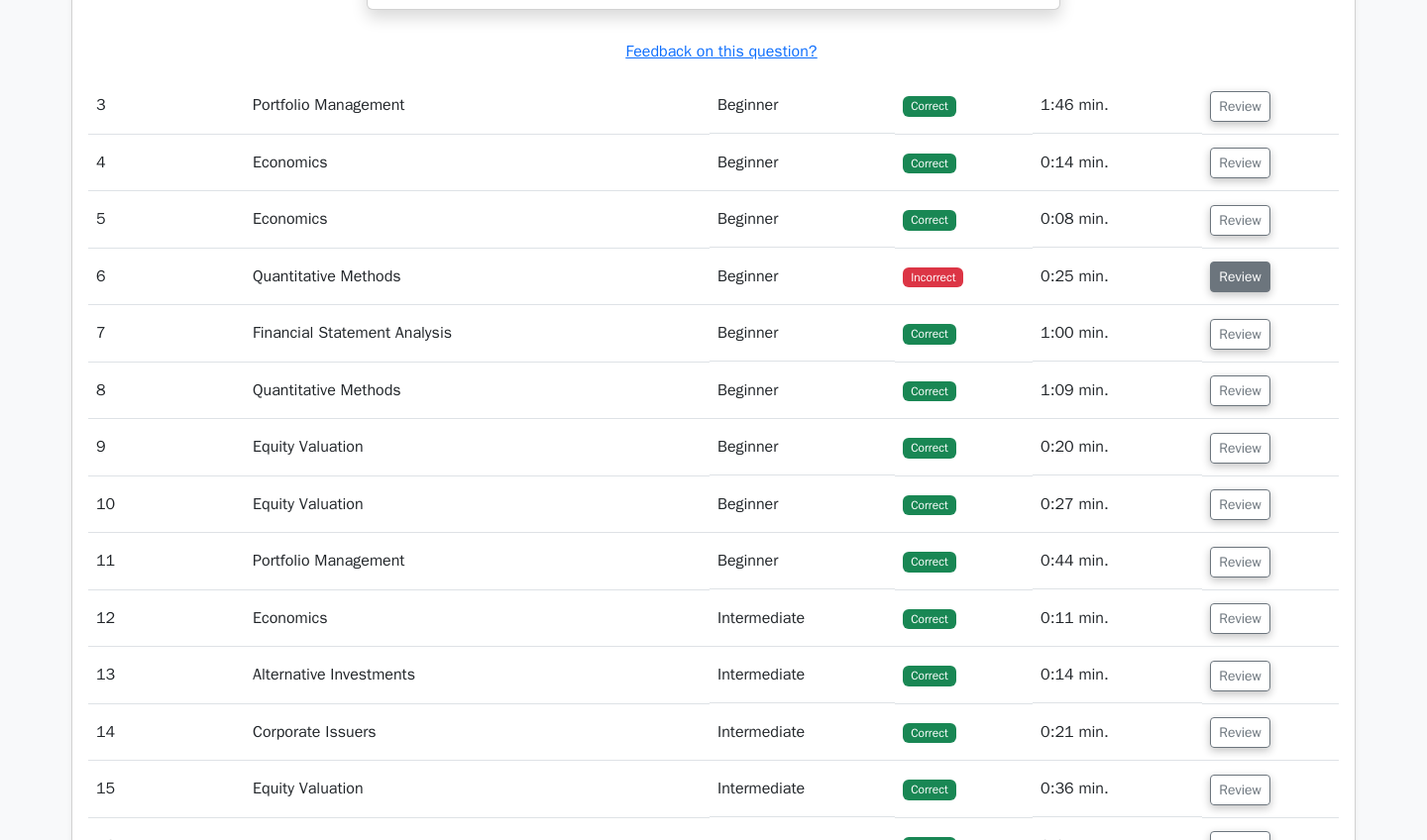 click on "Review" at bounding box center [1240, 276] 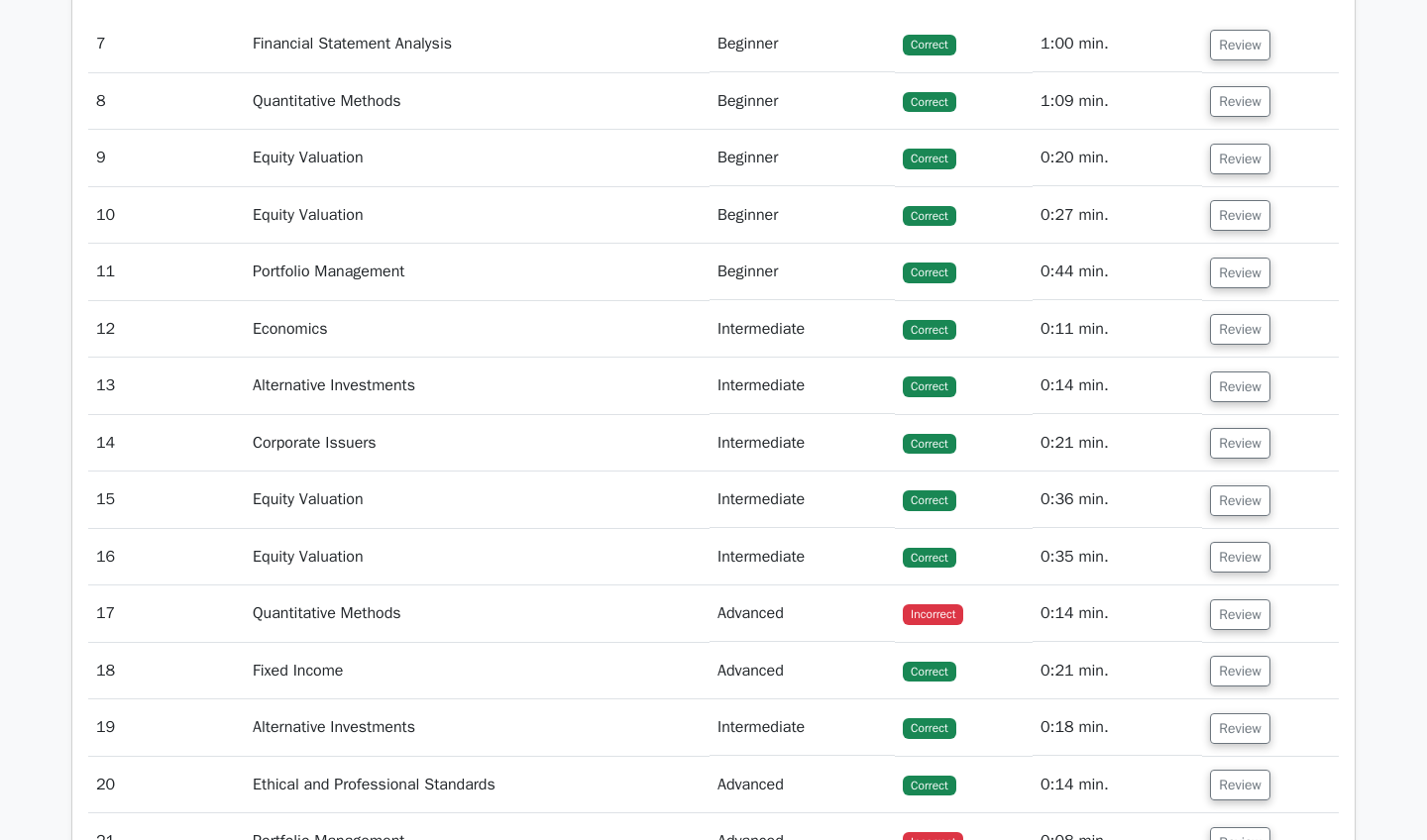 scroll, scrollTop: 5073, scrollLeft: 0, axis: vertical 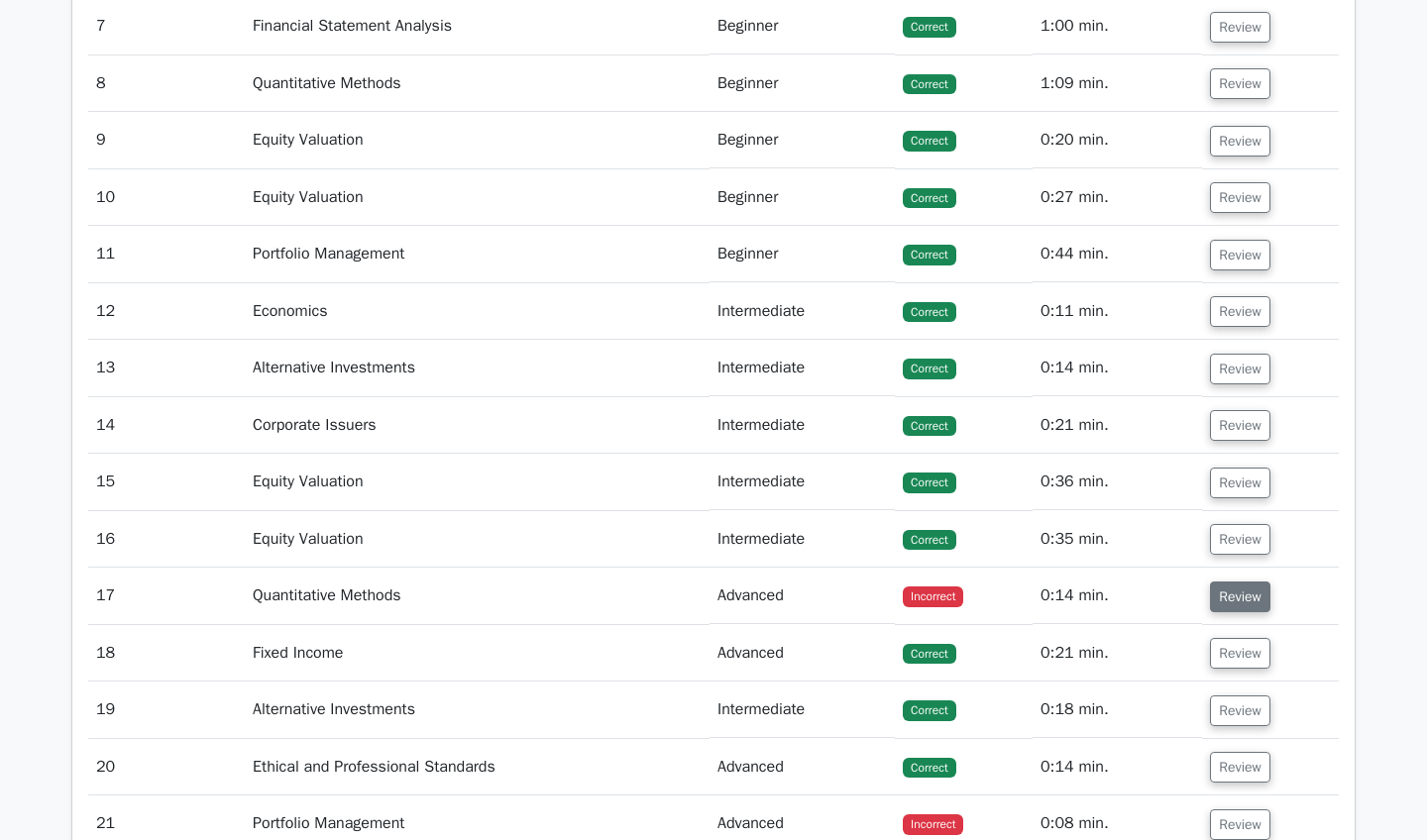 click on "Review" at bounding box center [1240, 596] 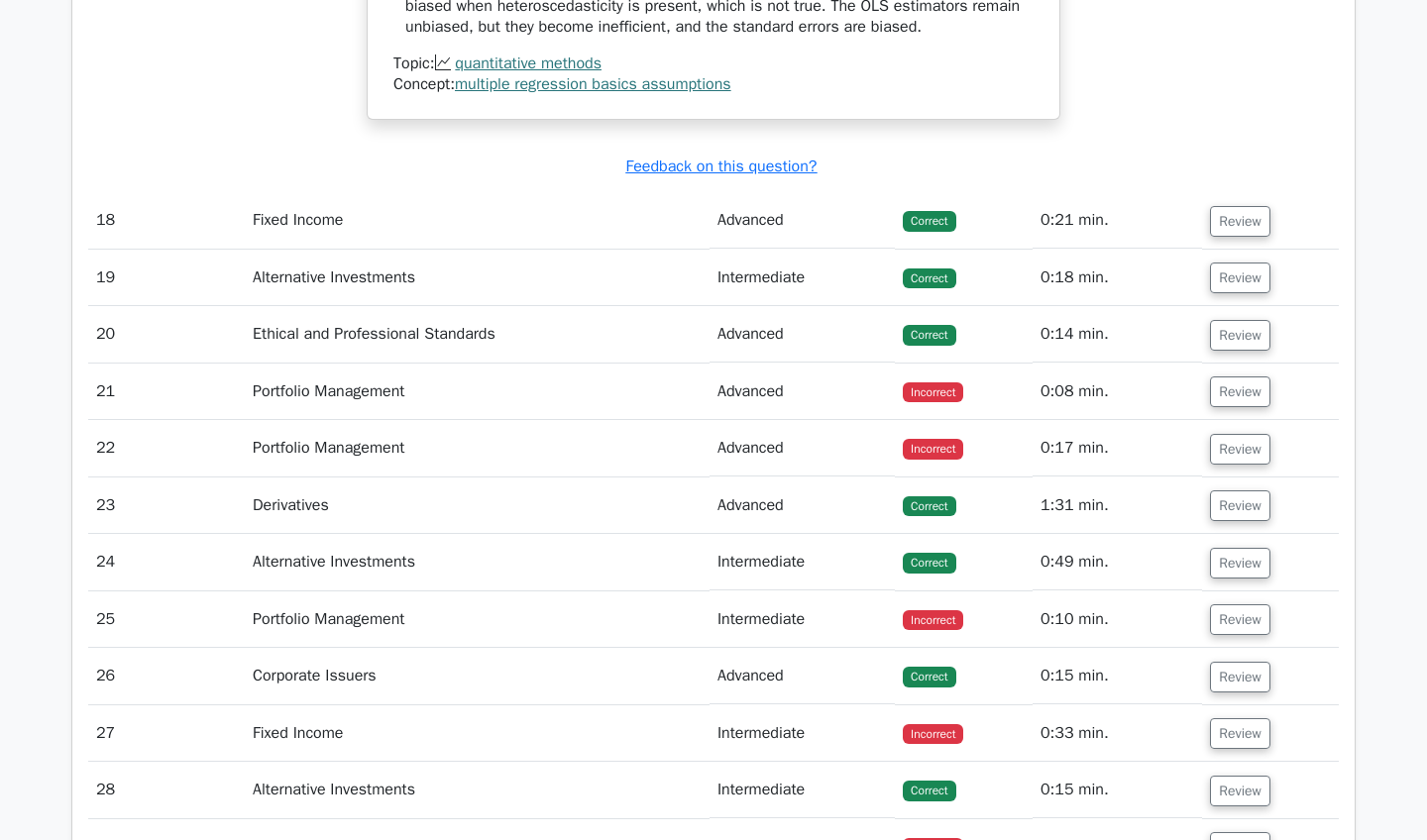 scroll, scrollTop: 6451, scrollLeft: 0, axis: vertical 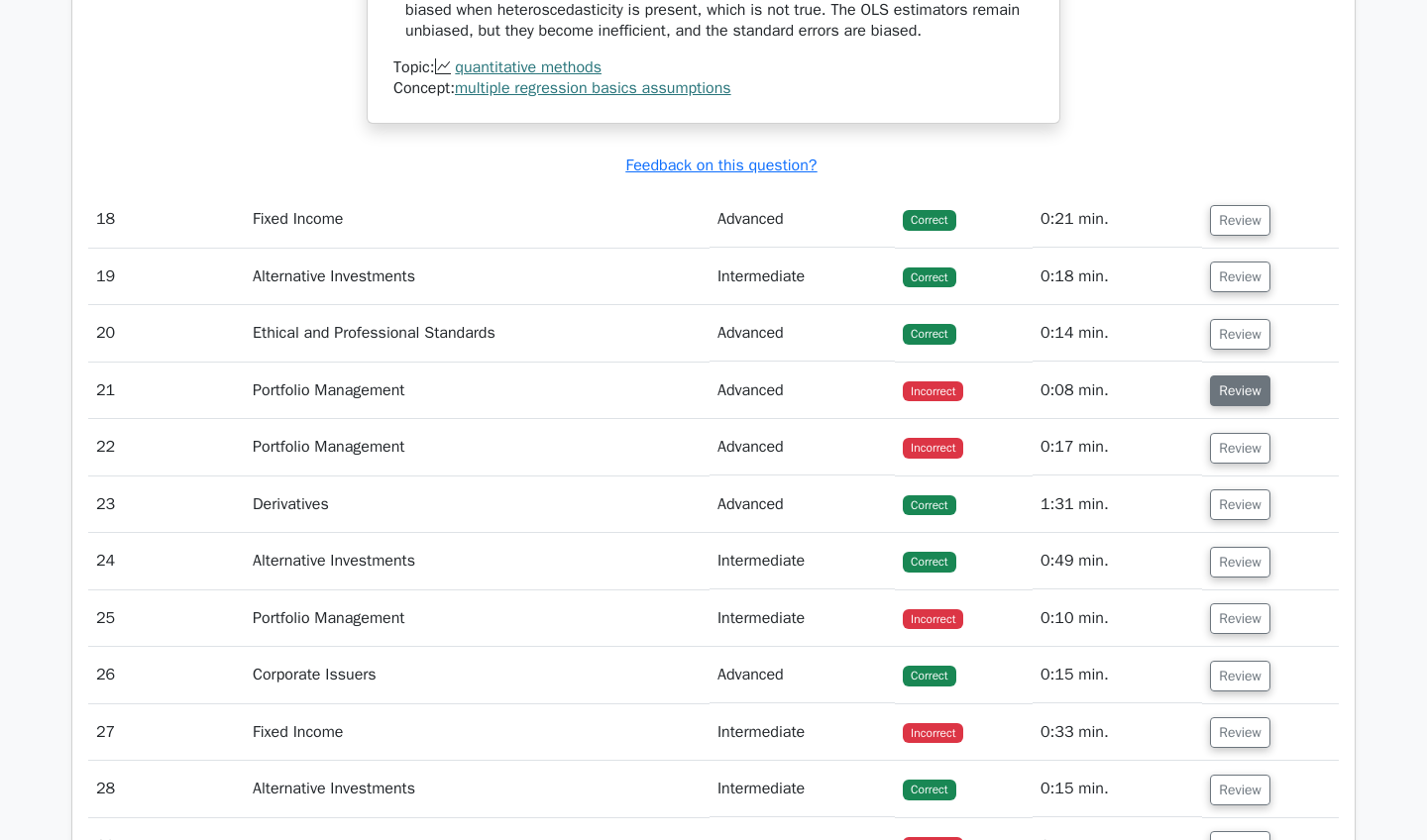 click on "Review" at bounding box center [1240, 390] 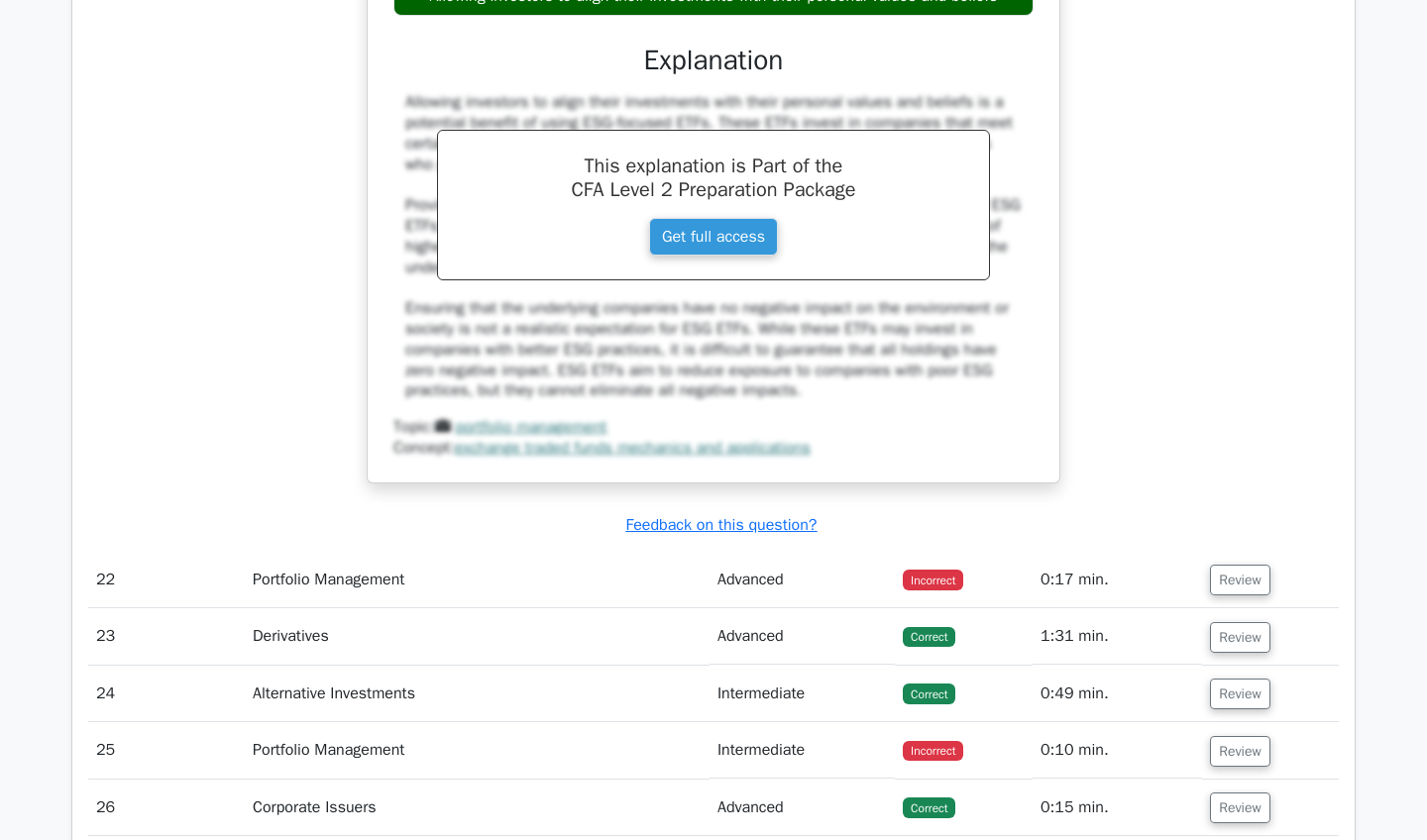 scroll, scrollTop: 7205, scrollLeft: 0, axis: vertical 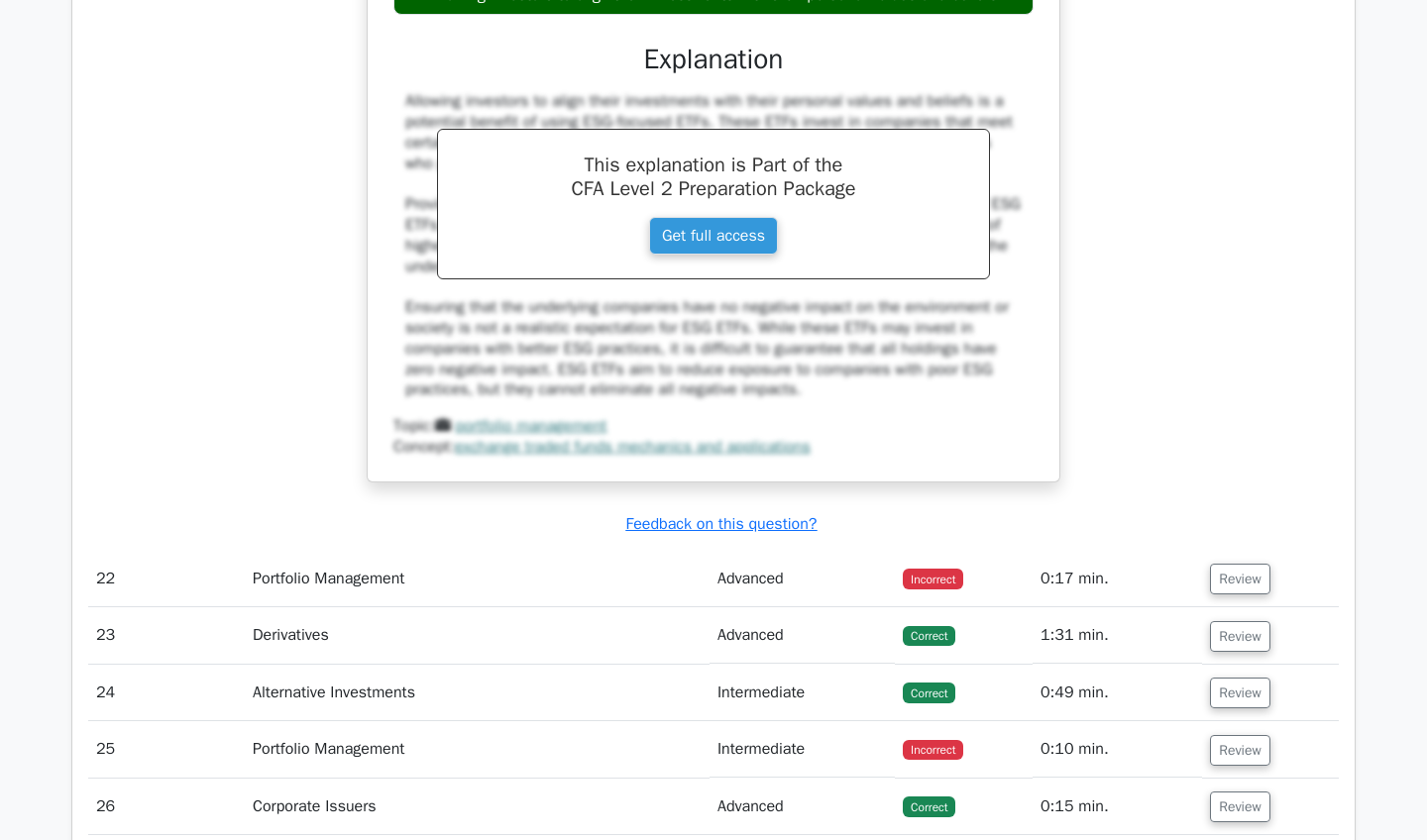 click on "Review" at bounding box center (1270, 578) 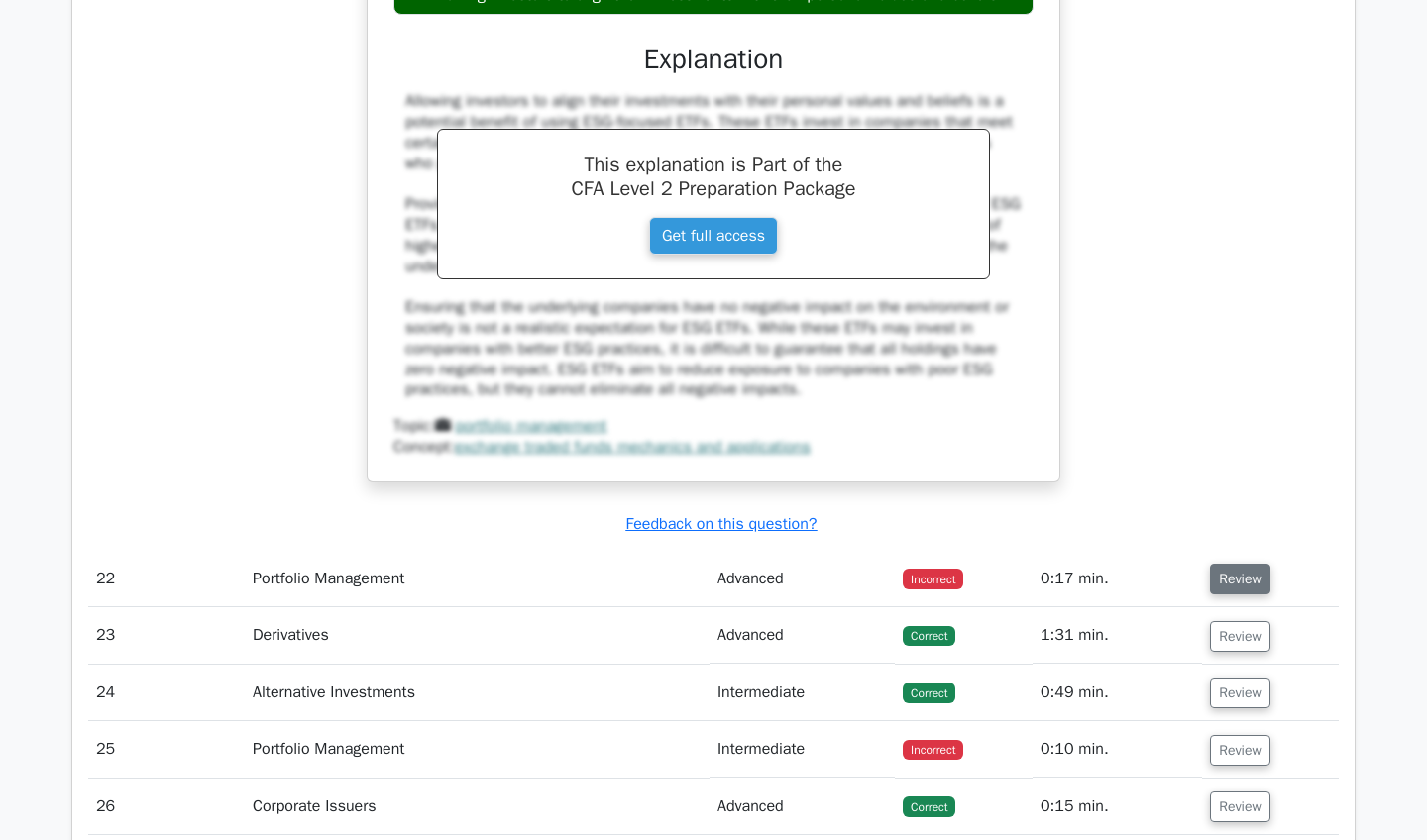 click on "Review" at bounding box center [1240, 578] 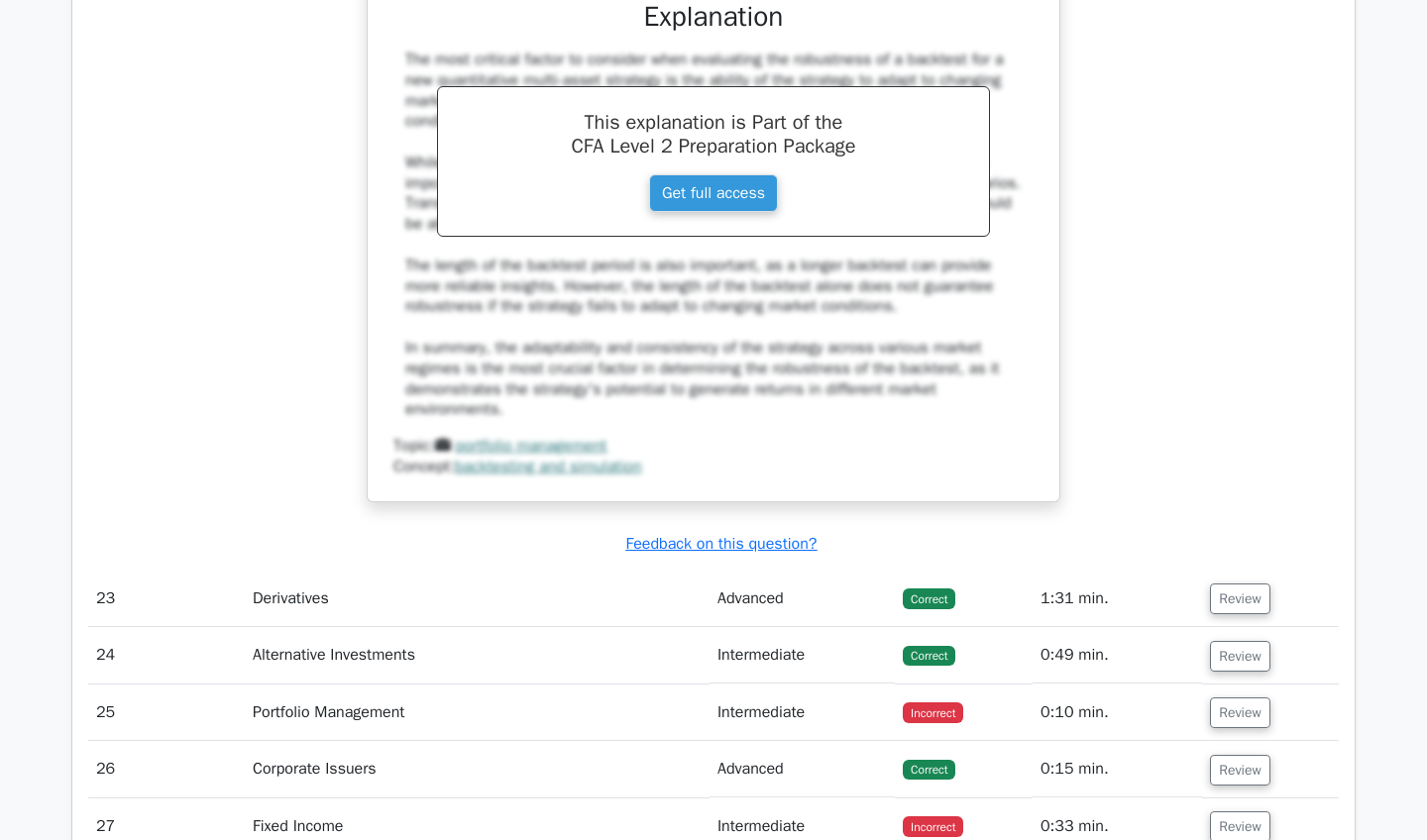 scroll, scrollTop: 8231, scrollLeft: 0, axis: vertical 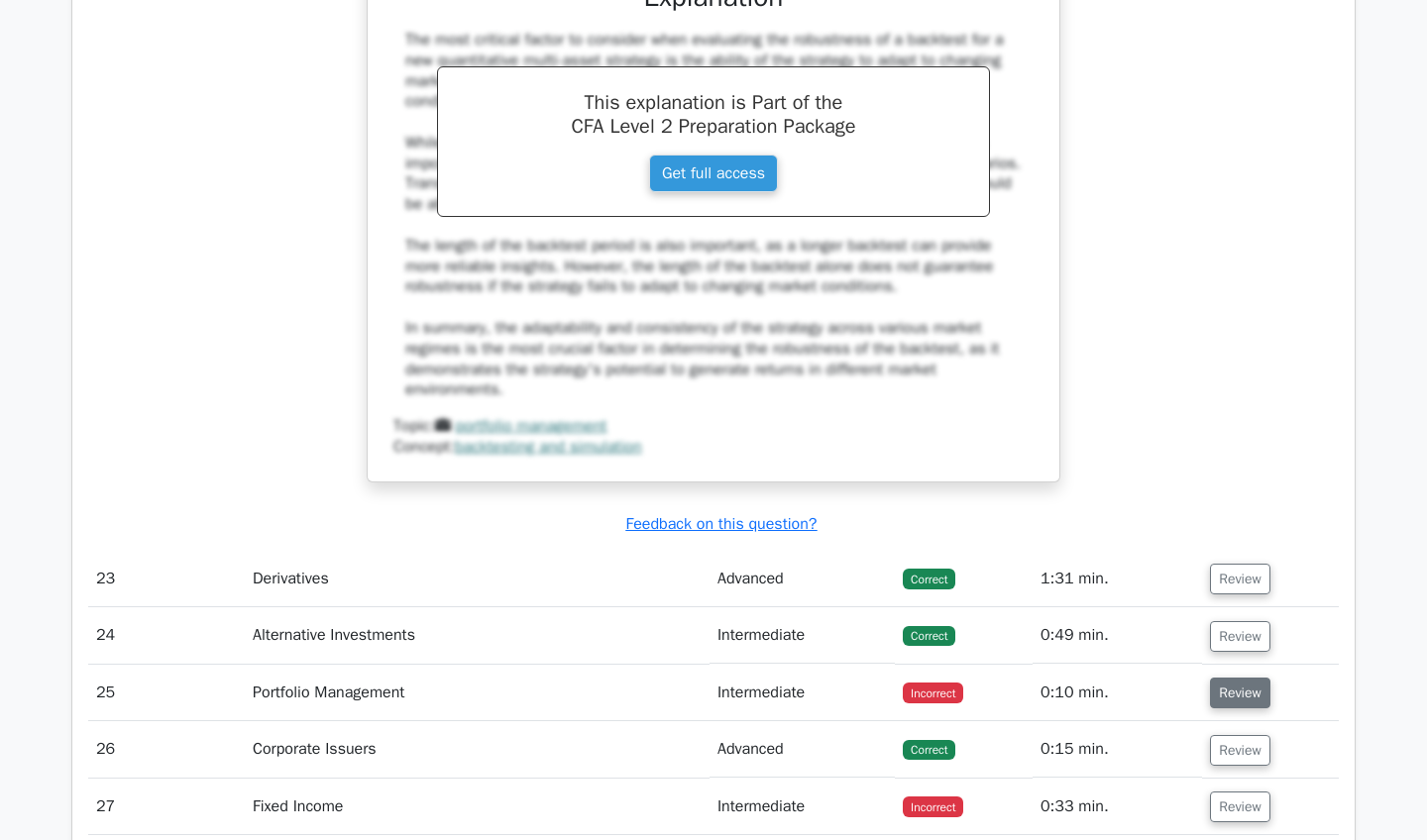 click on "Review" at bounding box center (1240, 692) 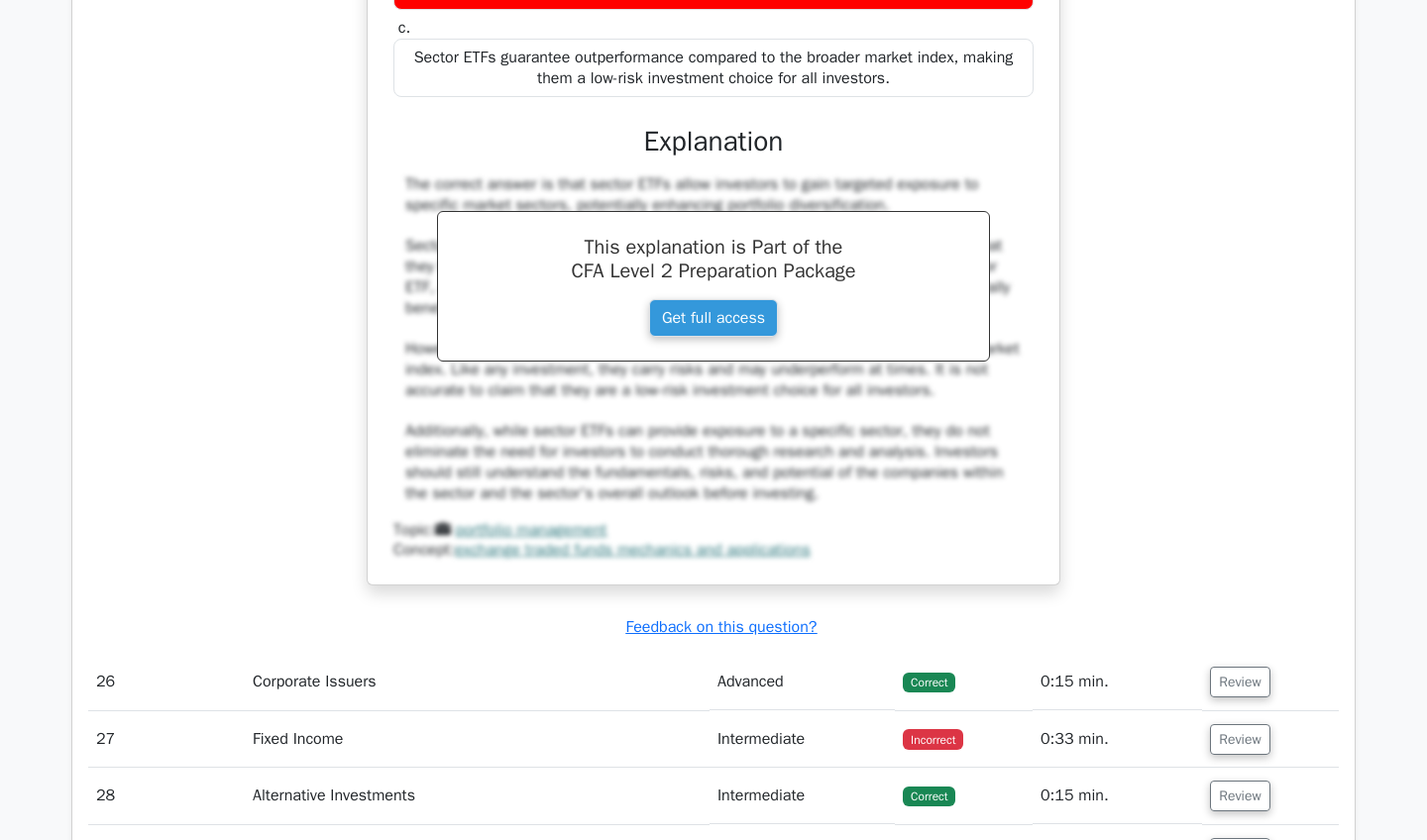 scroll, scrollTop: 9233, scrollLeft: 0, axis: vertical 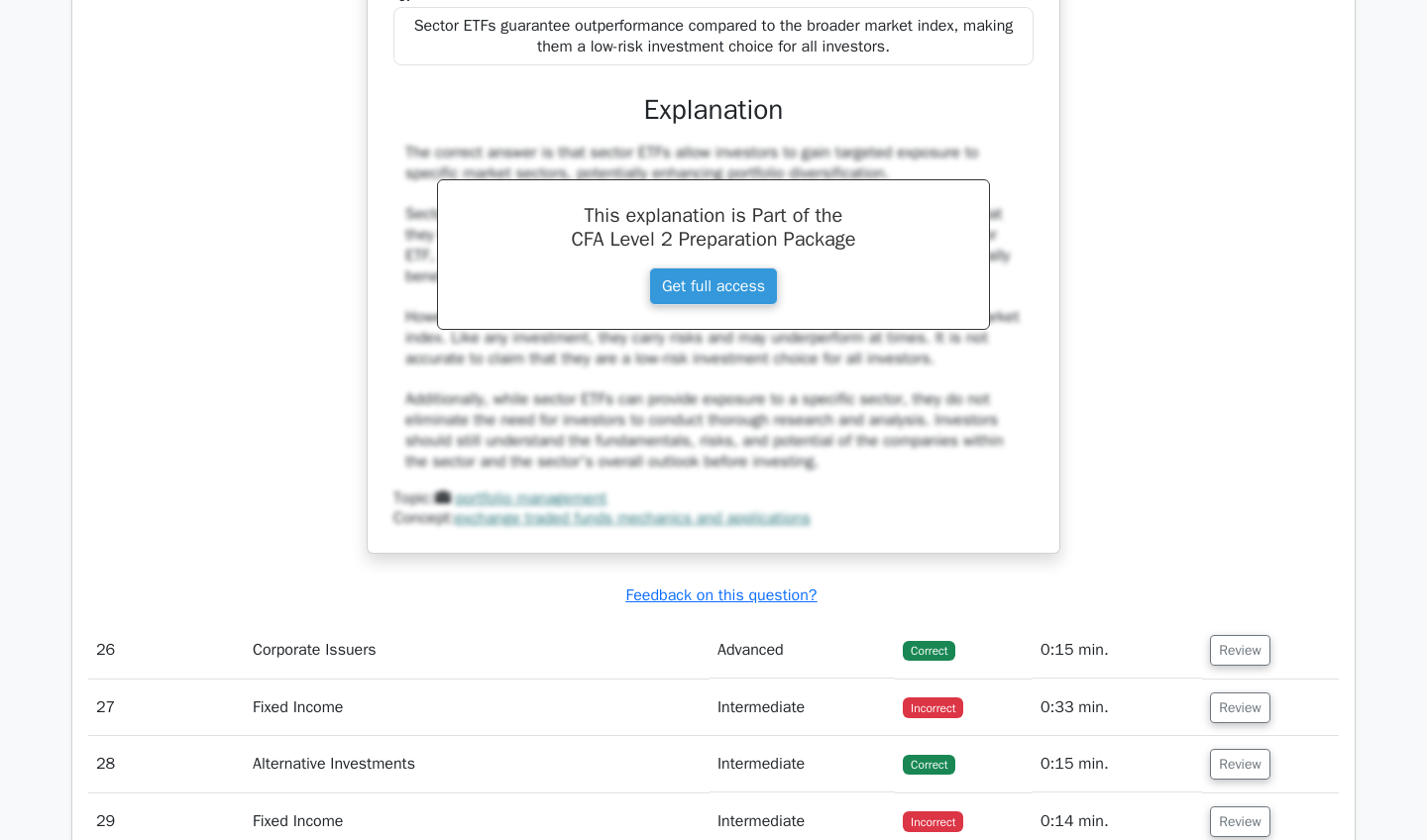 click on "Review" at bounding box center [1270, 707] 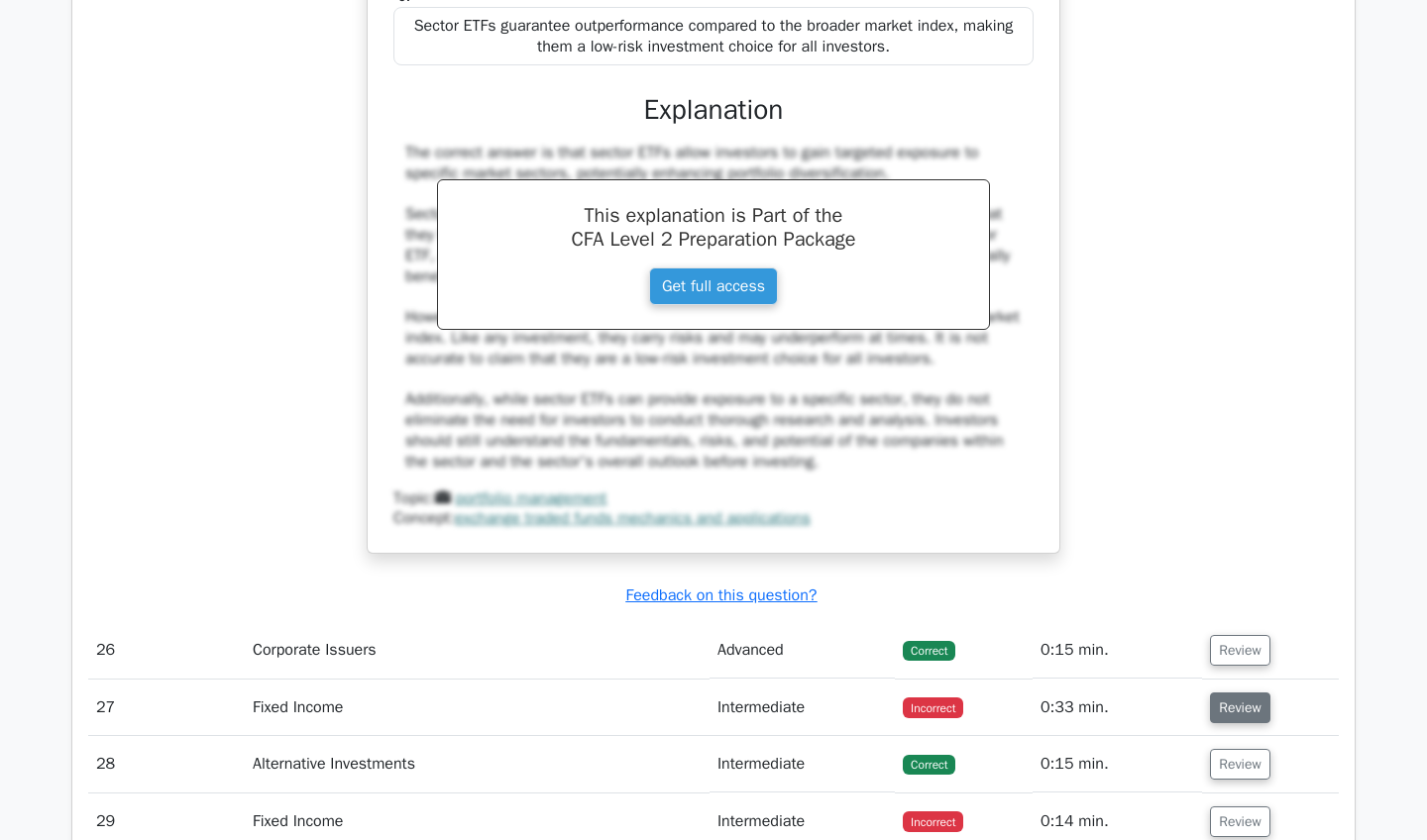 click on "Review" at bounding box center (1240, 707) 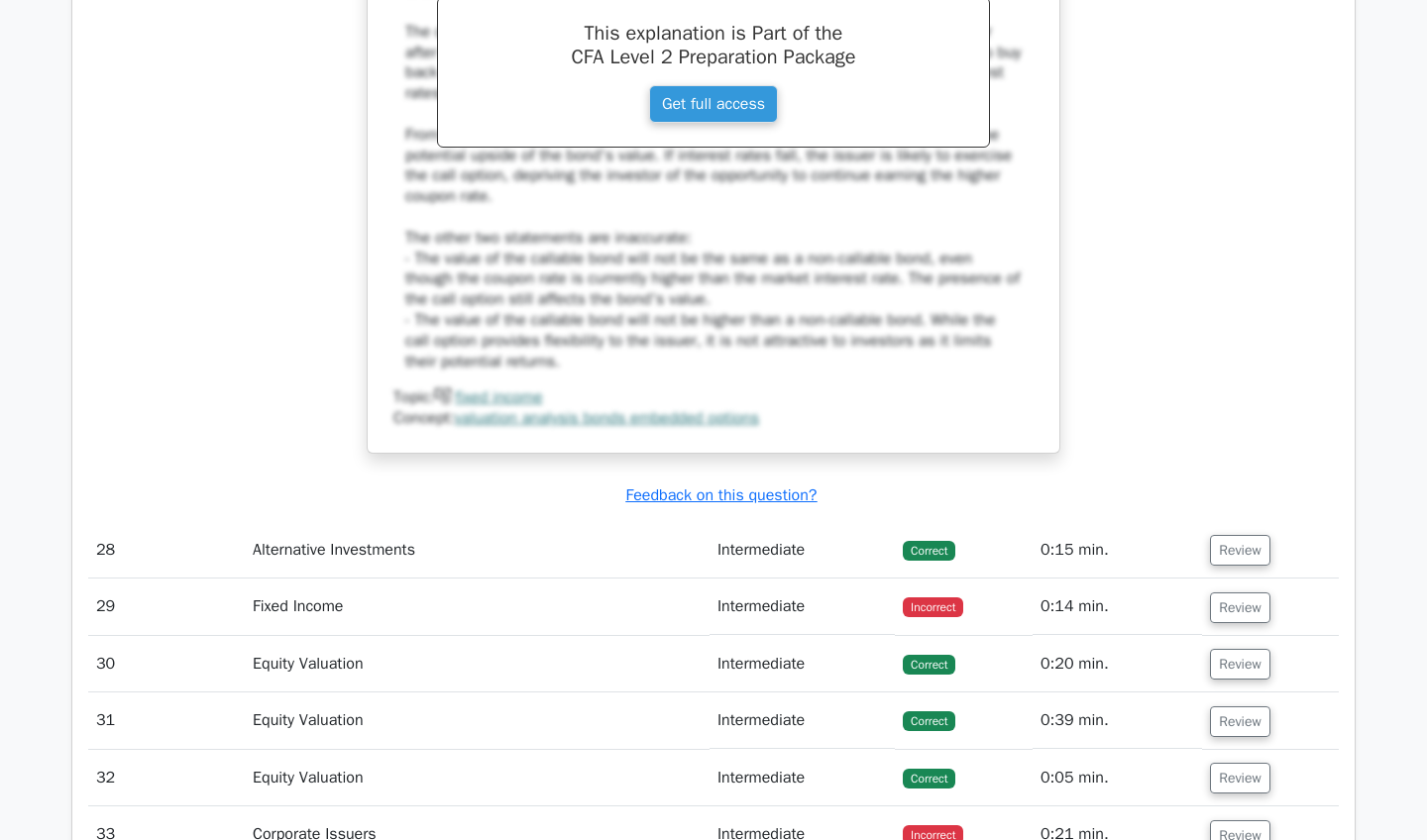 scroll, scrollTop: 10604, scrollLeft: 0, axis: vertical 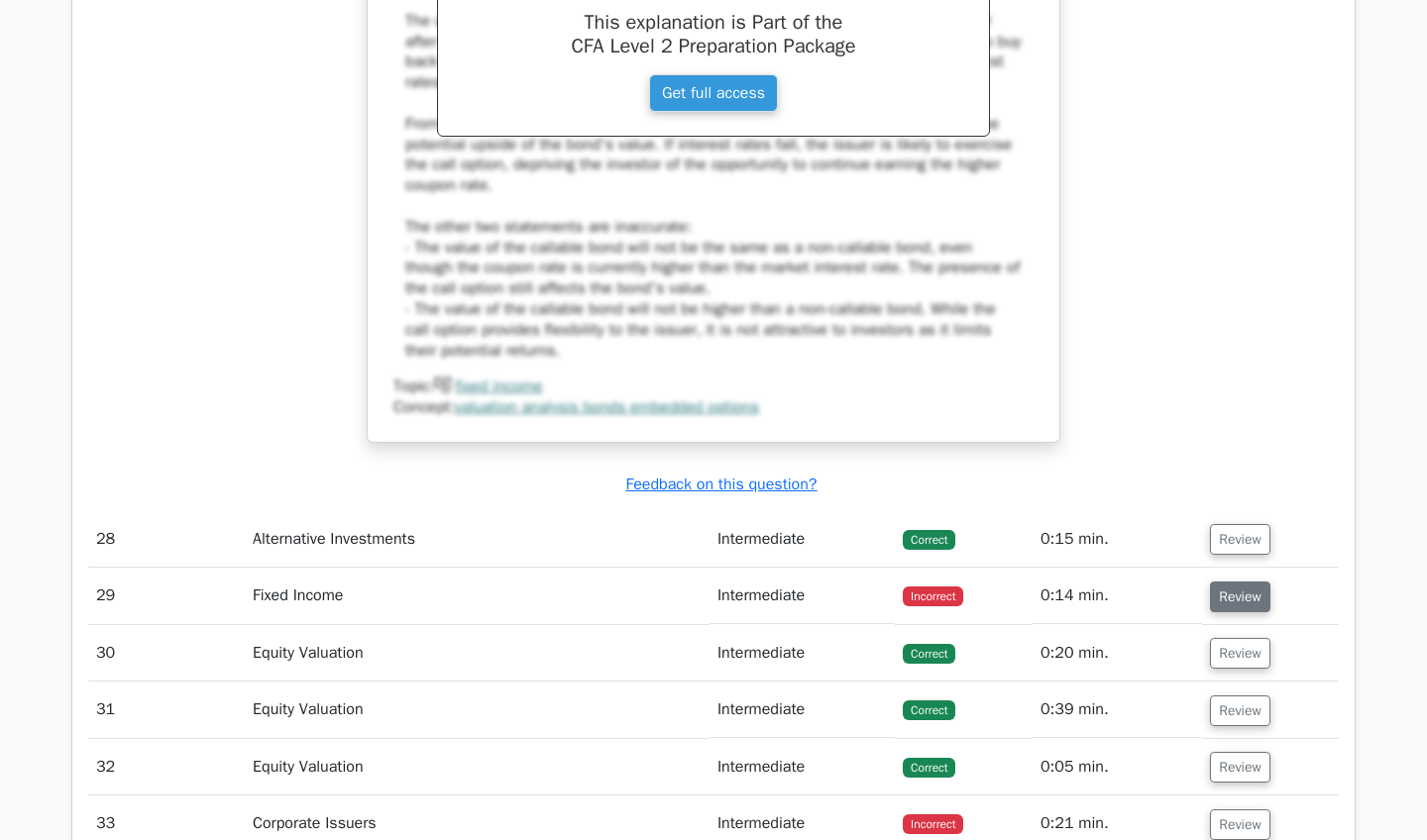 click on "Review" at bounding box center [1240, 596] 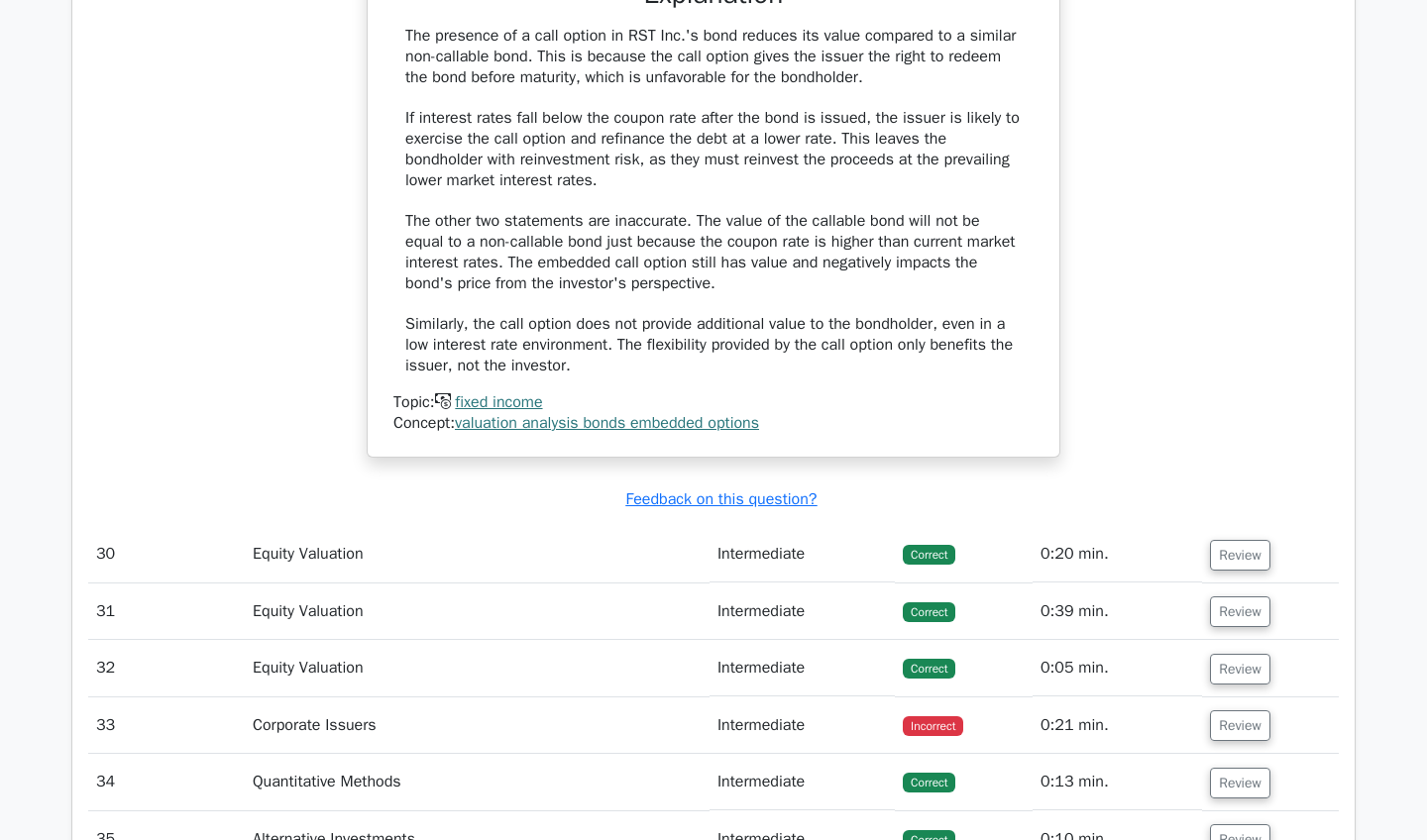 scroll, scrollTop: 11765, scrollLeft: 0, axis: vertical 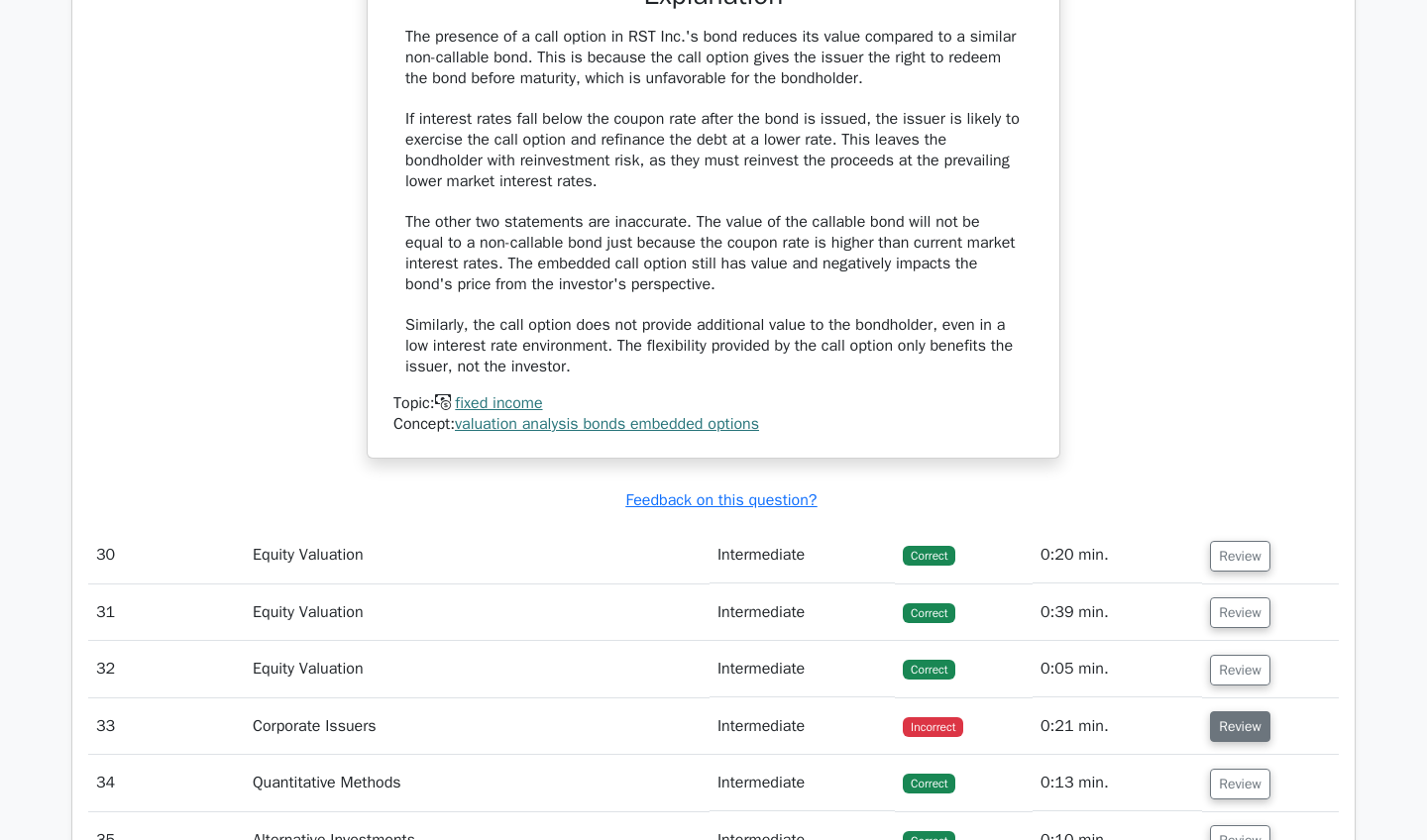 click on "Review" at bounding box center [1240, 726] 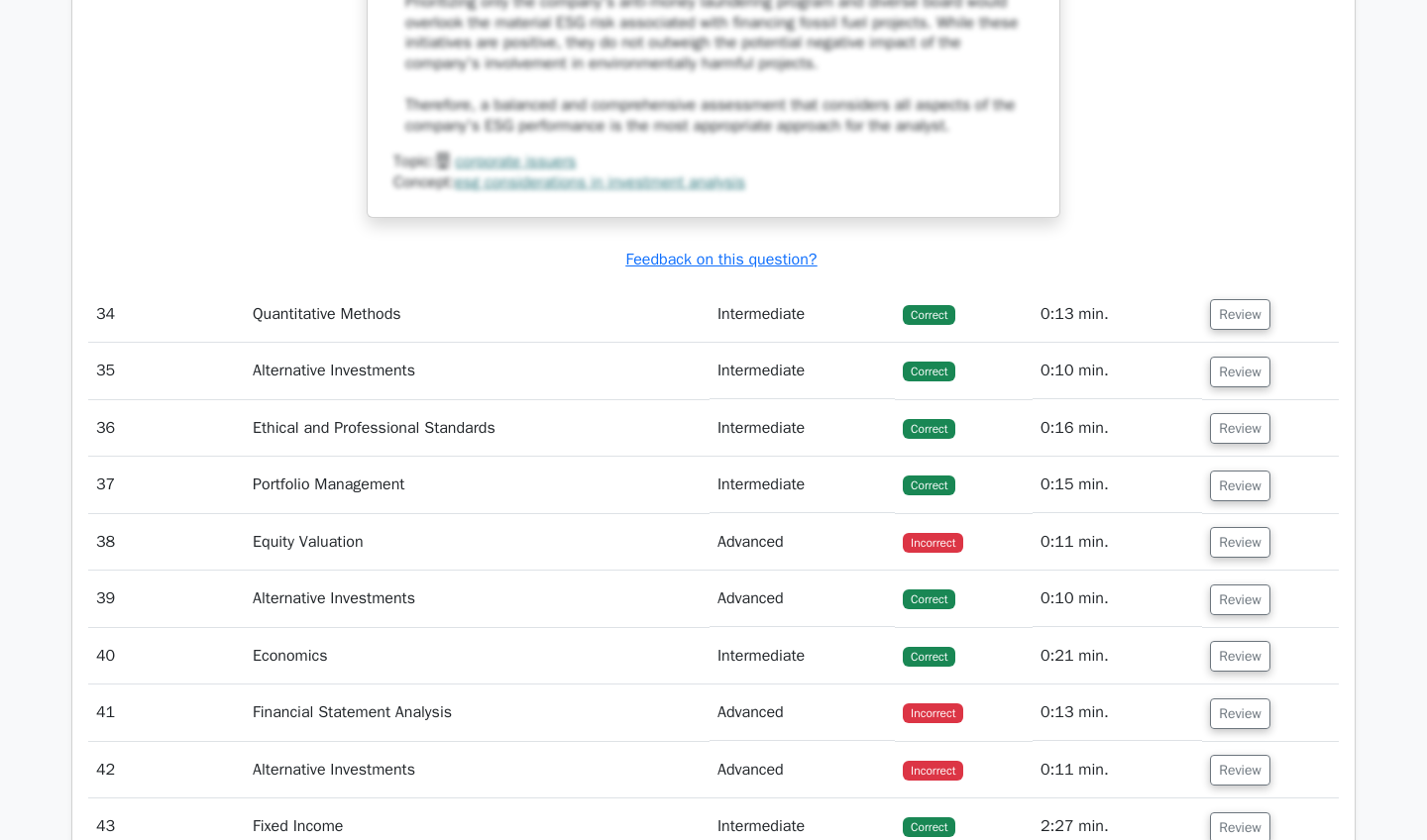 scroll, scrollTop: 13362, scrollLeft: 0, axis: vertical 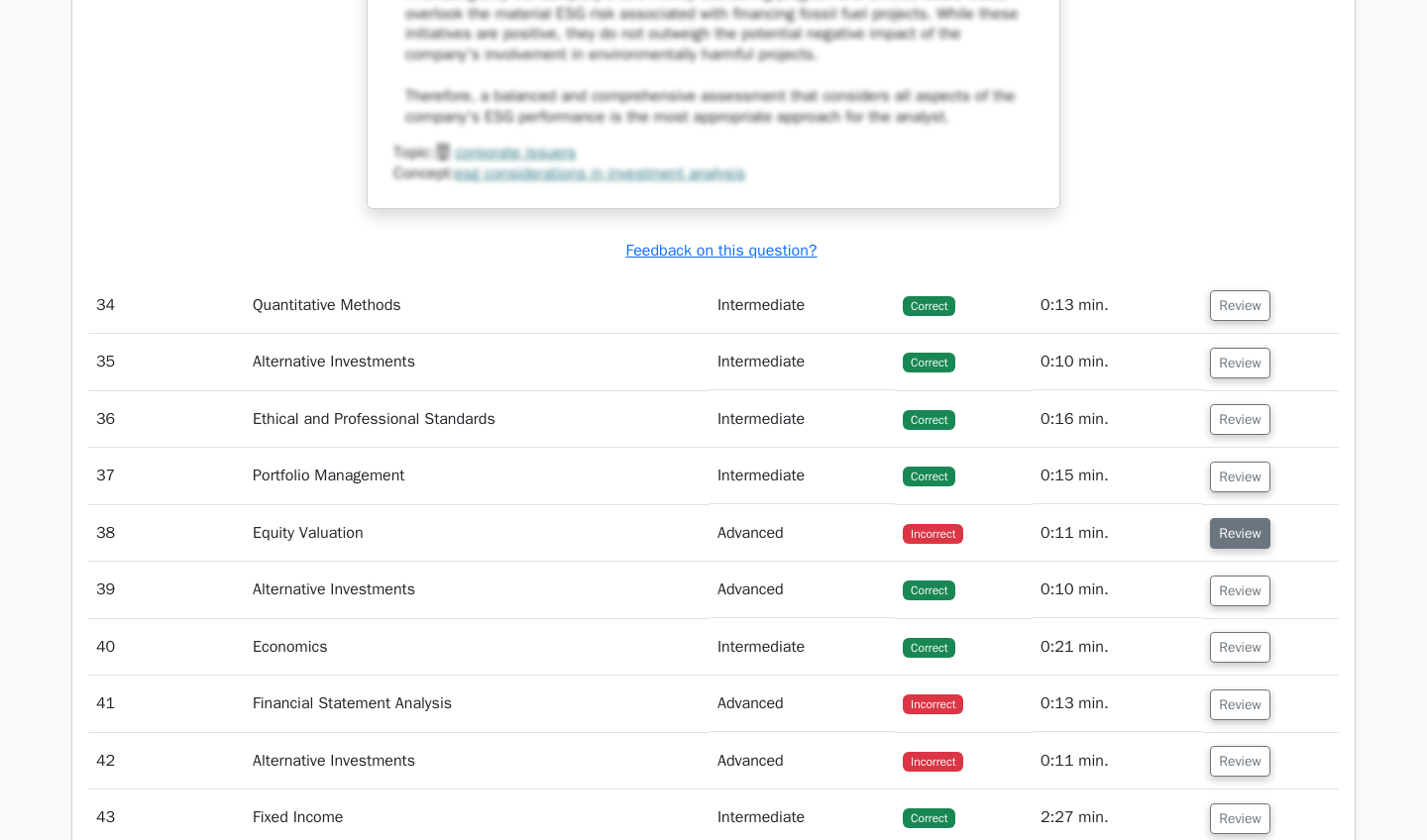 click on "Review" at bounding box center [1240, 533] 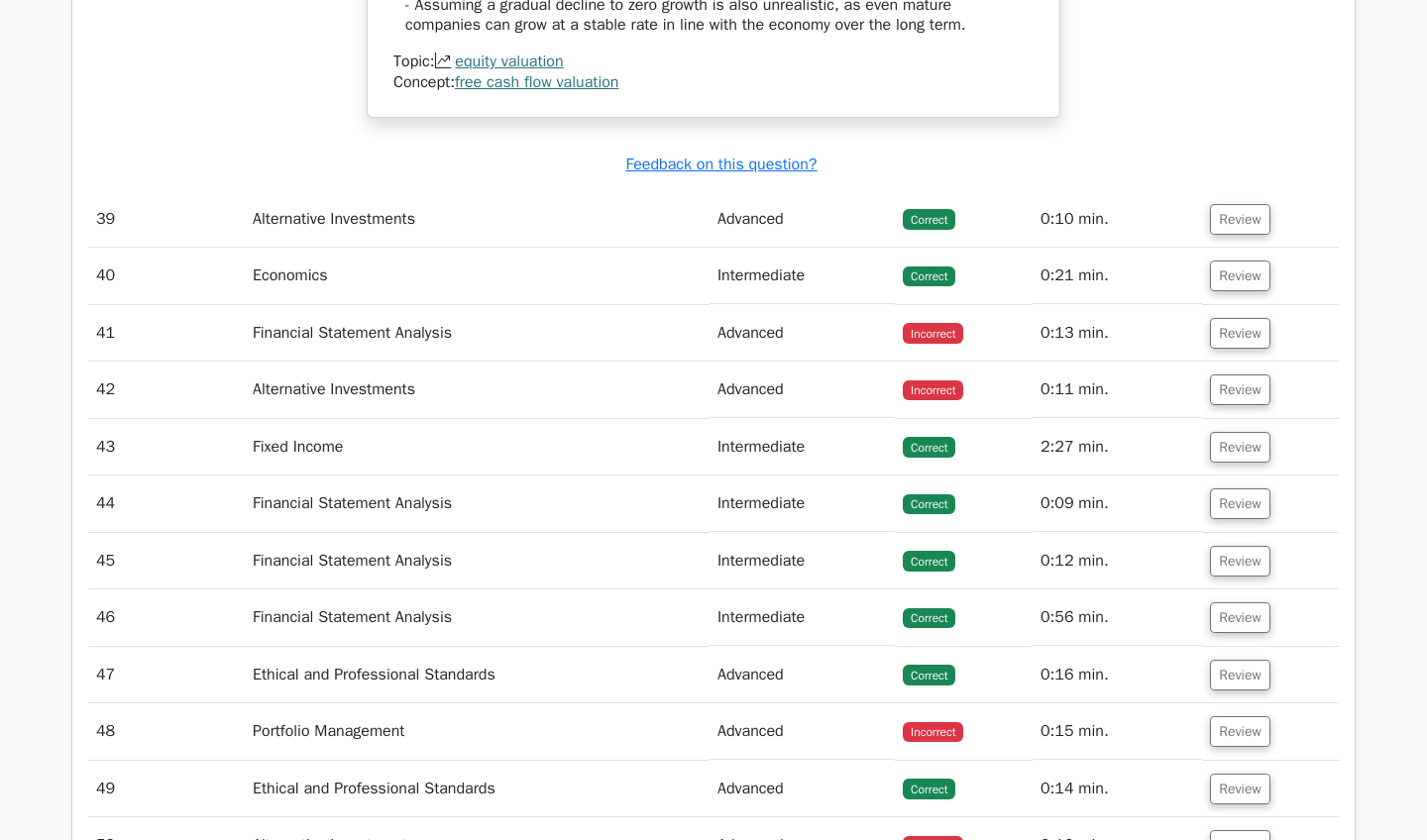scroll, scrollTop: 14620, scrollLeft: 0, axis: vertical 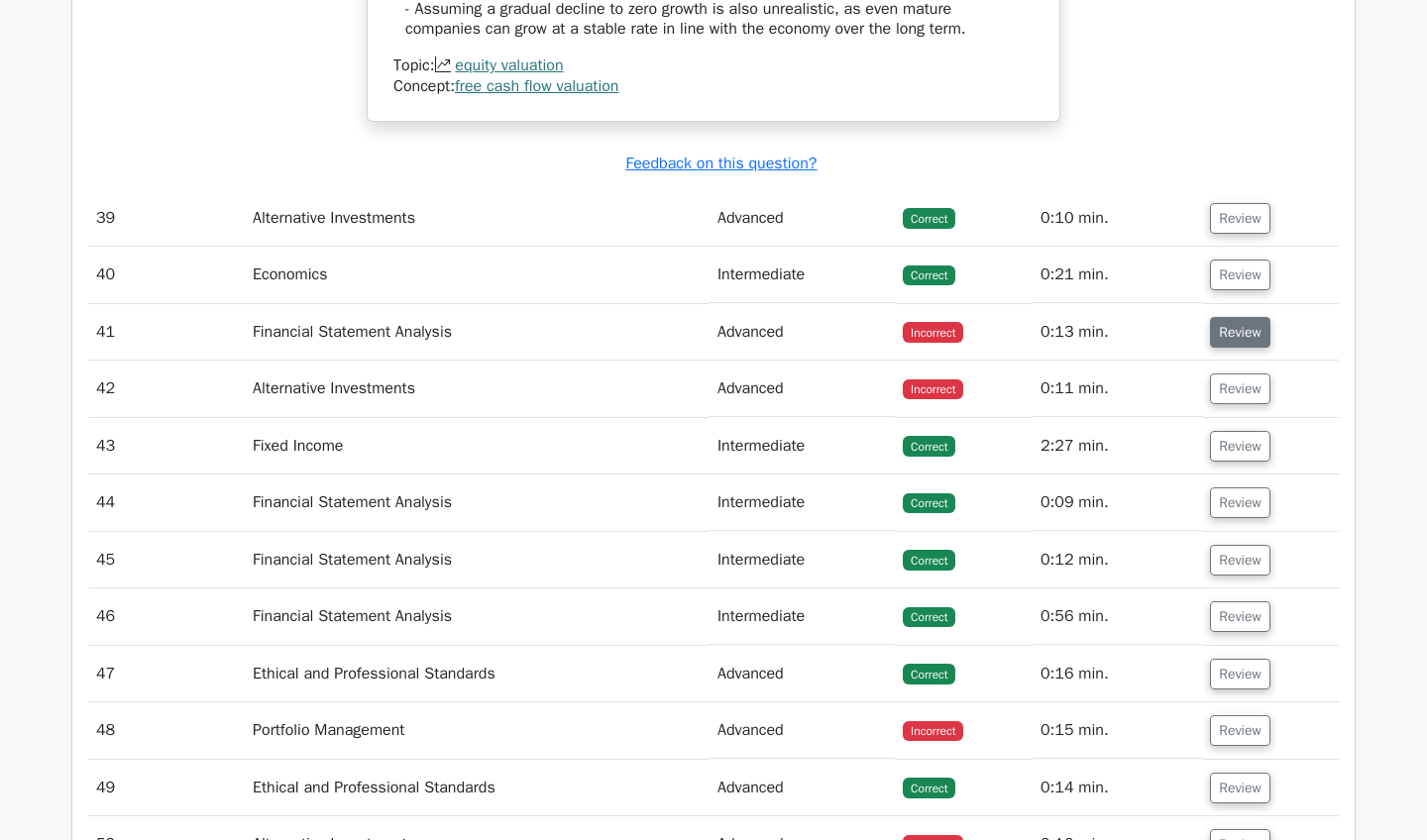 click on "Review" at bounding box center (1240, 332) 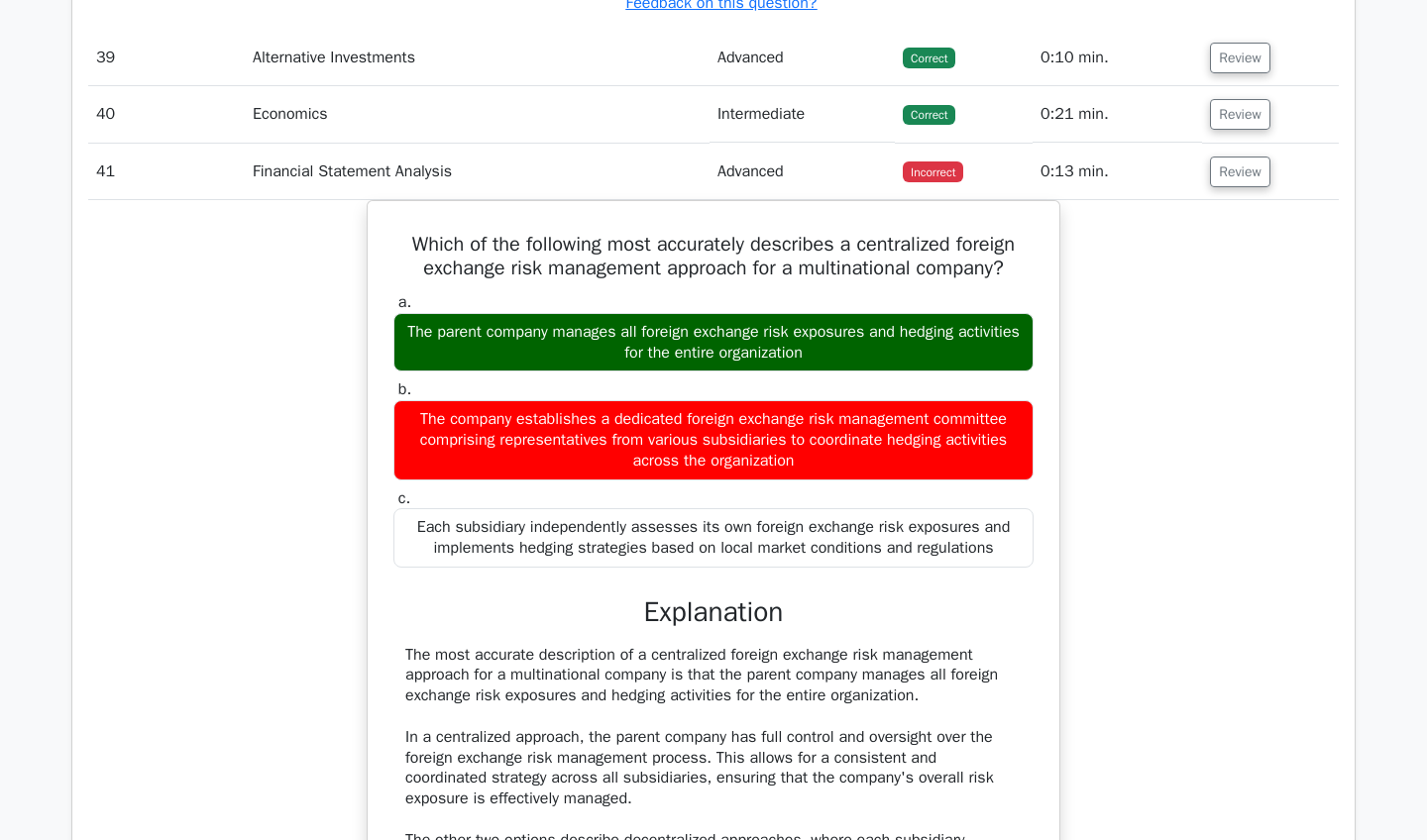 scroll, scrollTop: 15180, scrollLeft: 0, axis: vertical 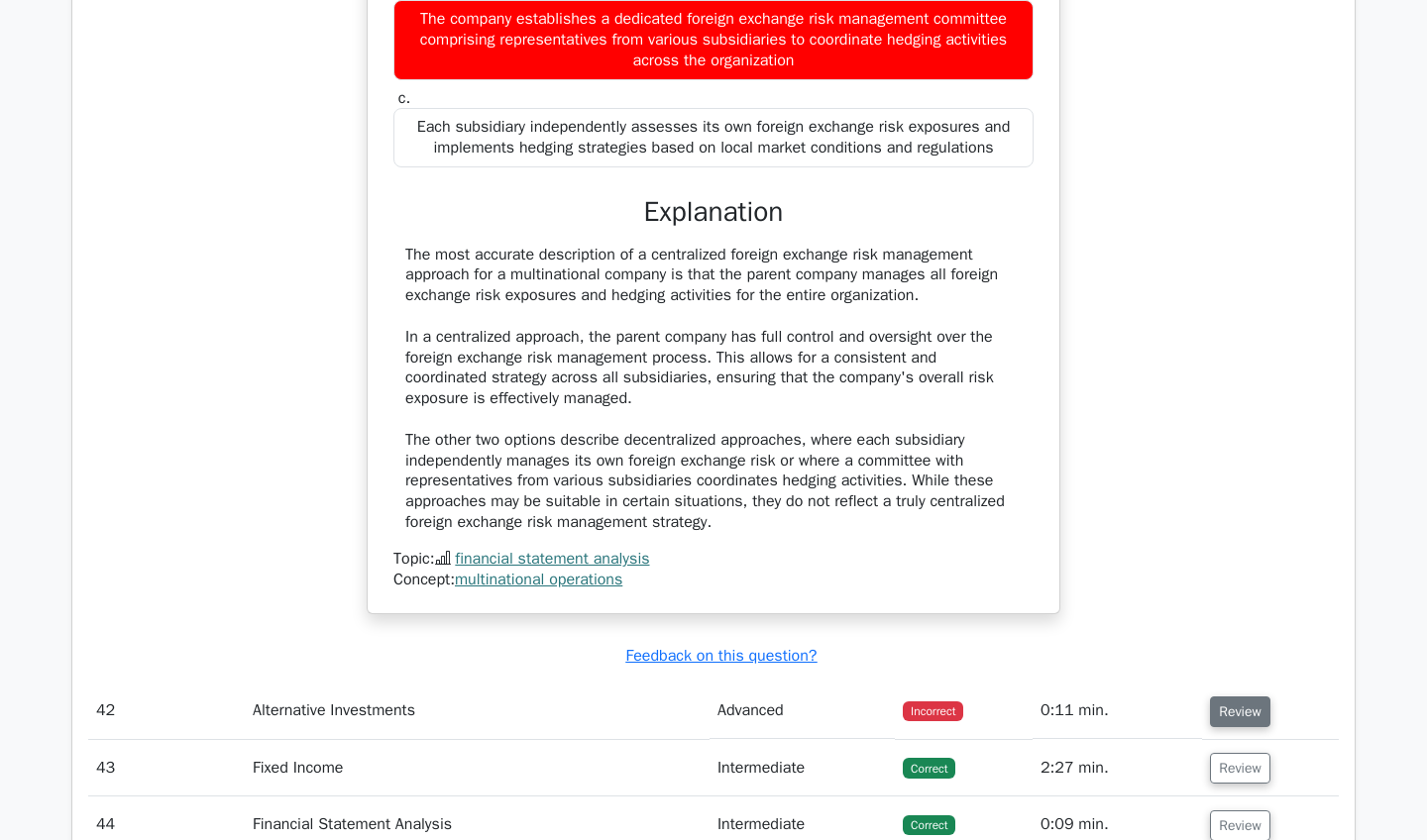 click on "Review" at bounding box center (1240, 711) 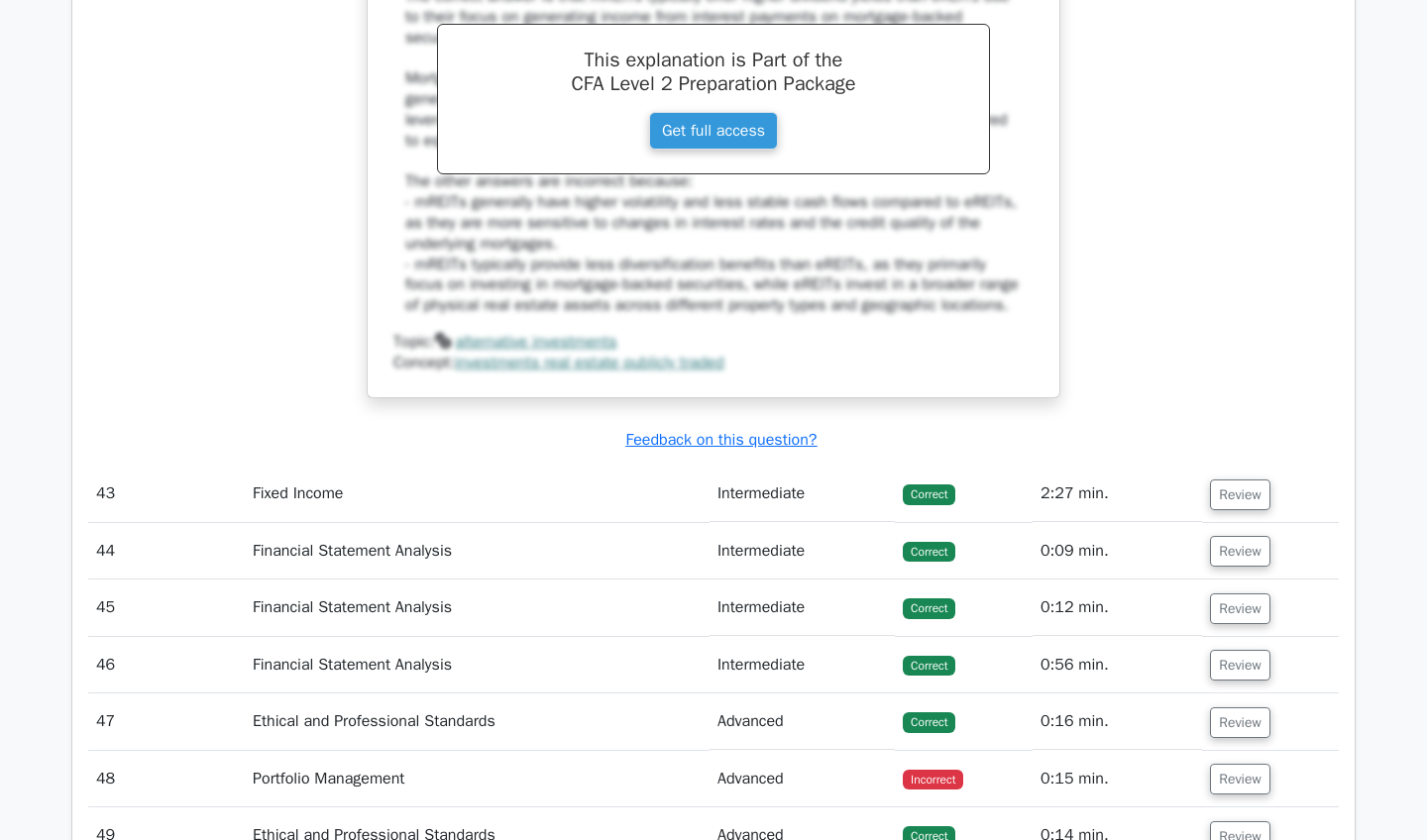 scroll, scrollTop: 16394, scrollLeft: 0, axis: vertical 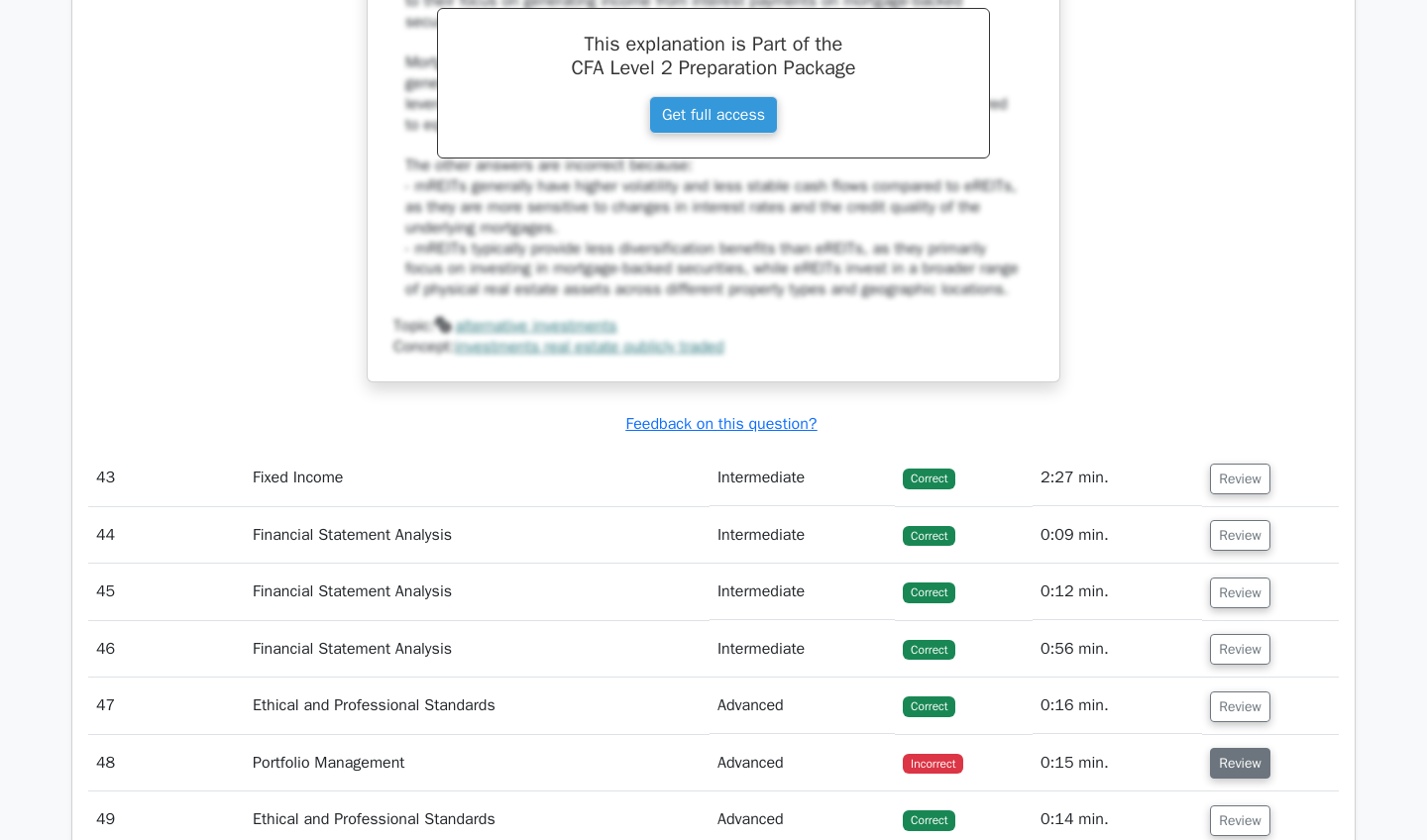 click on "Review" at bounding box center [1240, 763] 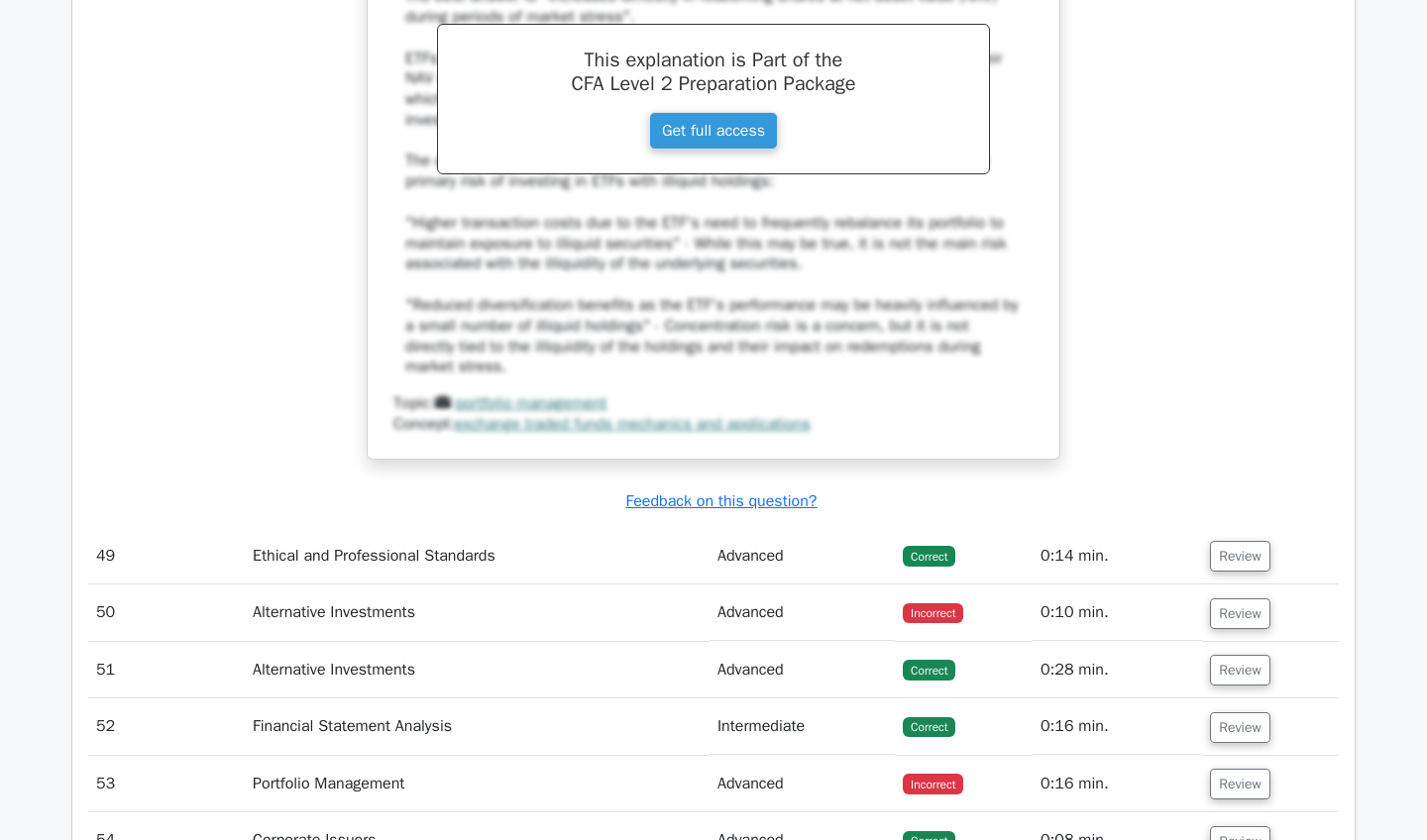 scroll, scrollTop: 17622, scrollLeft: 0, axis: vertical 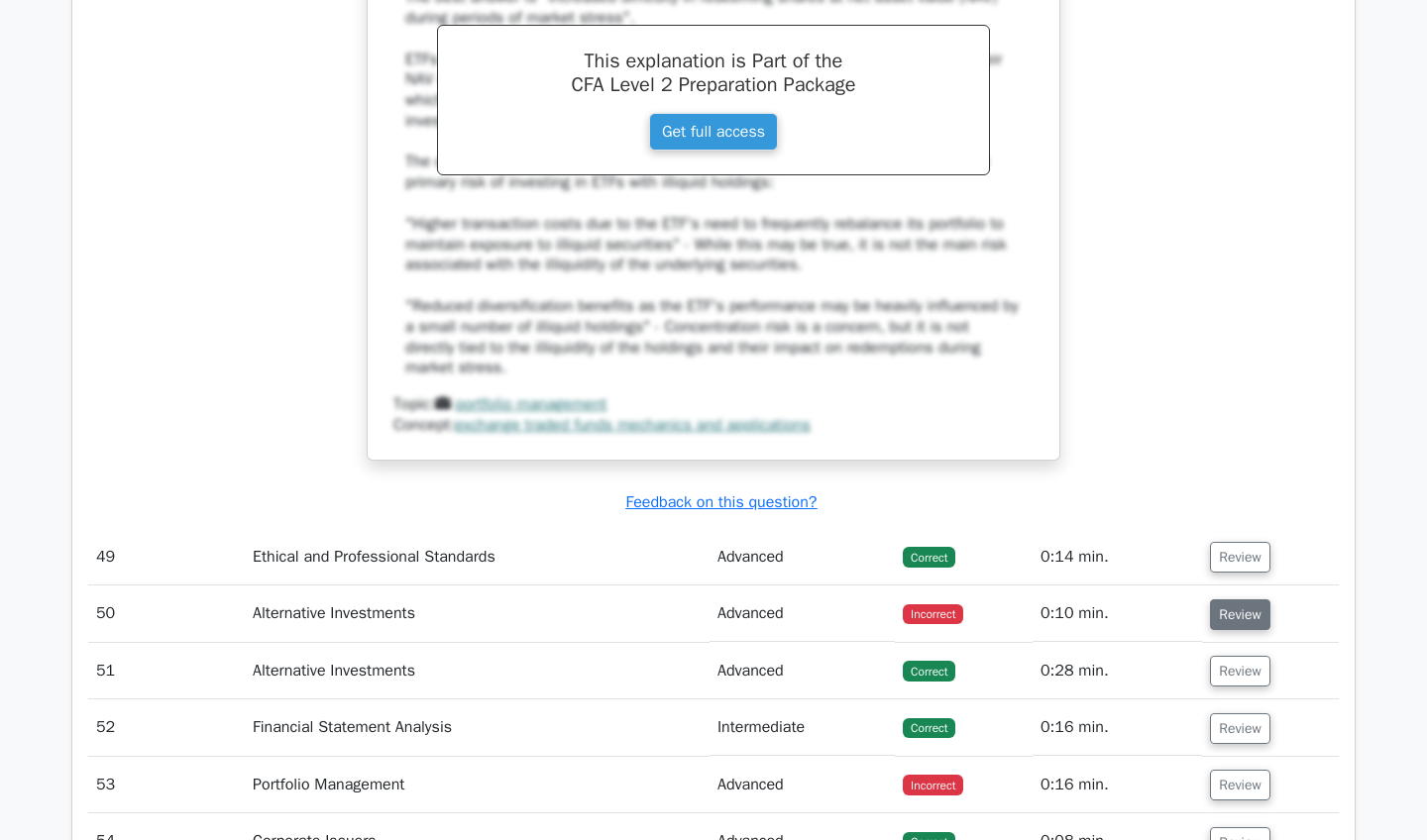 click on "Review" at bounding box center [1240, 614] 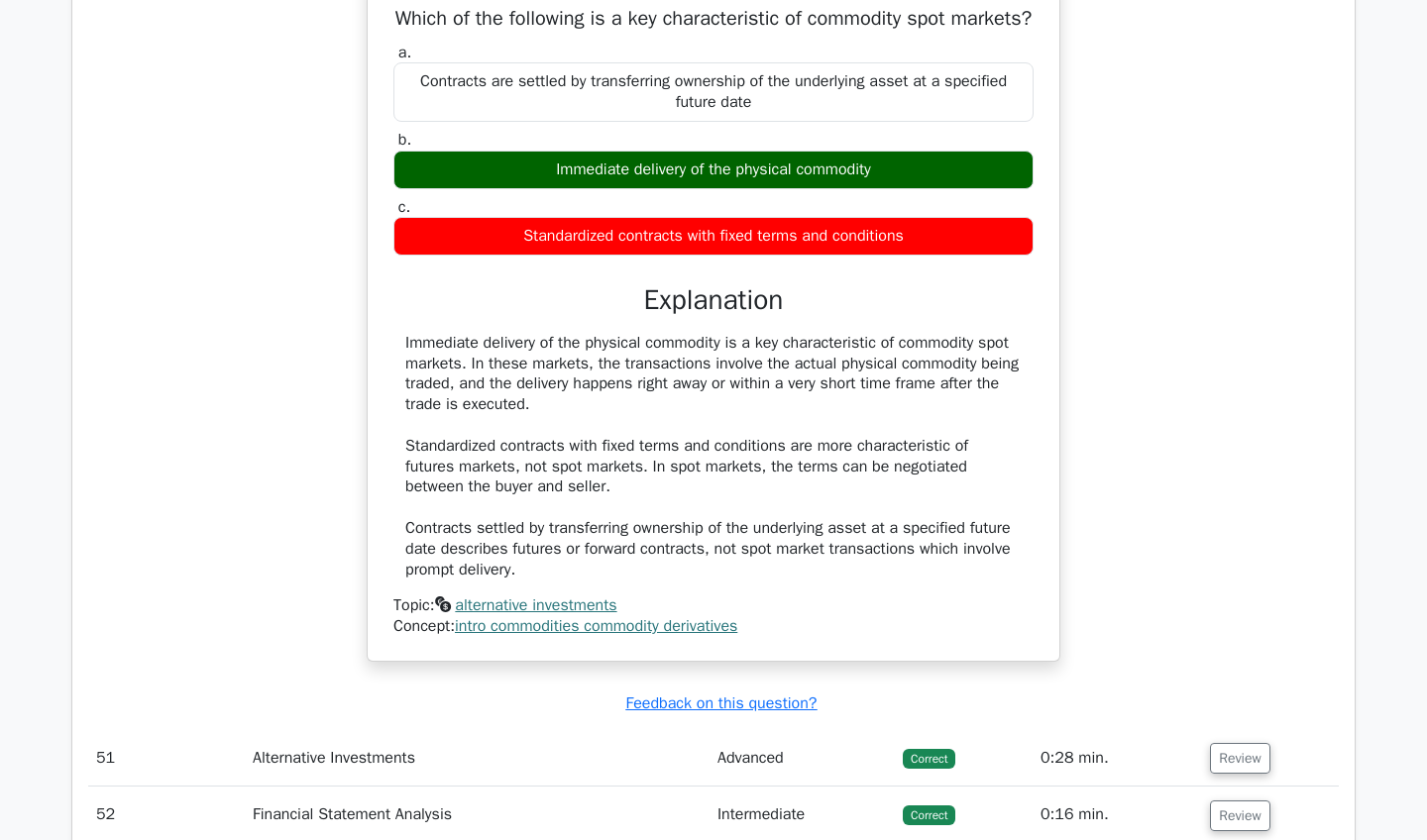 scroll, scrollTop: 18292, scrollLeft: 0, axis: vertical 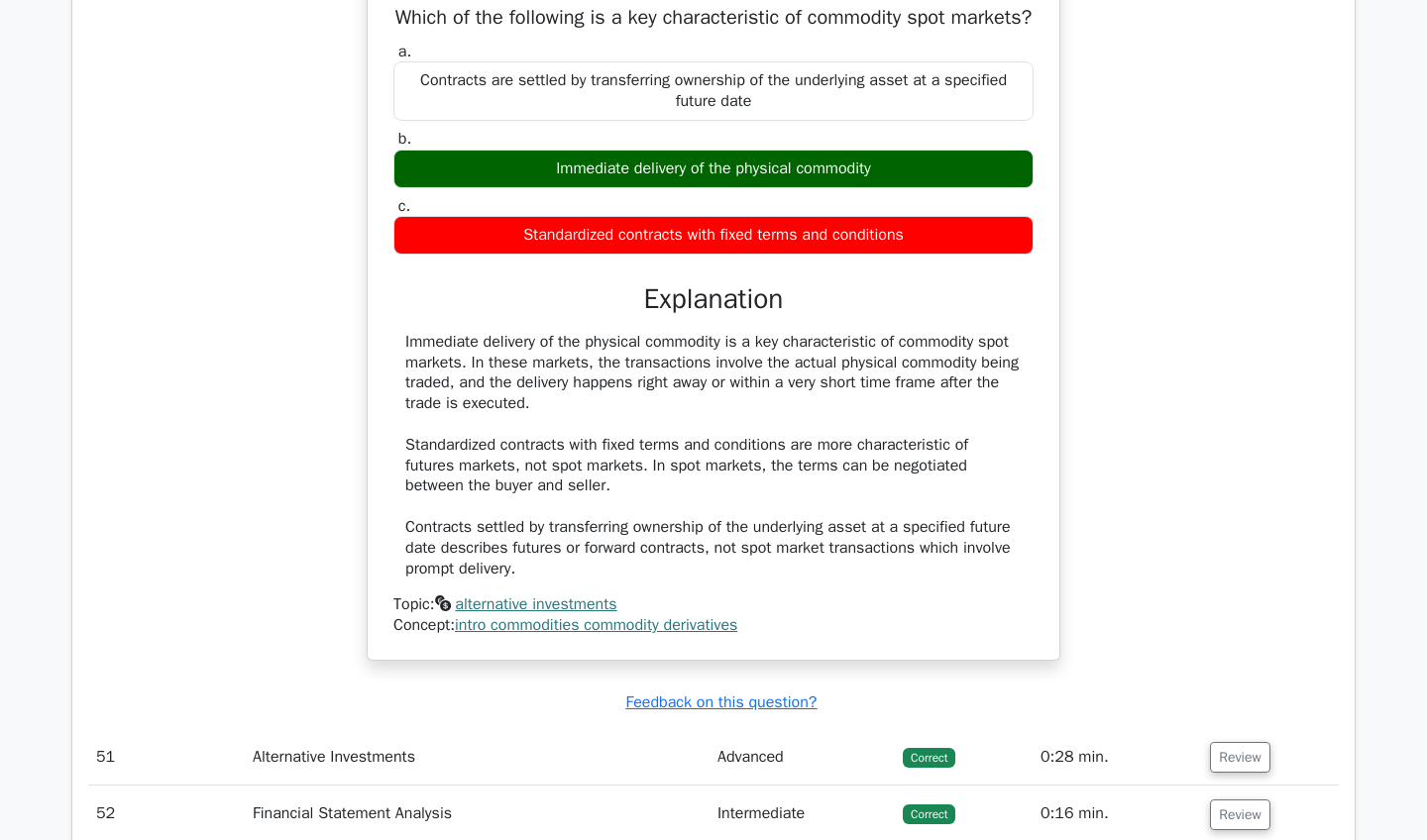 click on "Review" at bounding box center [1240, 871] 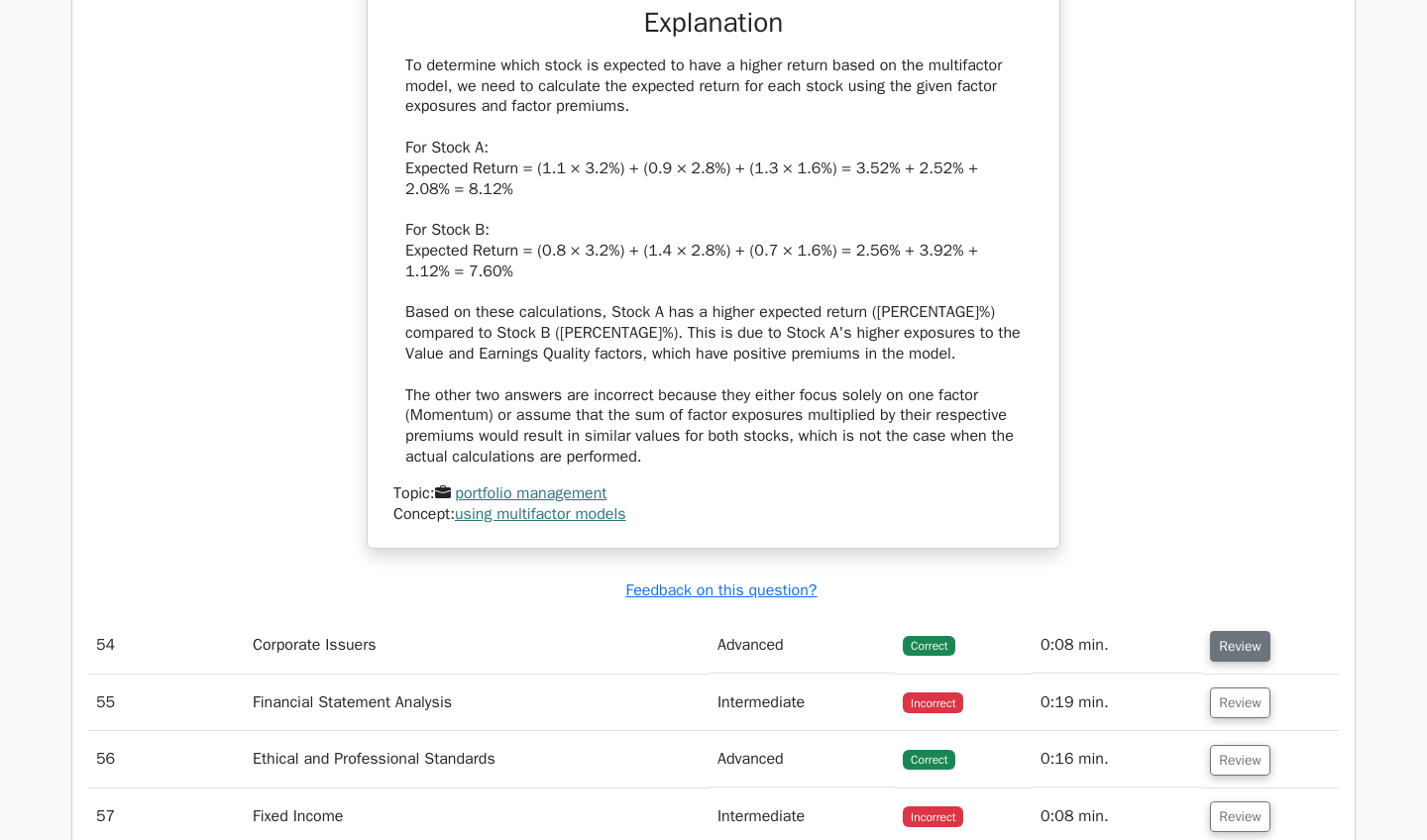 scroll, scrollTop: 19705, scrollLeft: 0, axis: vertical 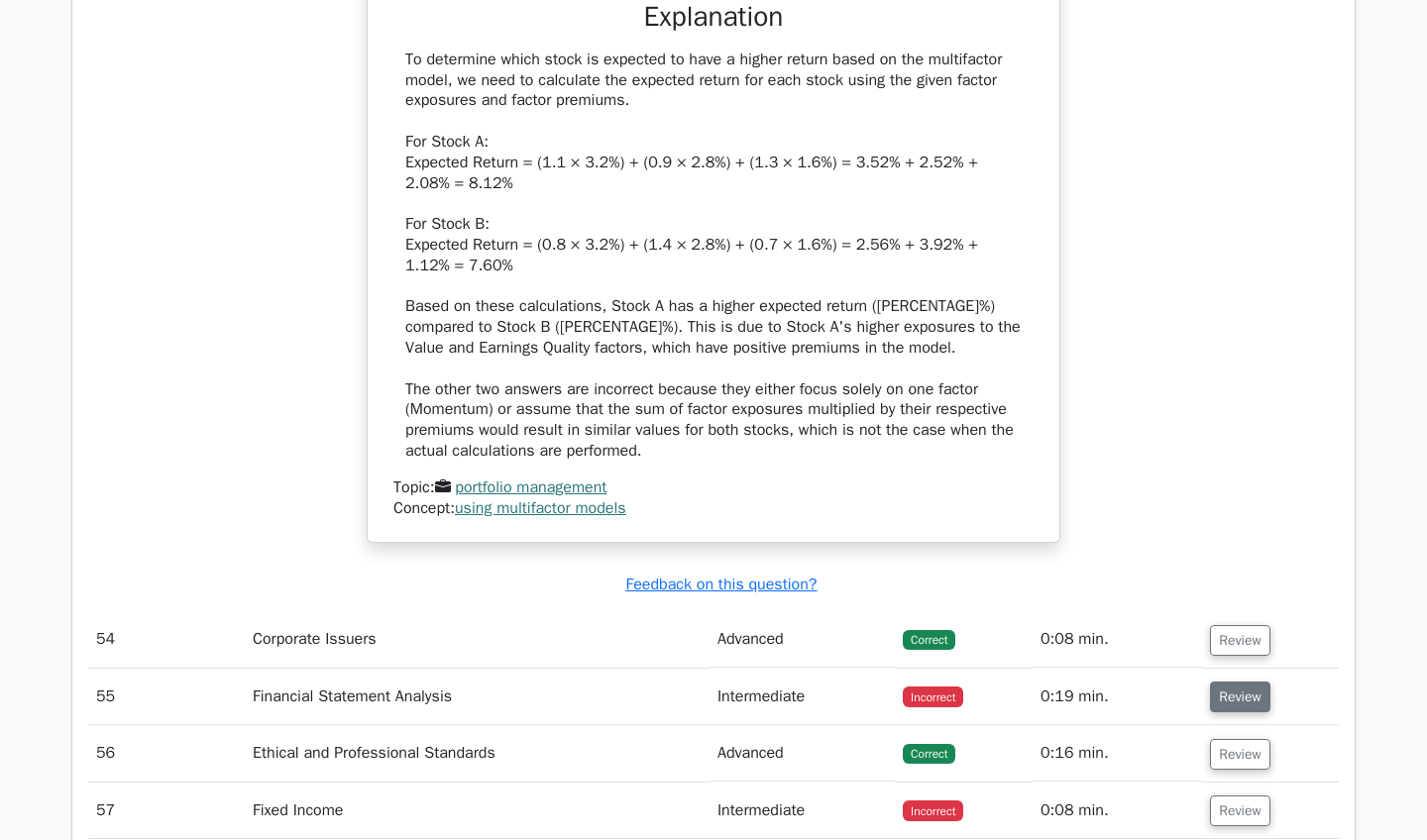 click on "Review" at bounding box center [1240, 696] 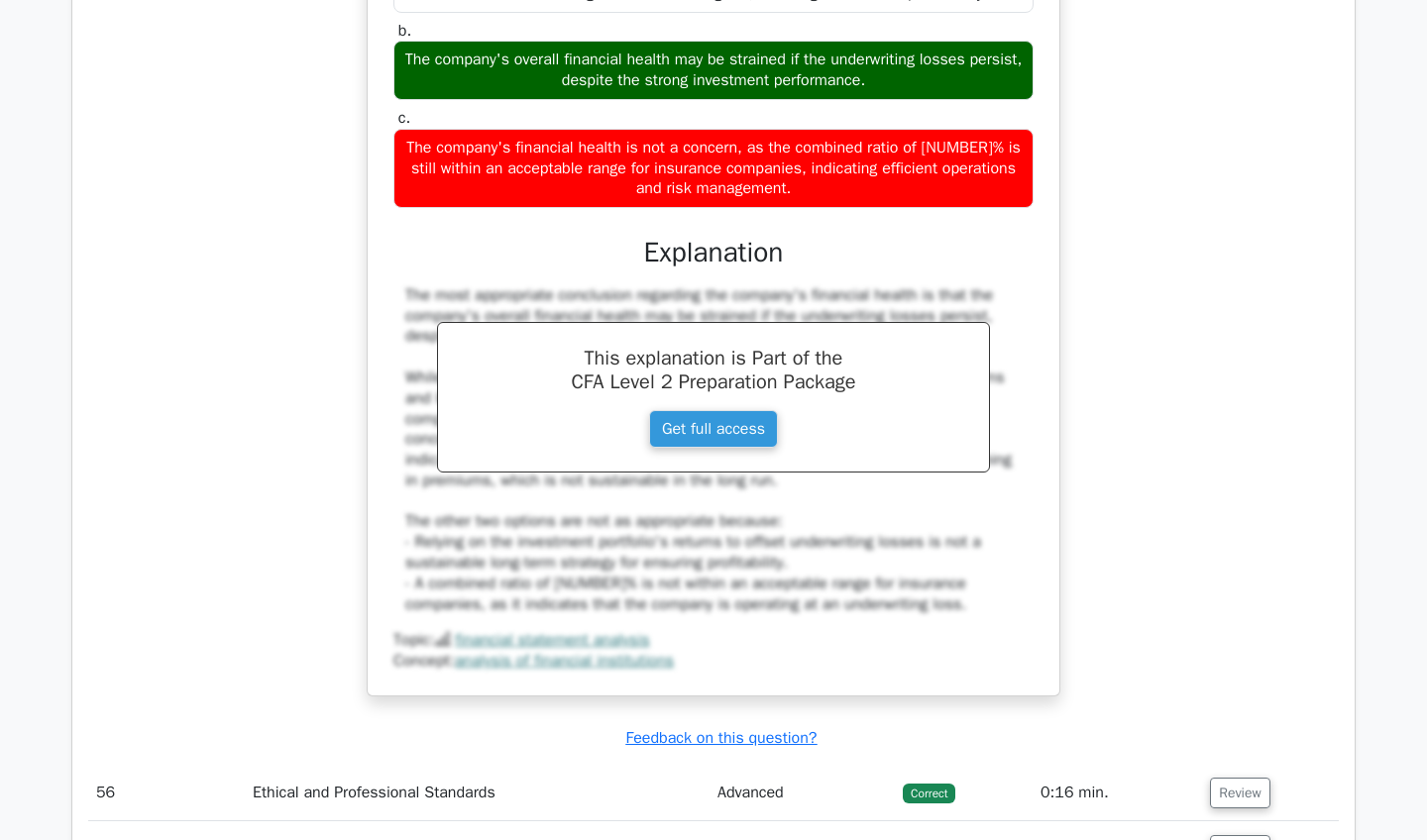 scroll, scrollTop: 20883, scrollLeft: 0, axis: vertical 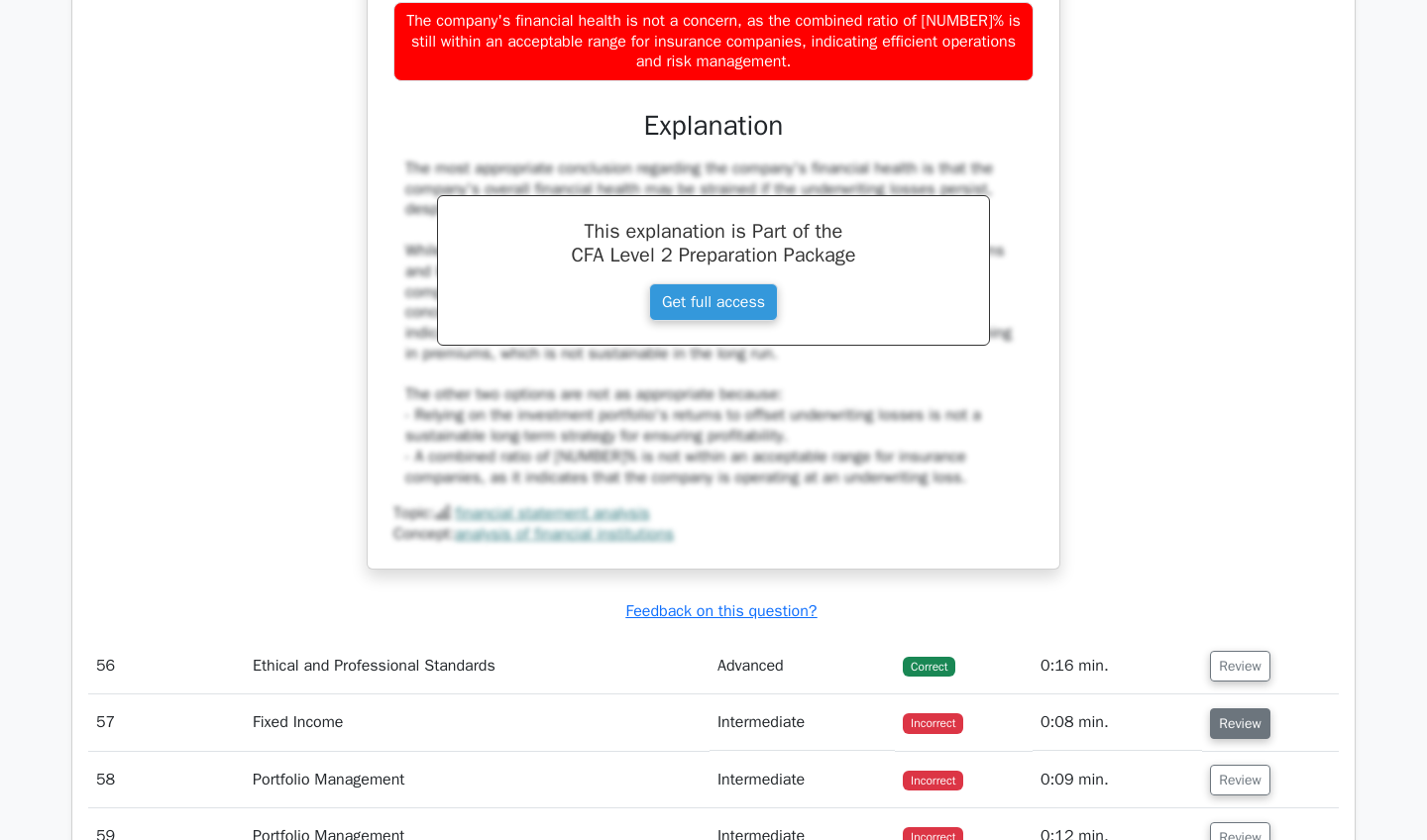 click on "Review" at bounding box center (1240, 723) 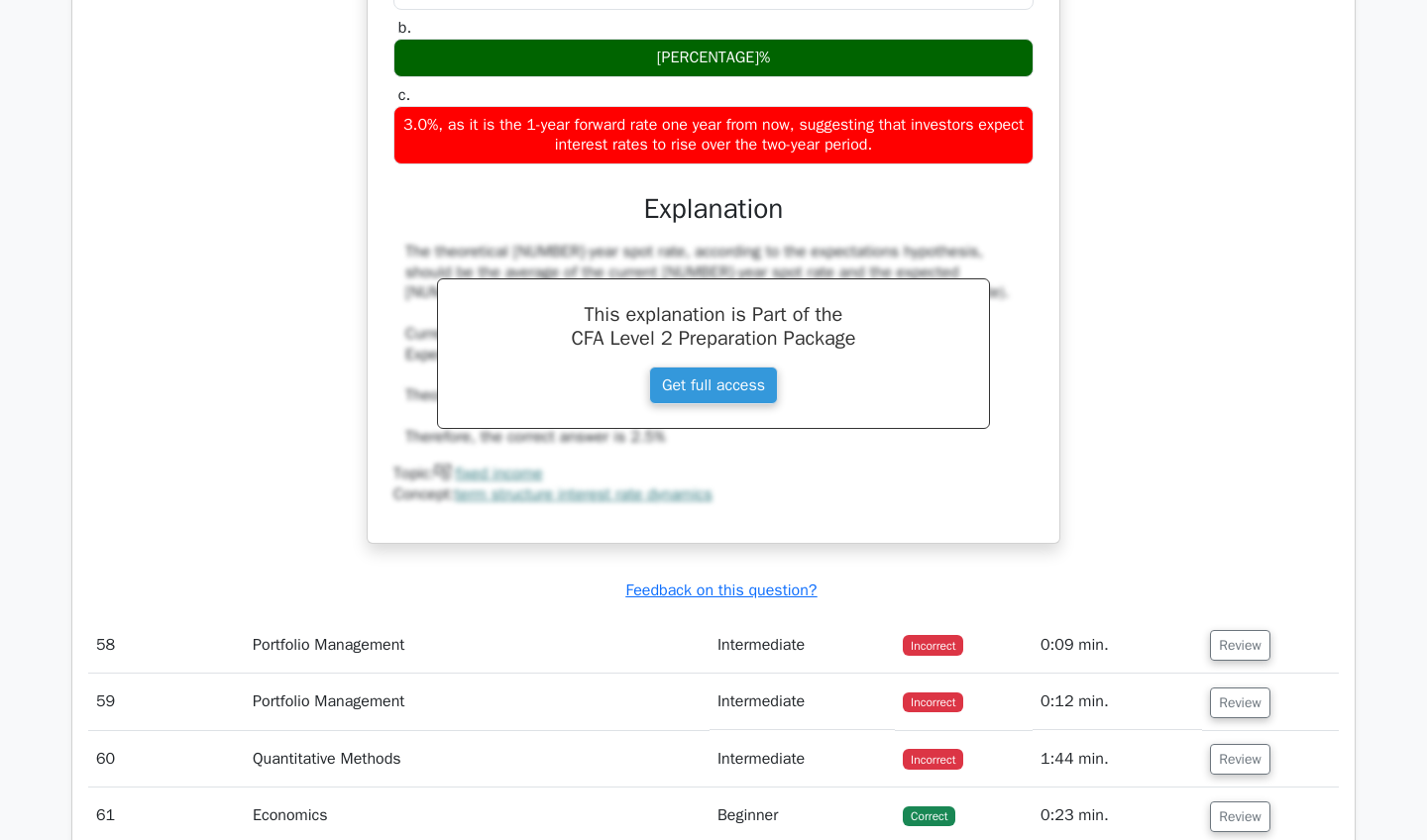 scroll, scrollTop: 21843, scrollLeft: 0, axis: vertical 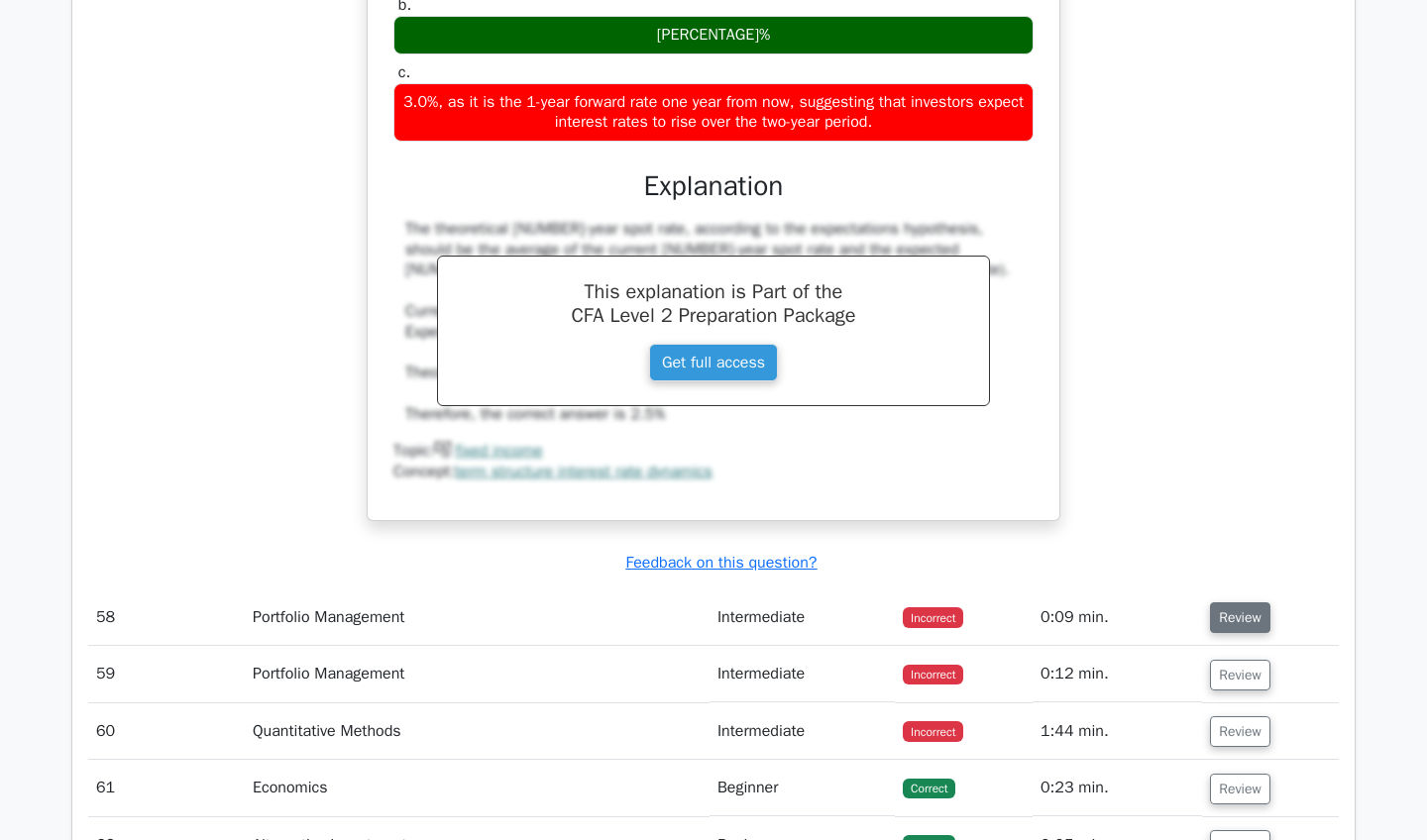 click on "Review" at bounding box center [1240, 617] 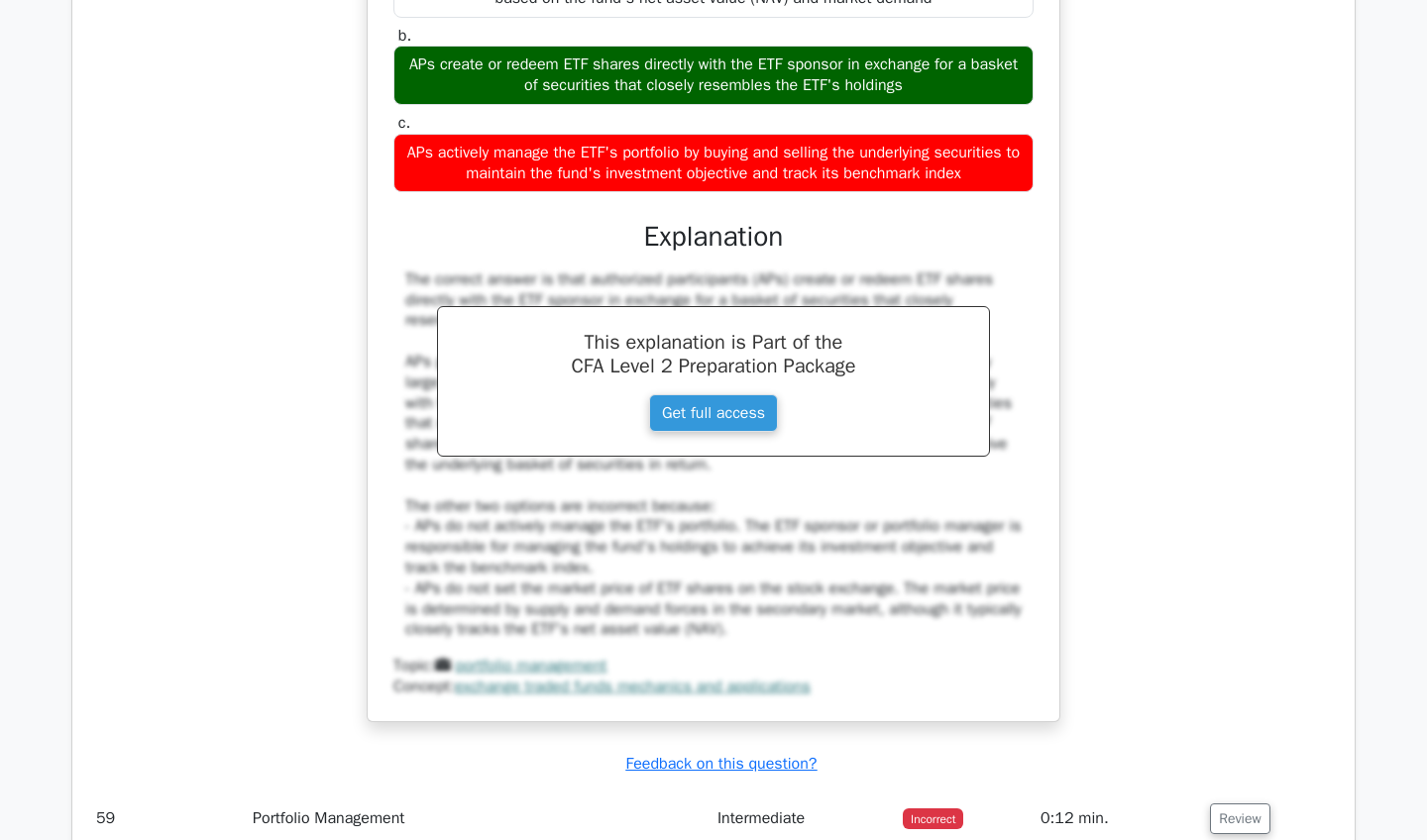 scroll, scrollTop: 22680, scrollLeft: 0, axis: vertical 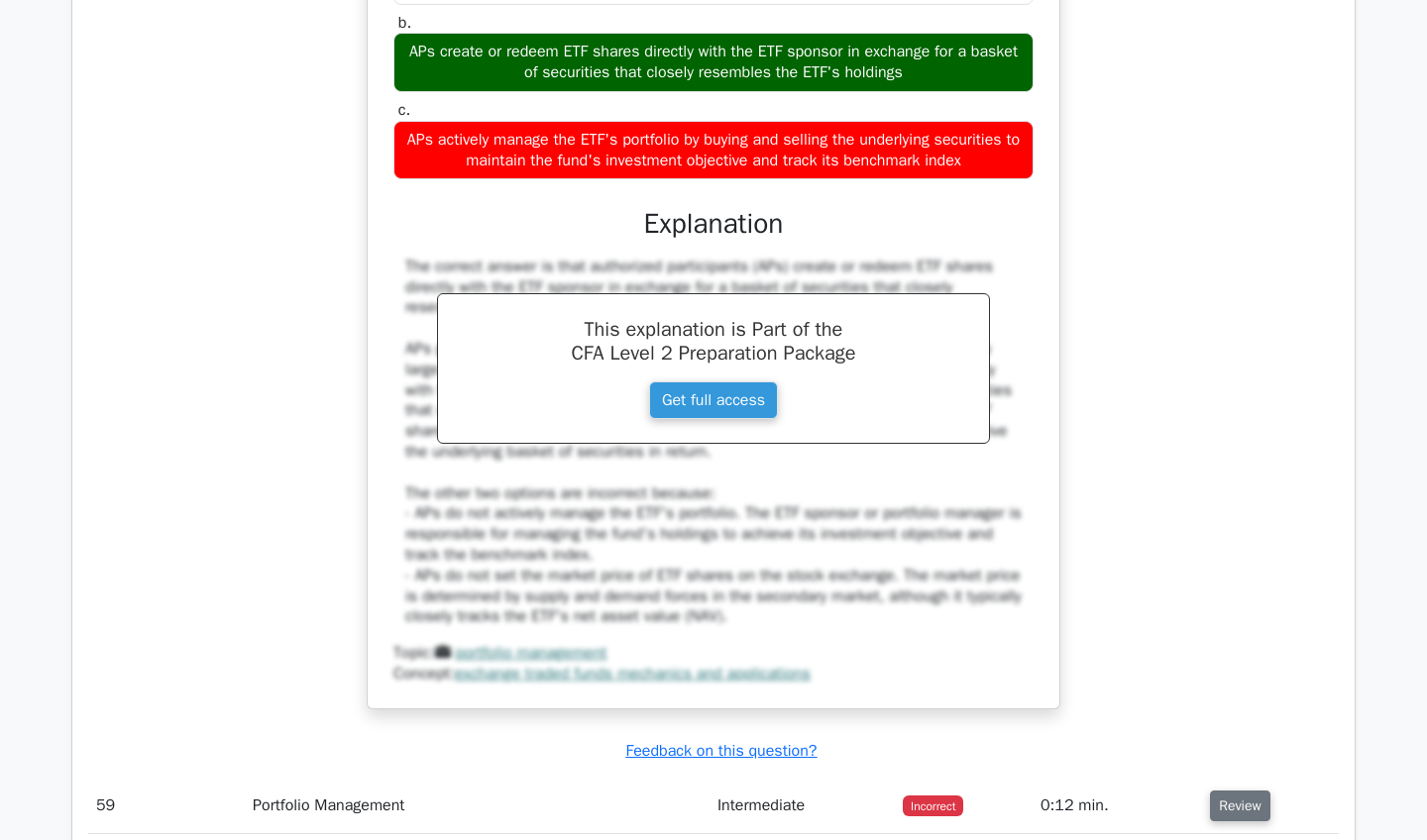 click on "Review" at bounding box center (1240, 805) 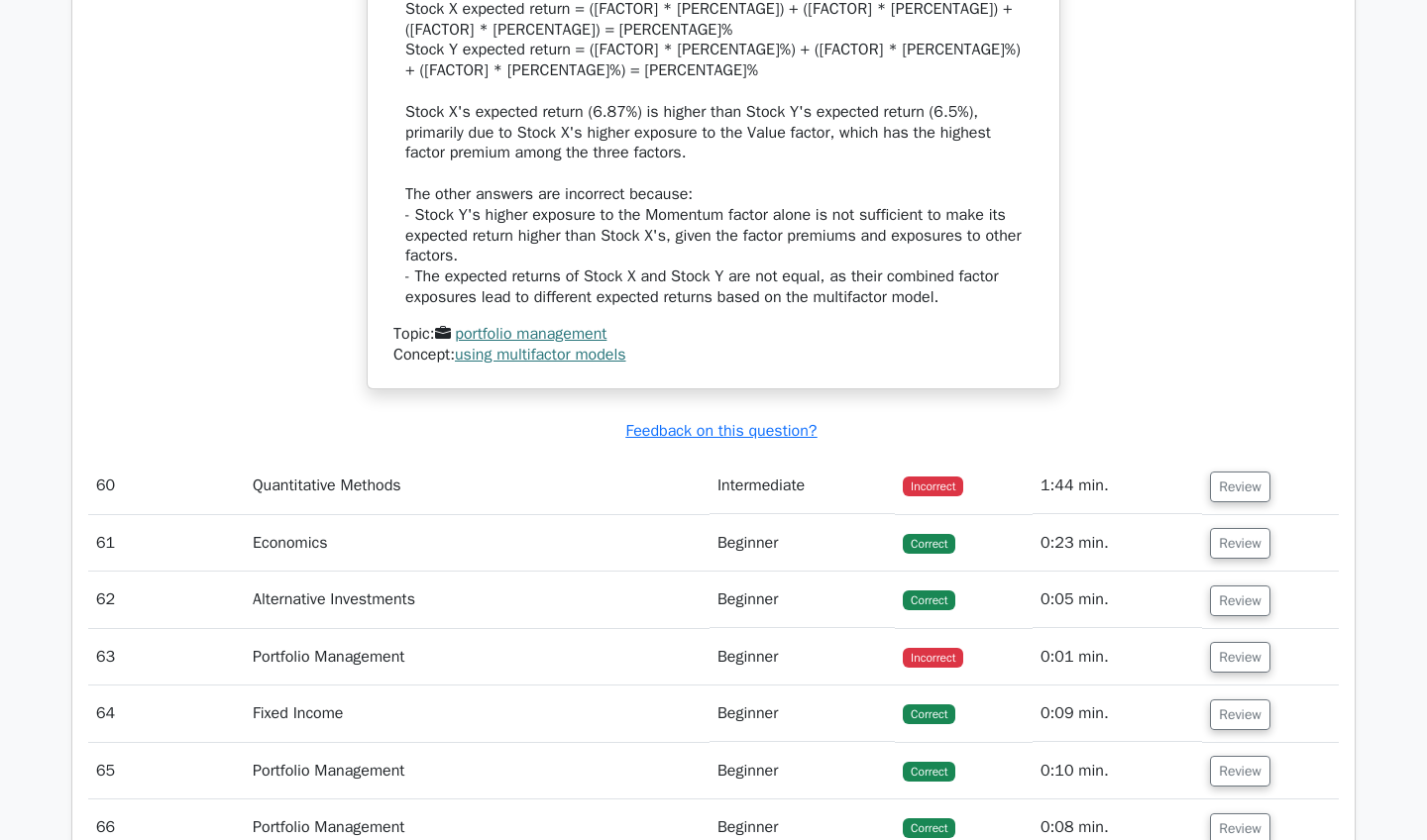 scroll, scrollTop: 24121, scrollLeft: 0, axis: vertical 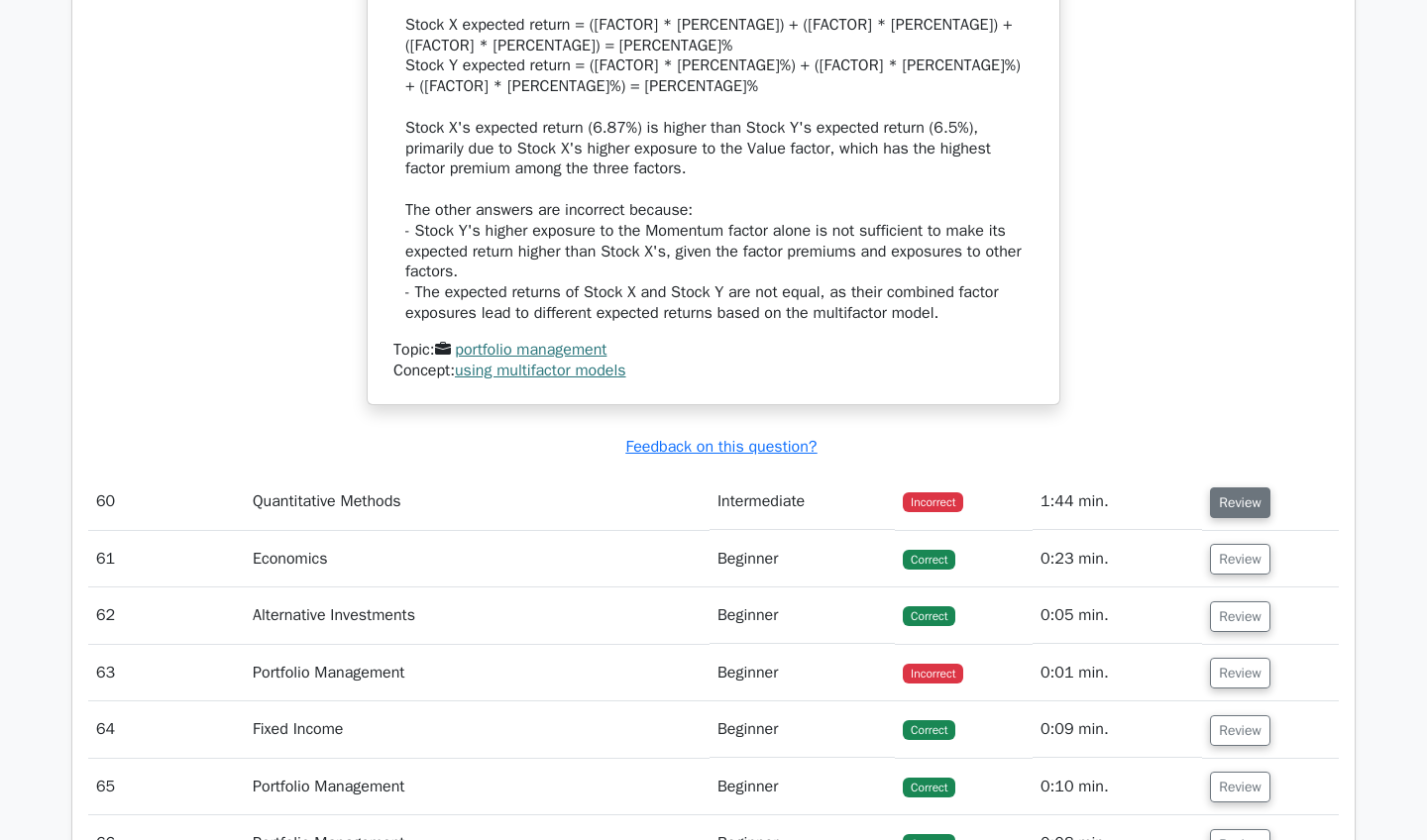 click on "Review" at bounding box center (1240, 502) 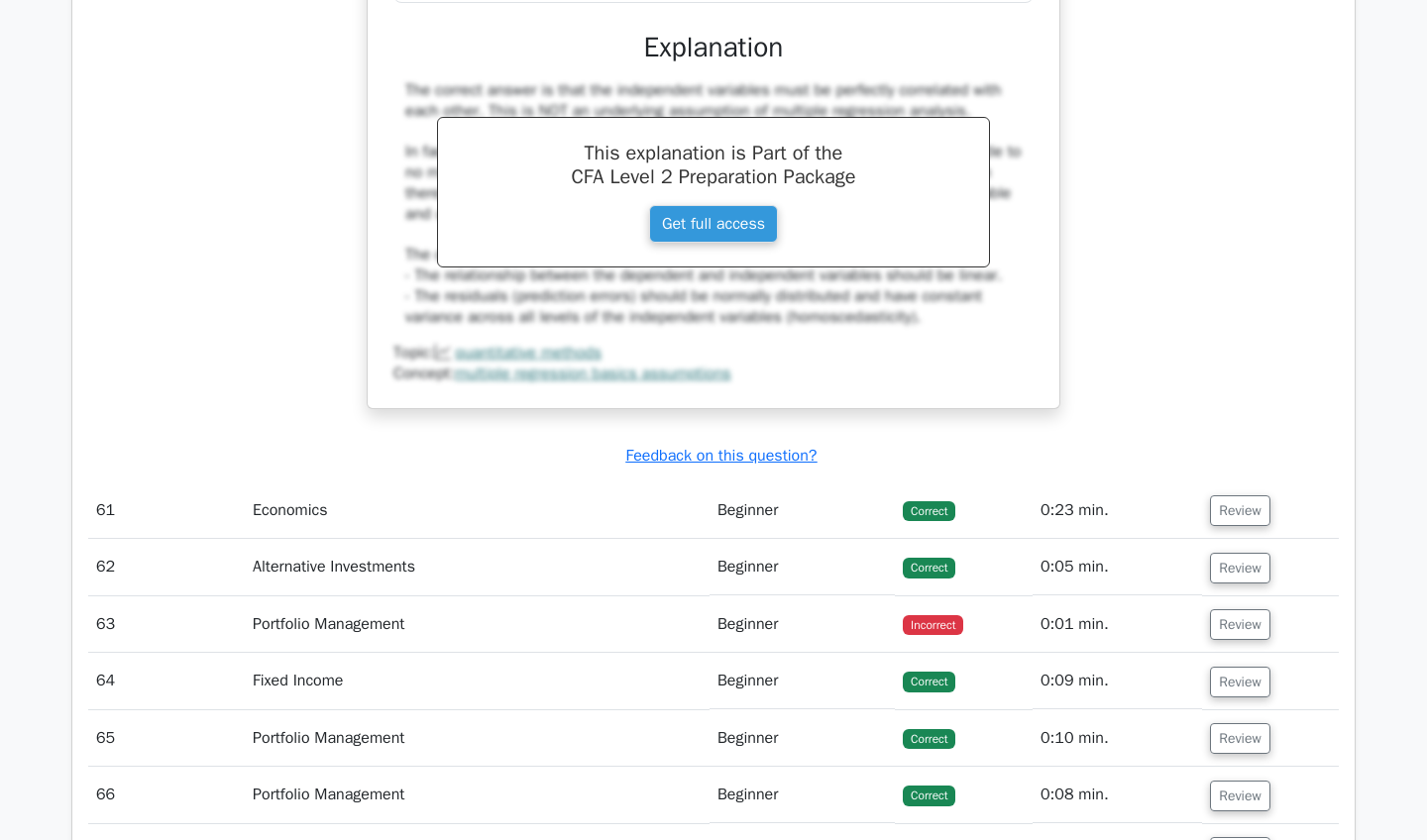 scroll, scrollTop: 24971, scrollLeft: 0, axis: vertical 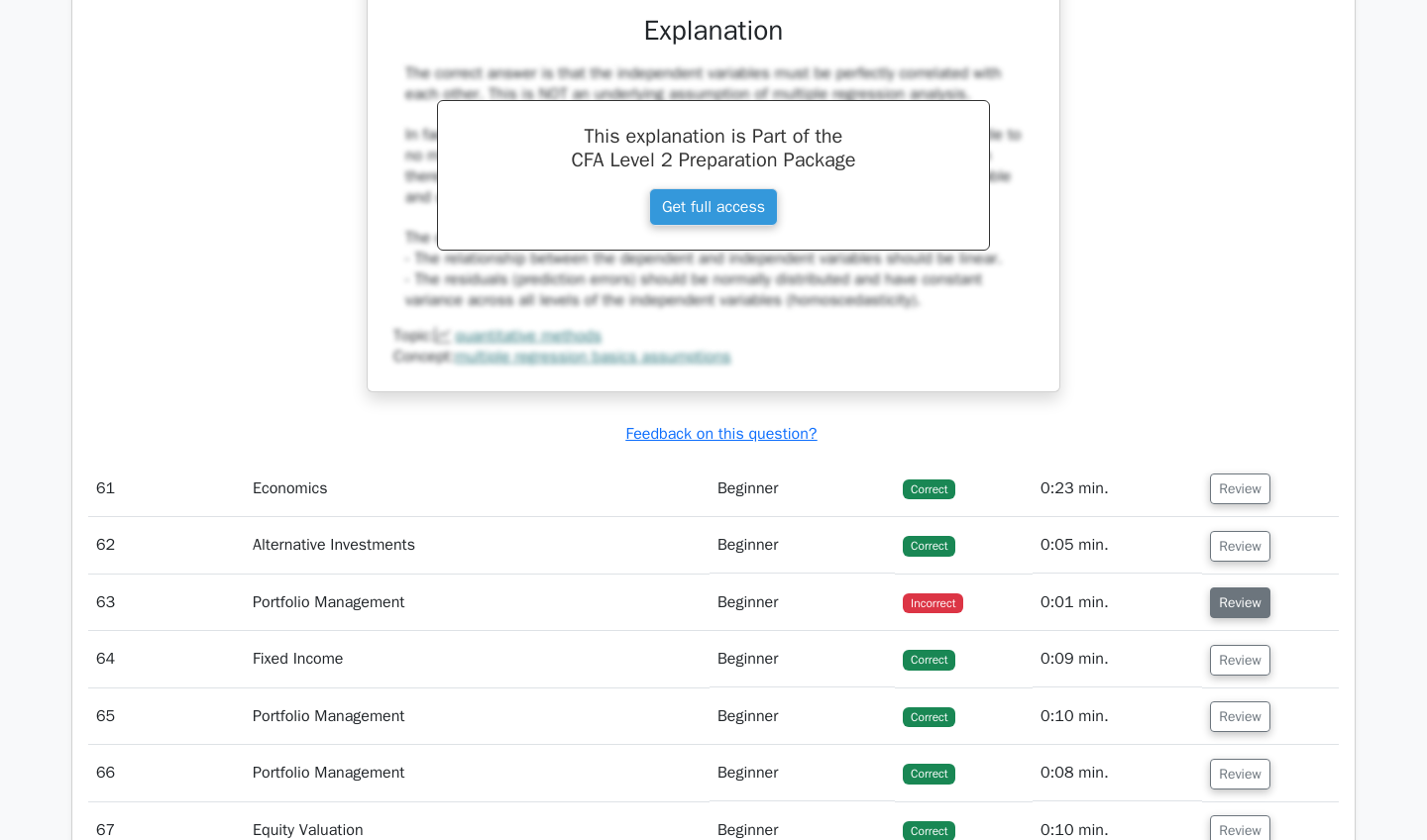 click on "Review" at bounding box center [1240, 602] 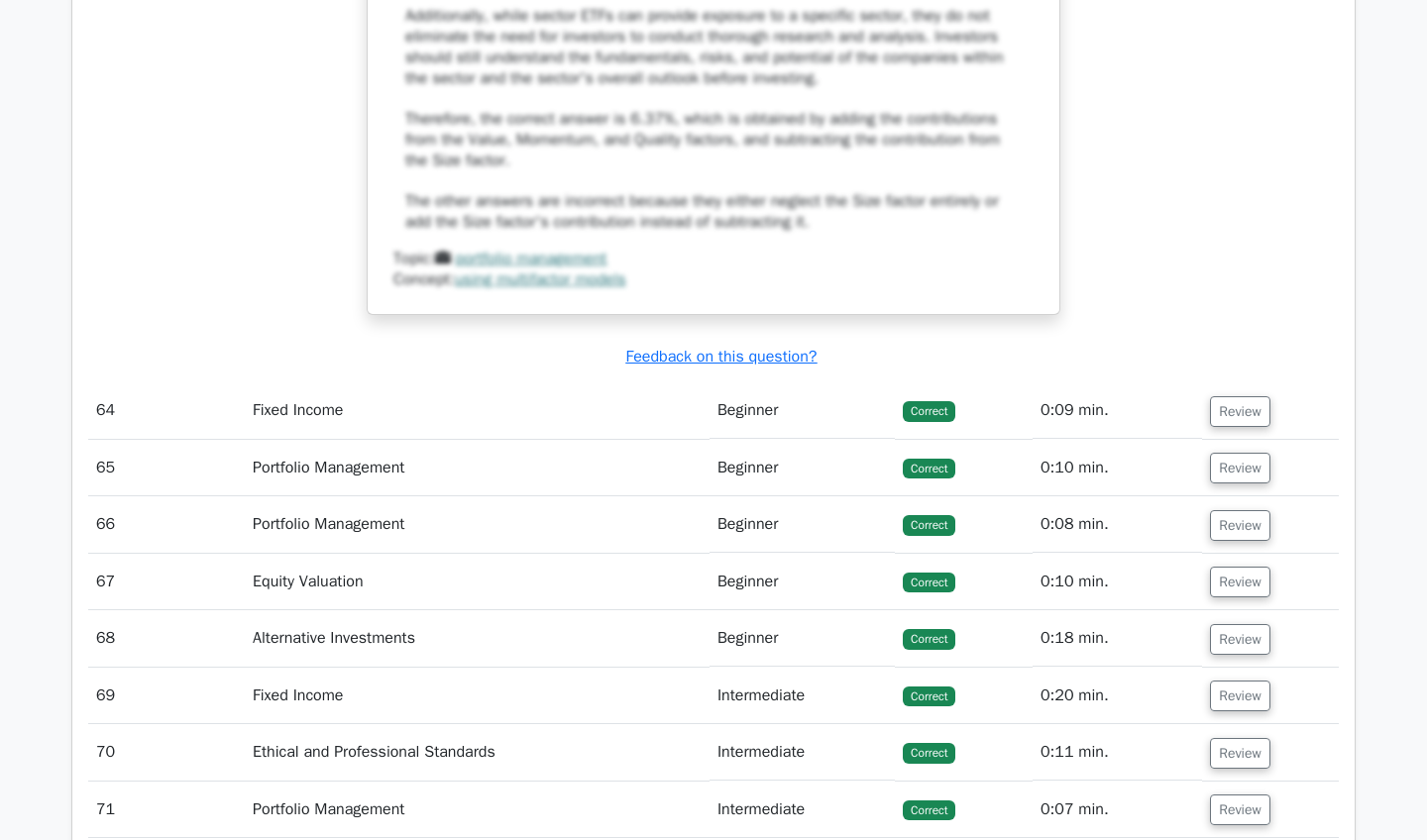 scroll, scrollTop: 26405, scrollLeft: 0, axis: vertical 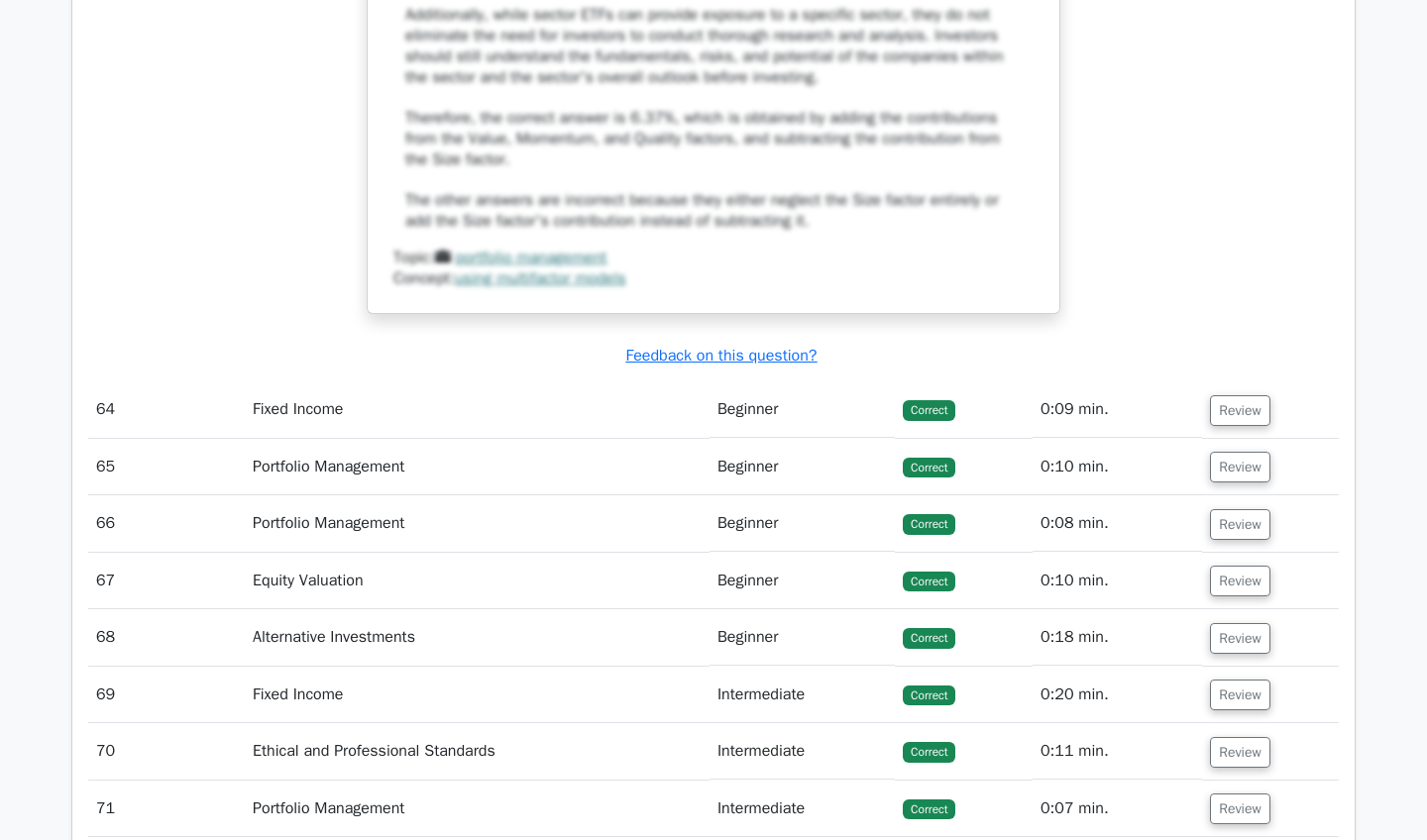 click on "Review" at bounding box center (1240, 922) 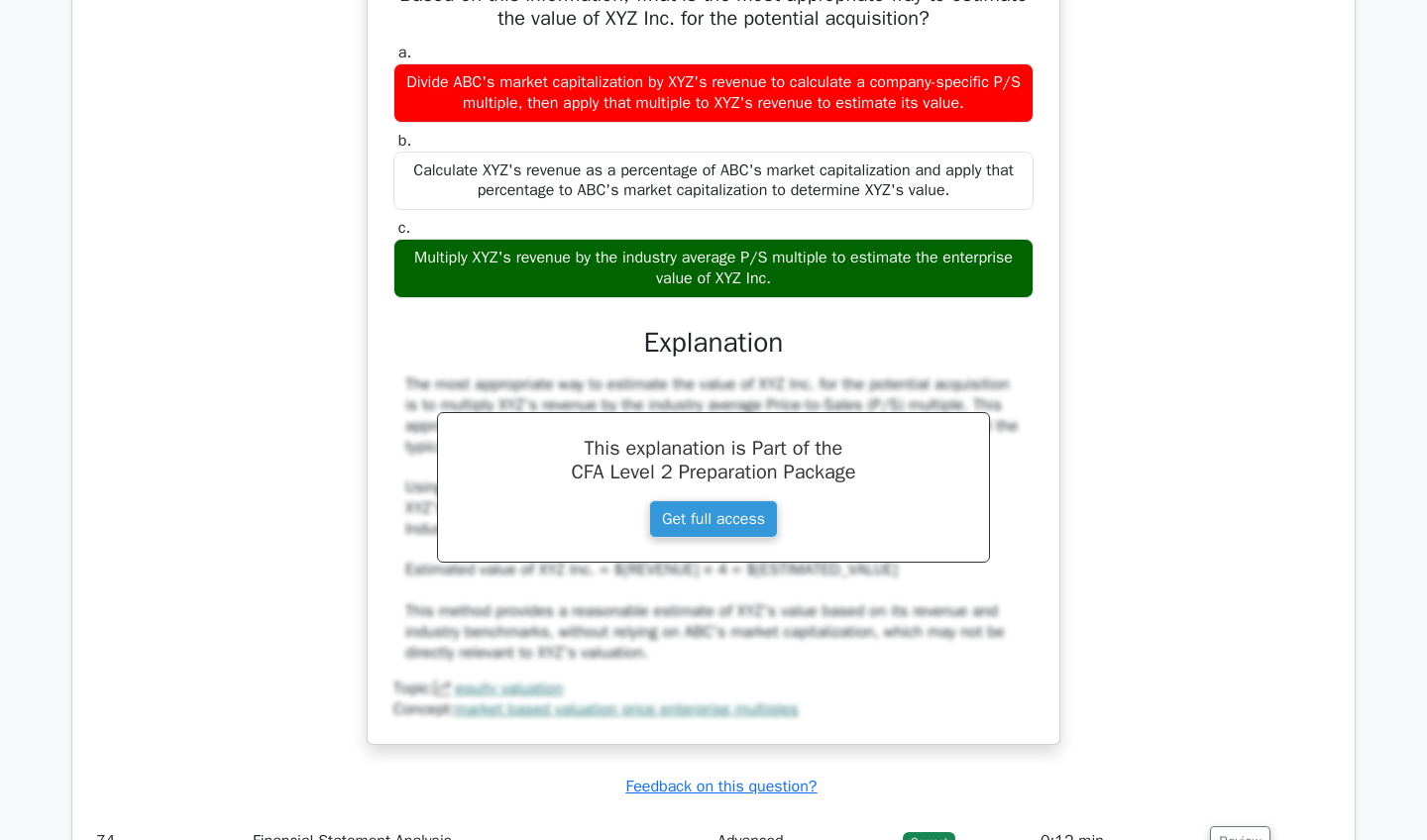 scroll, scrollTop: 27659, scrollLeft: 0, axis: vertical 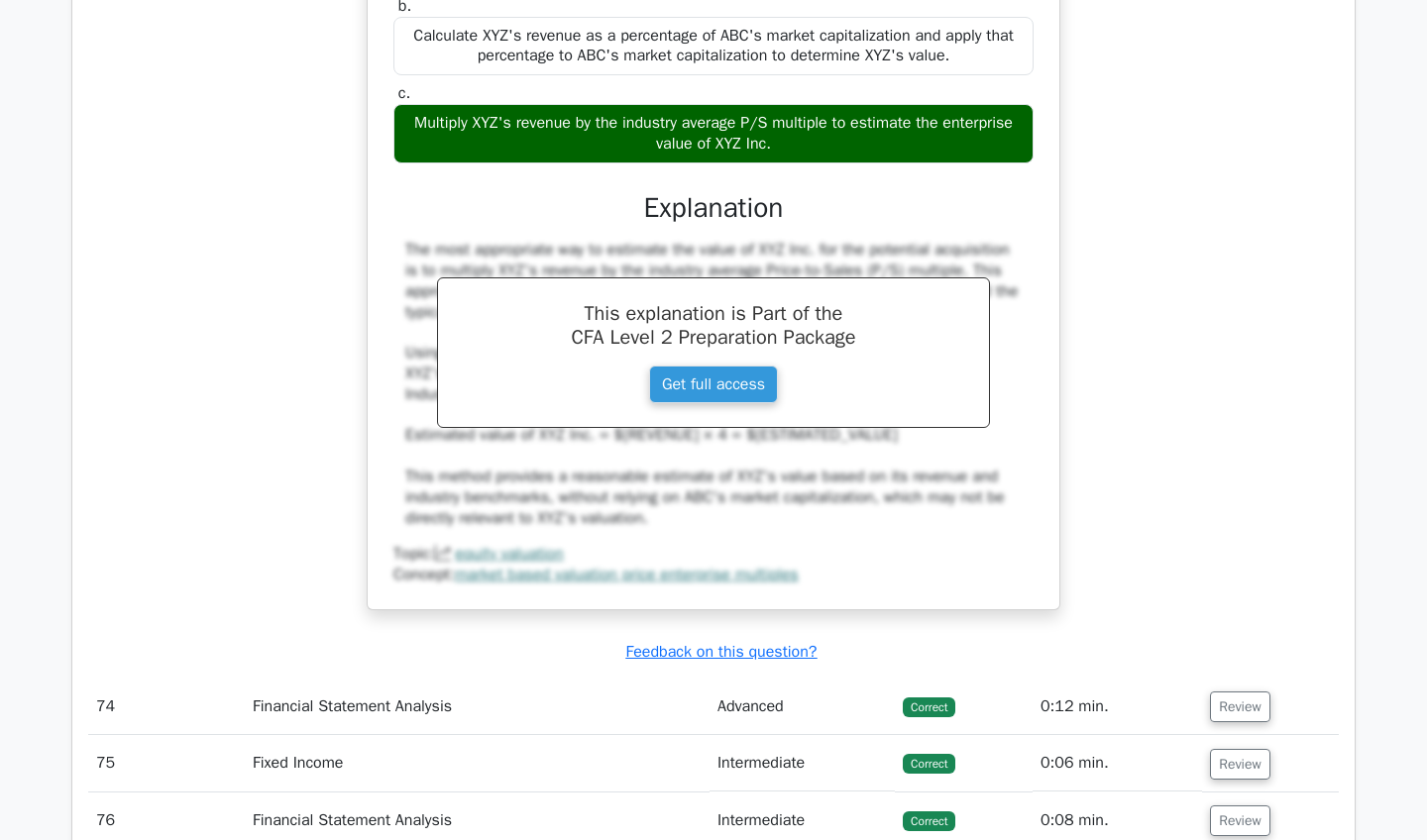 click on "Review" at bounding box center [1240, 878] 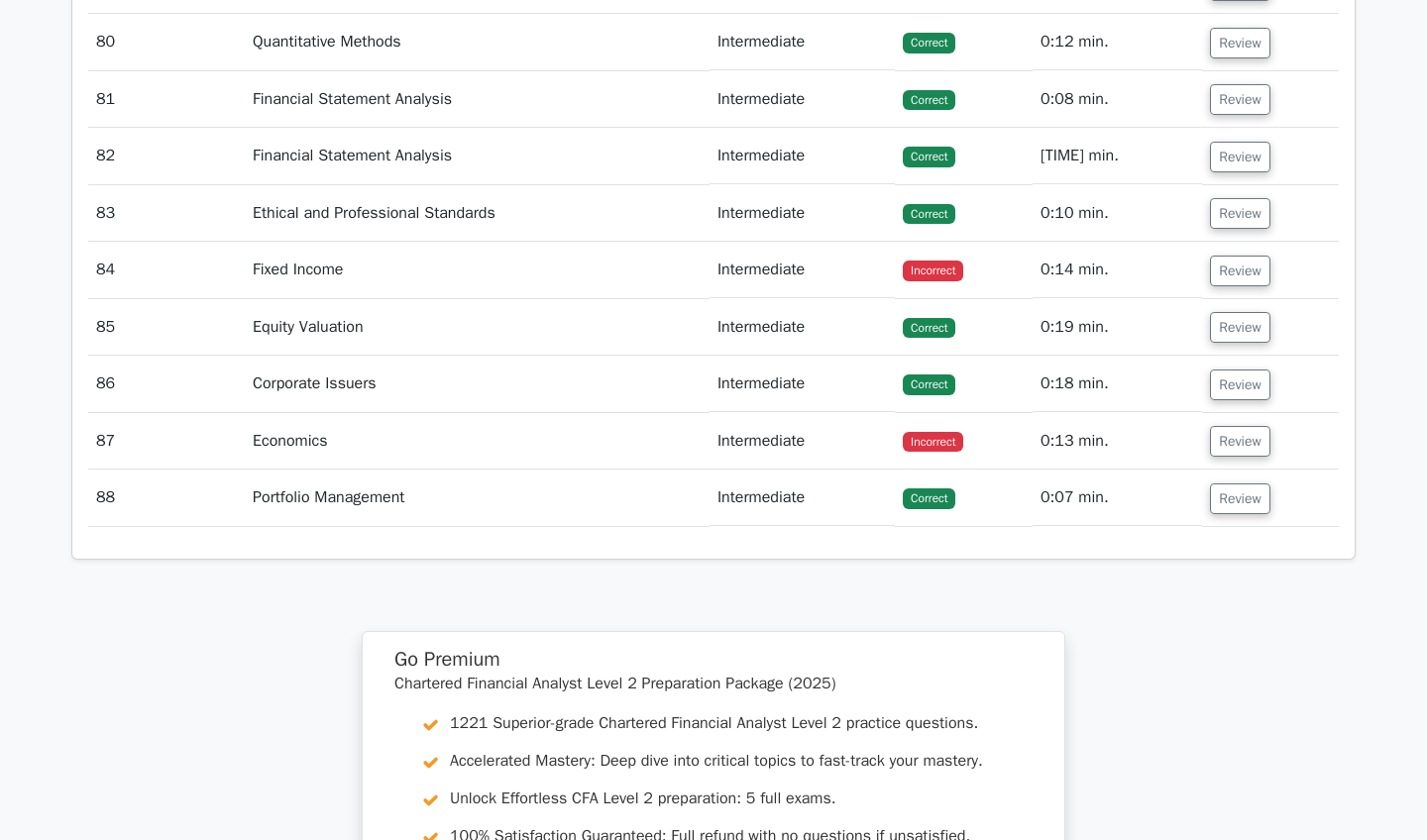 scroll, scrollTop: 29652, scrollLeft: 0, axis: vertical 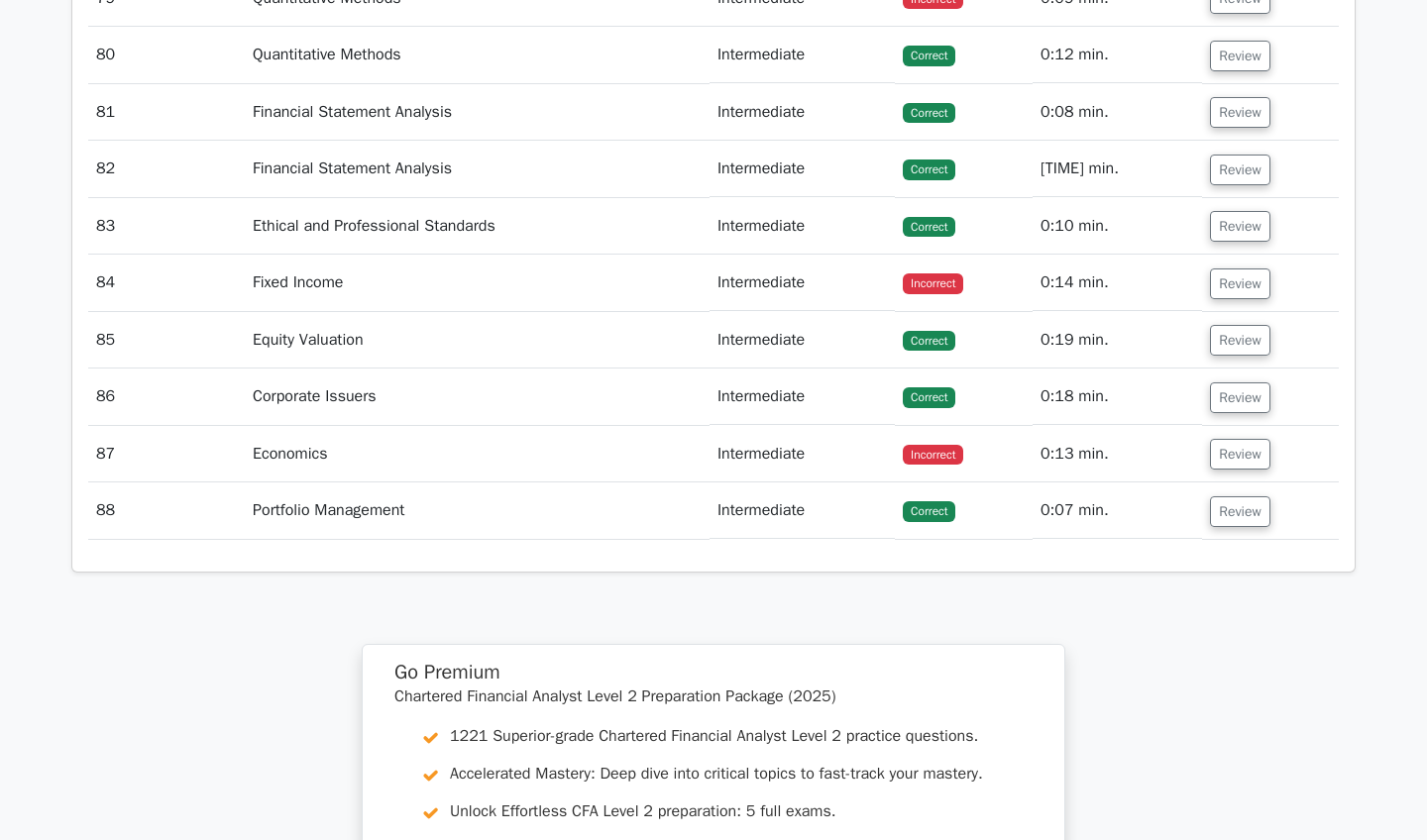 click on "Continue practicing" at bounding box center [639, 1104] 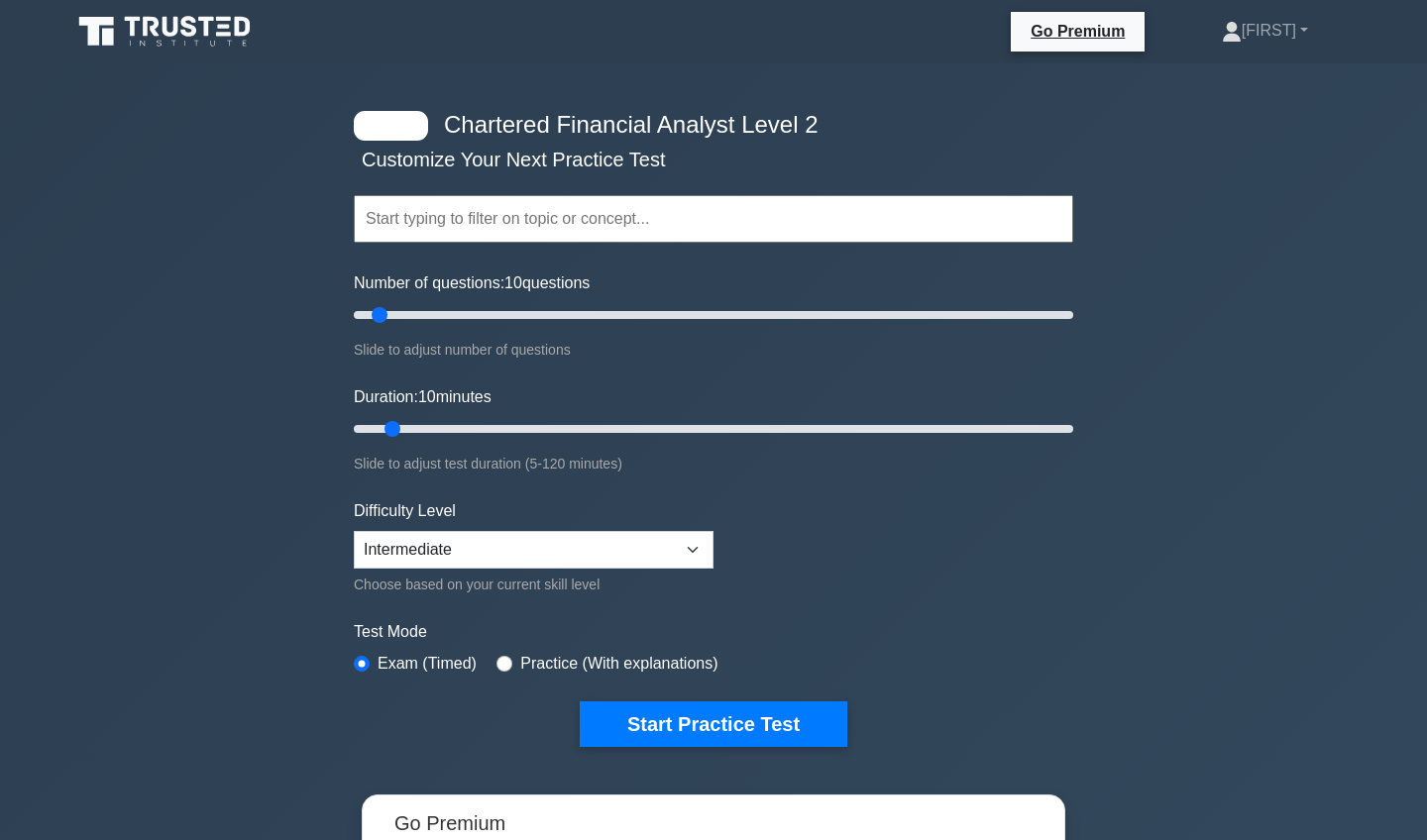 scroll, scrollTop: 0, scrollLeft: 0, axis: both 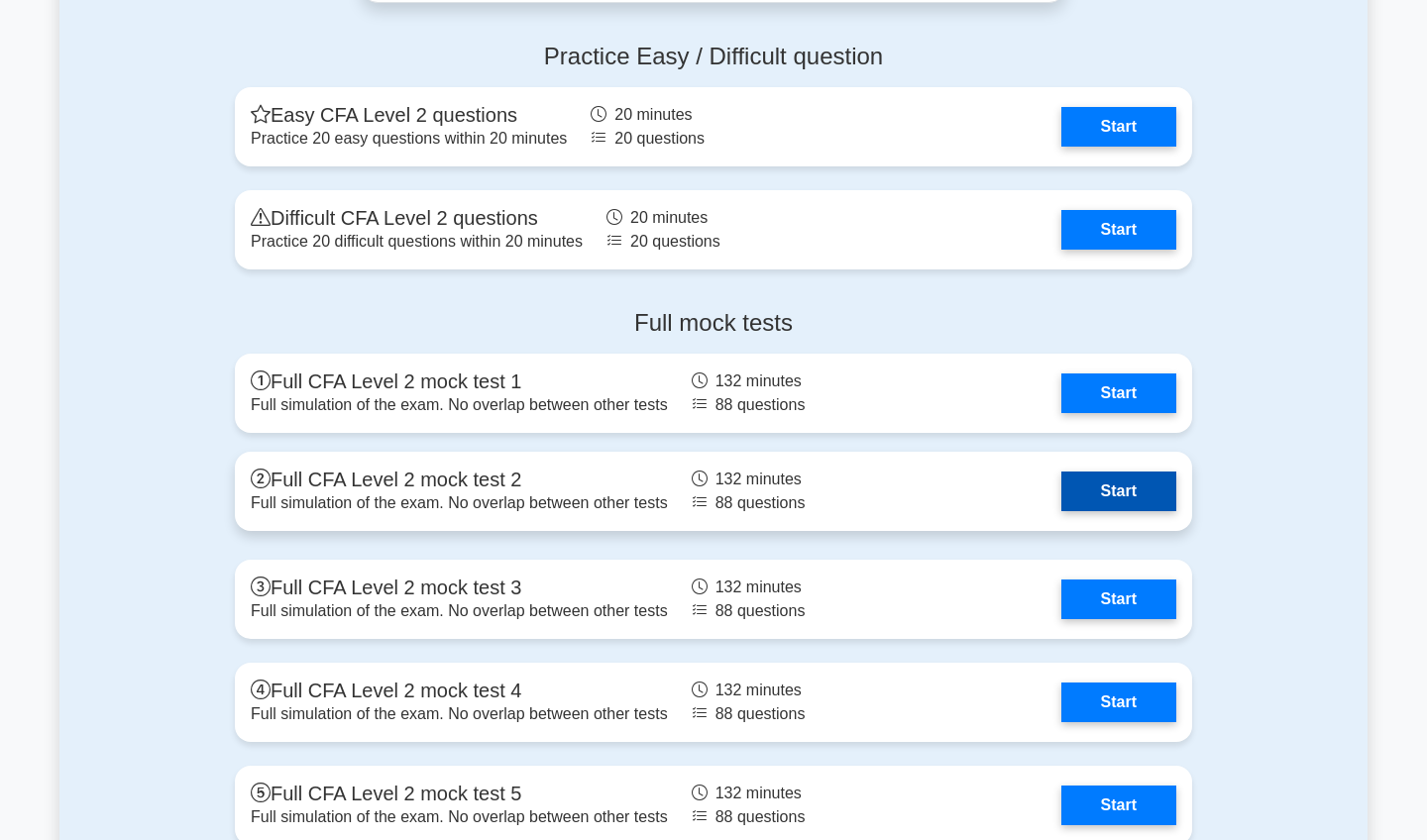 click on "Start" at bounding box center [1119, 491] 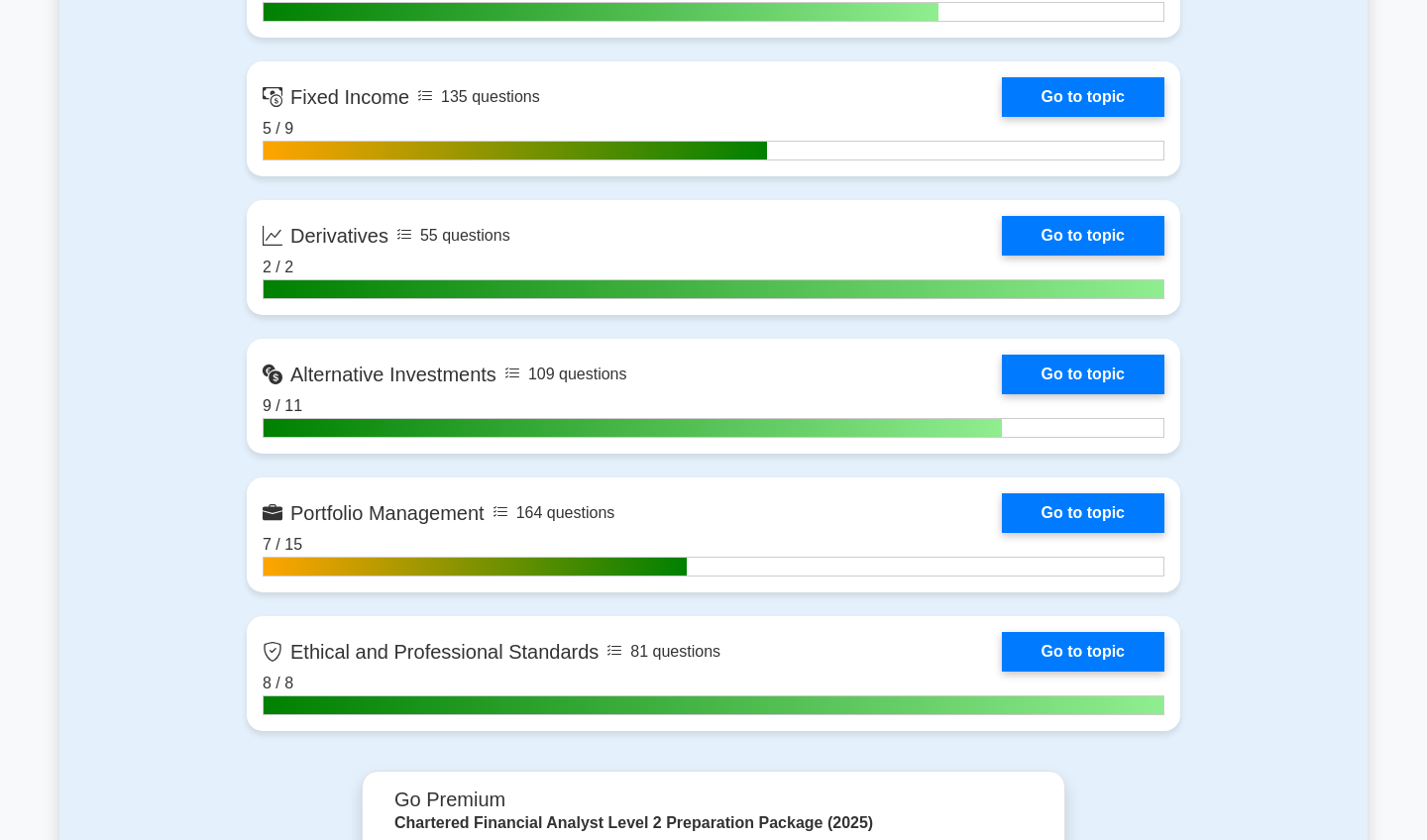 scroll, scrollTop: 1550, scrollLeft: 0, axis: vertical 